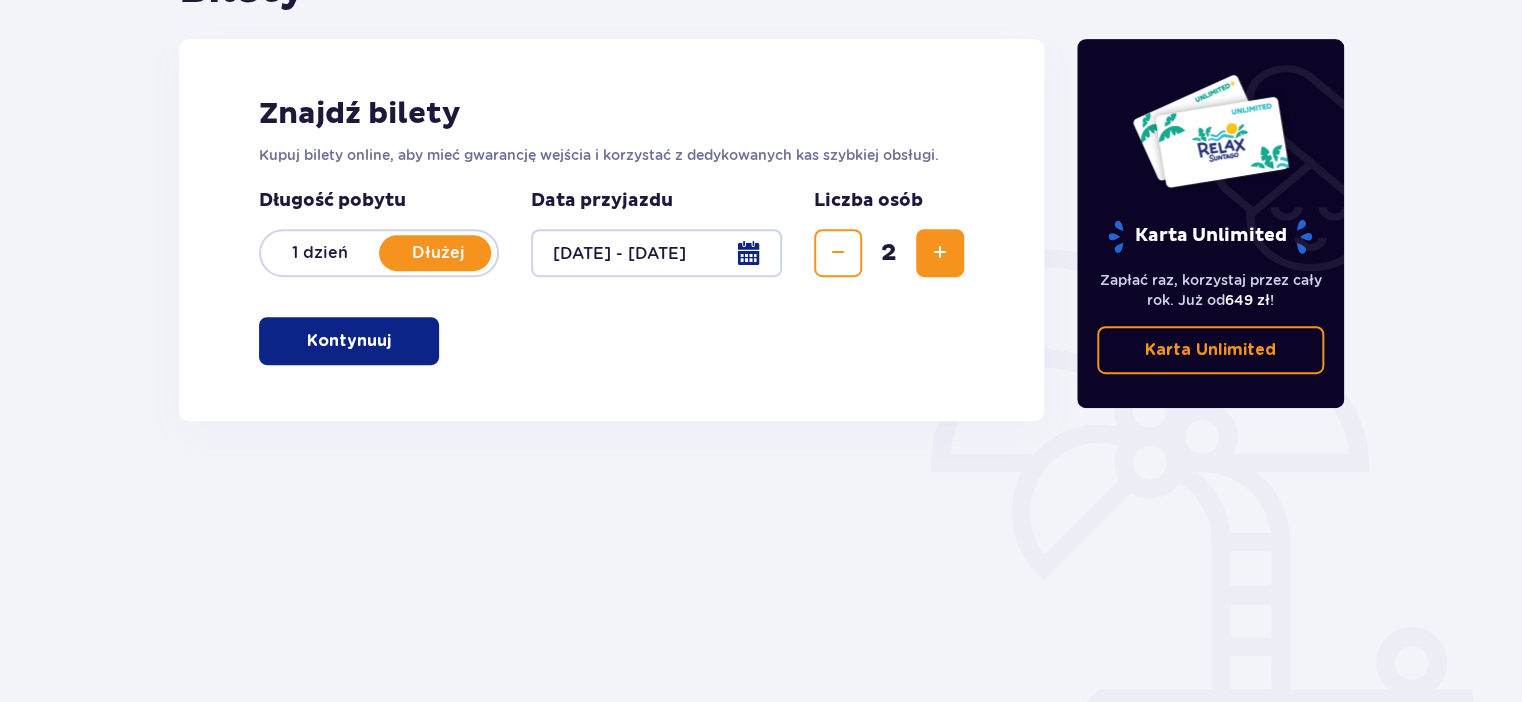 scroll, scrollTop: 316, scrollLeft: 0, axis: vertical 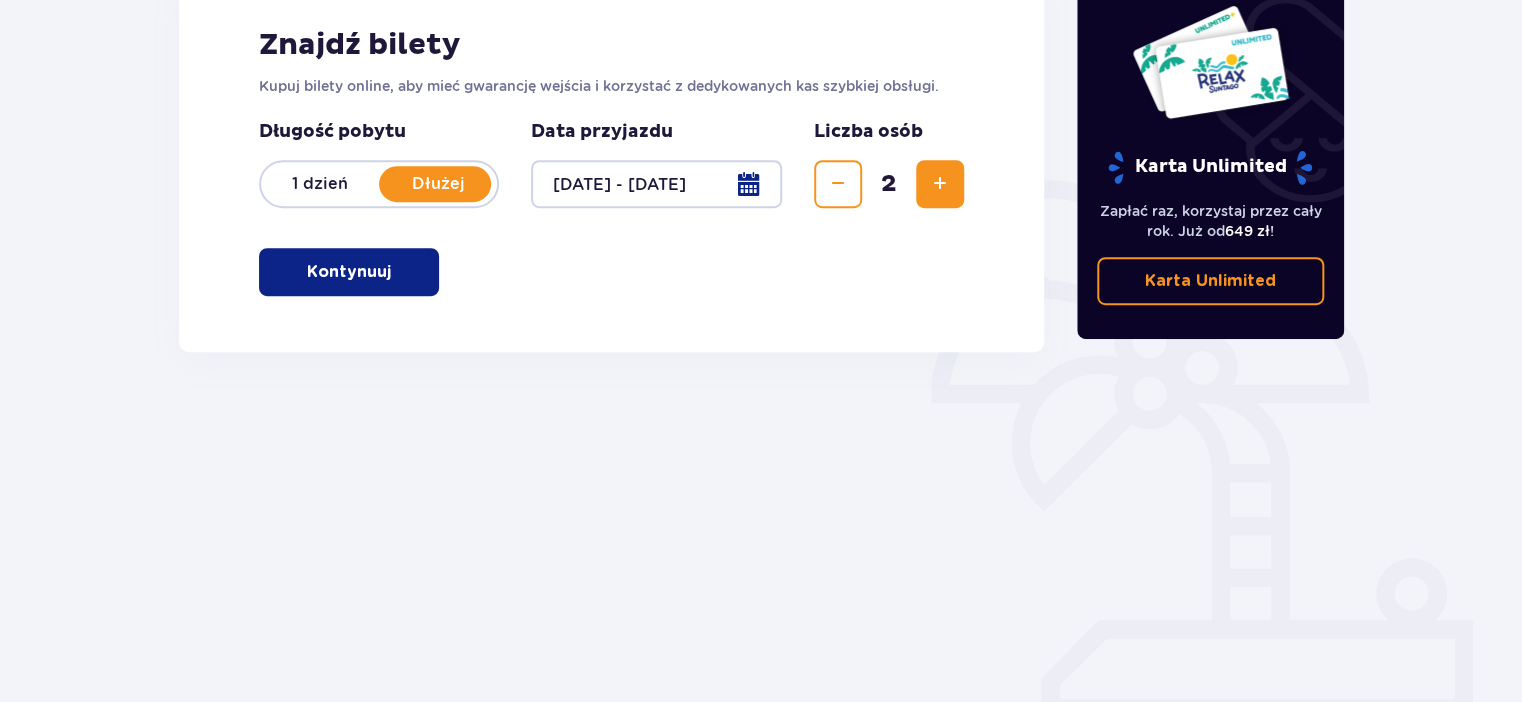 click on "Kontynuuj" at bounding box center (349, 272) 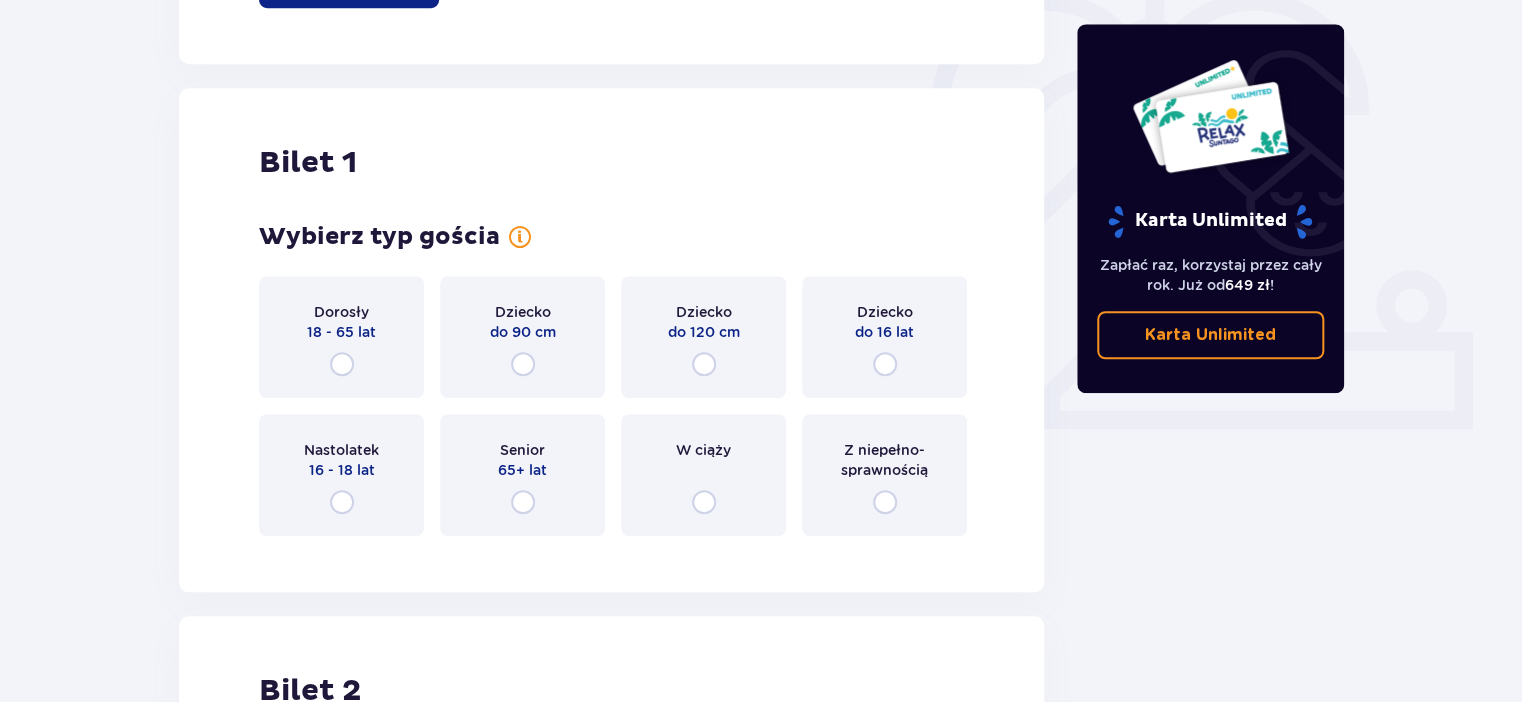 scroll, scrollTop: 0, scrollLeft: 0, axis: both 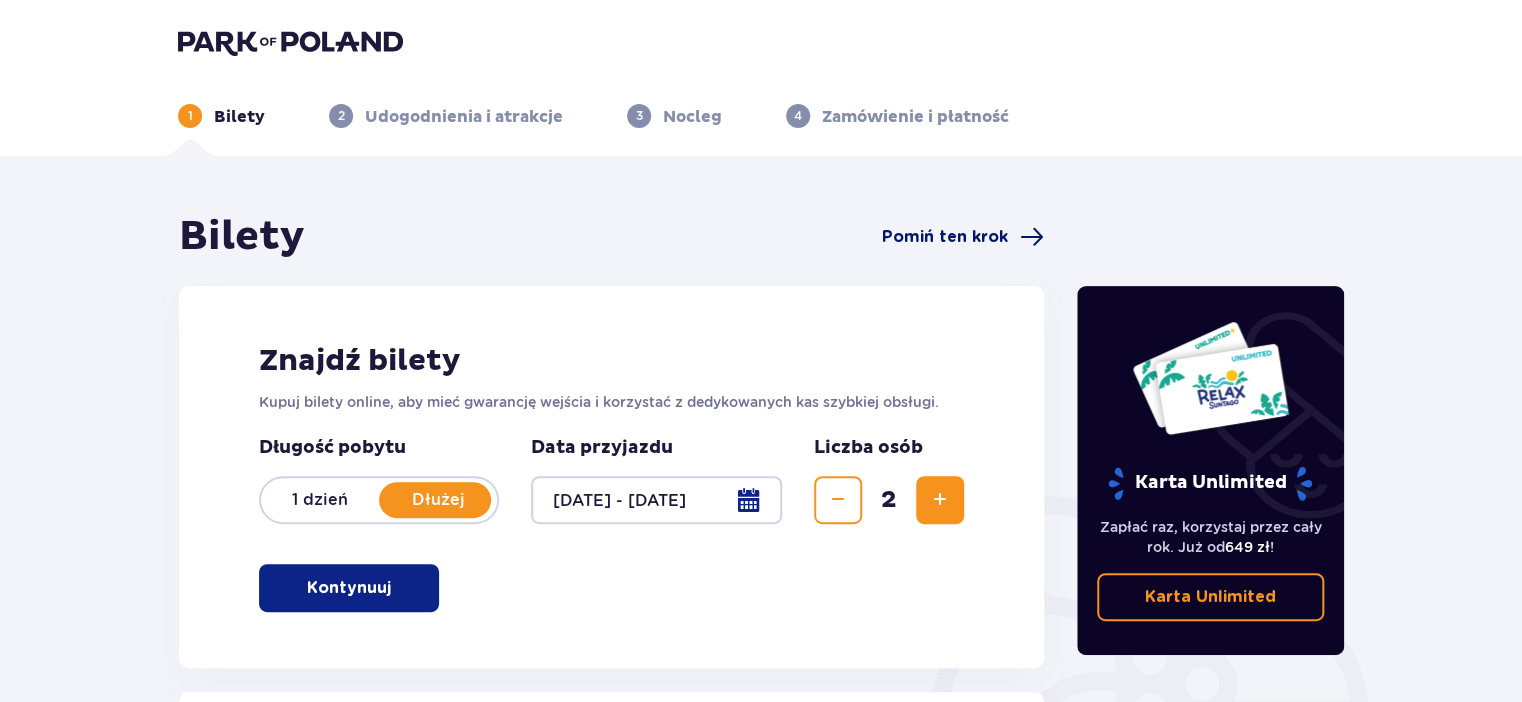 click on "Pomiń ten krok" at bounding box center [945, 237] 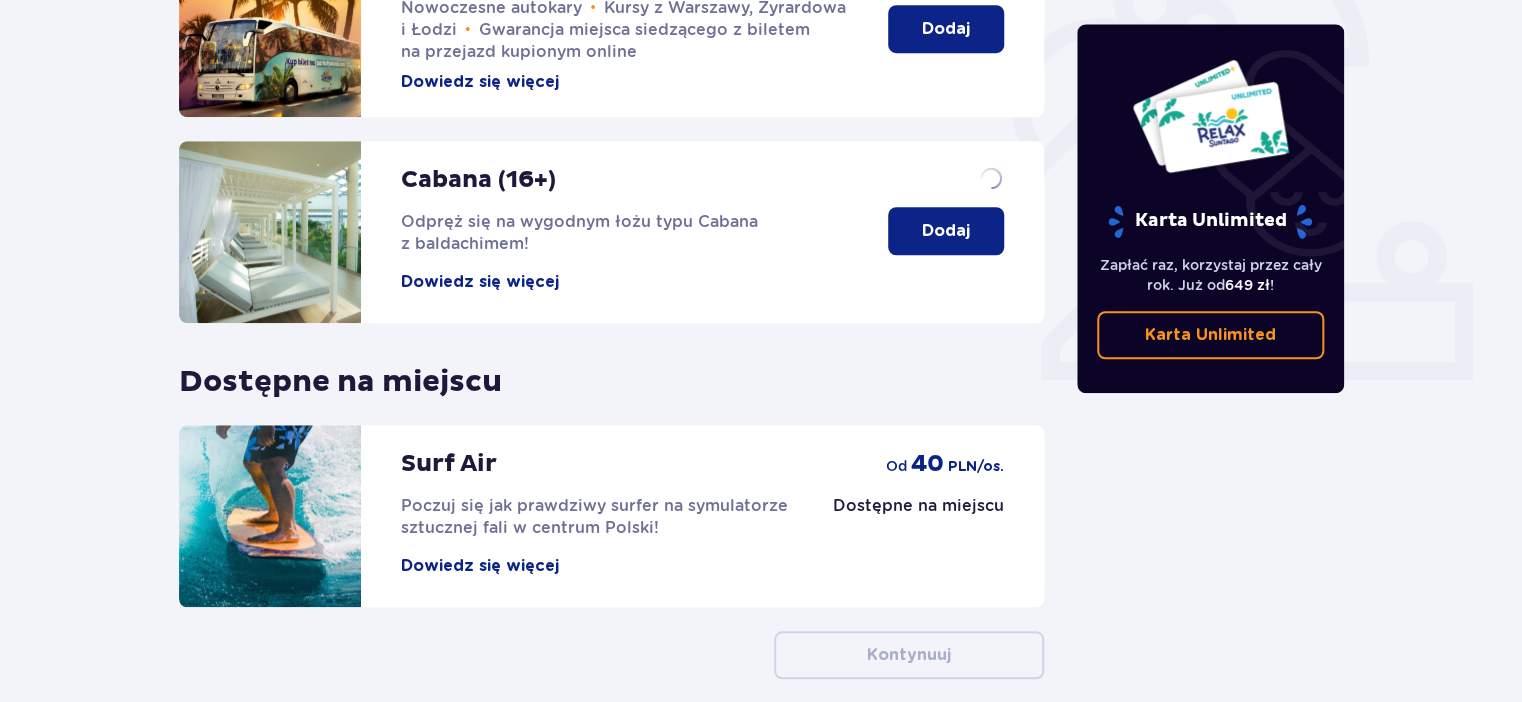 scroll, scrollTop: 665, scrollLeft: 0, axis: vertical 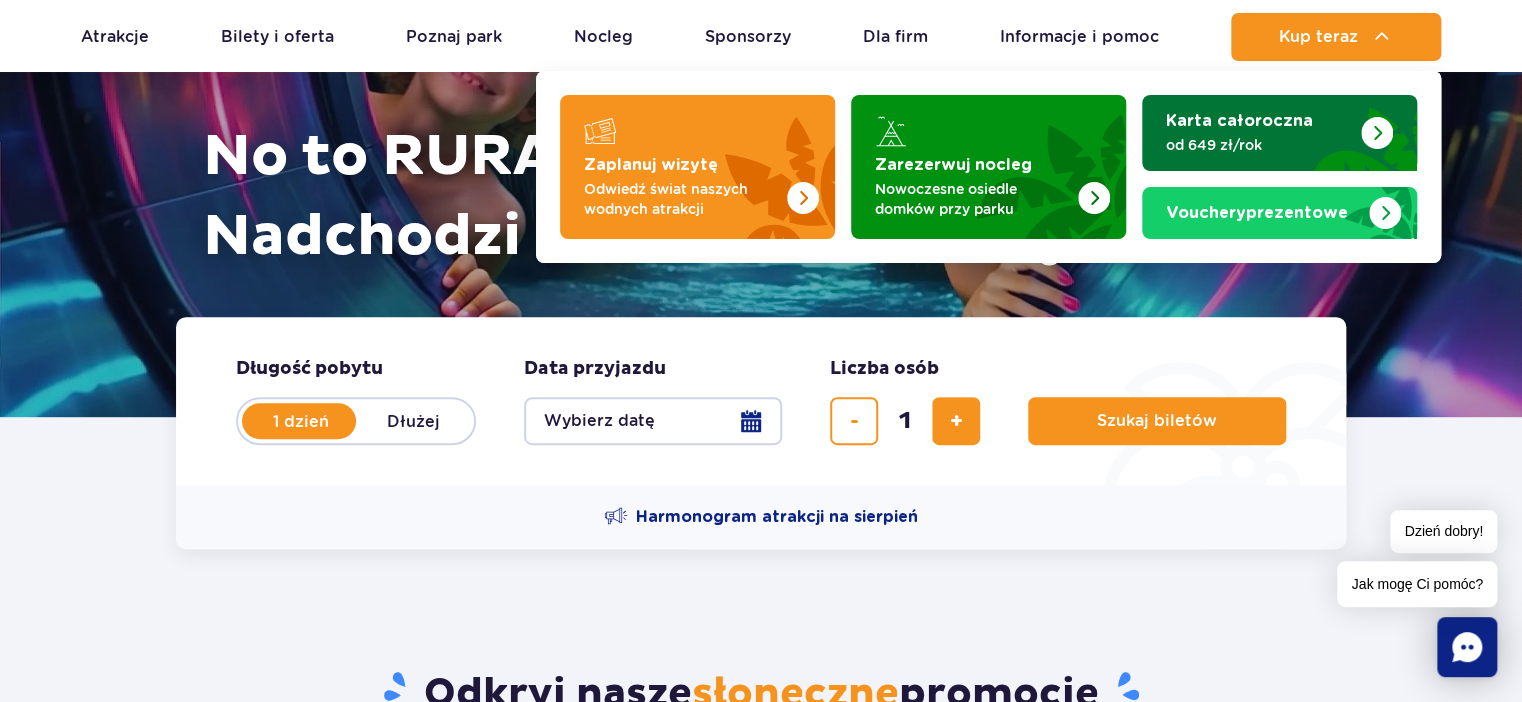click on "Karta całoroczna" at bounding box center (1239, 121) 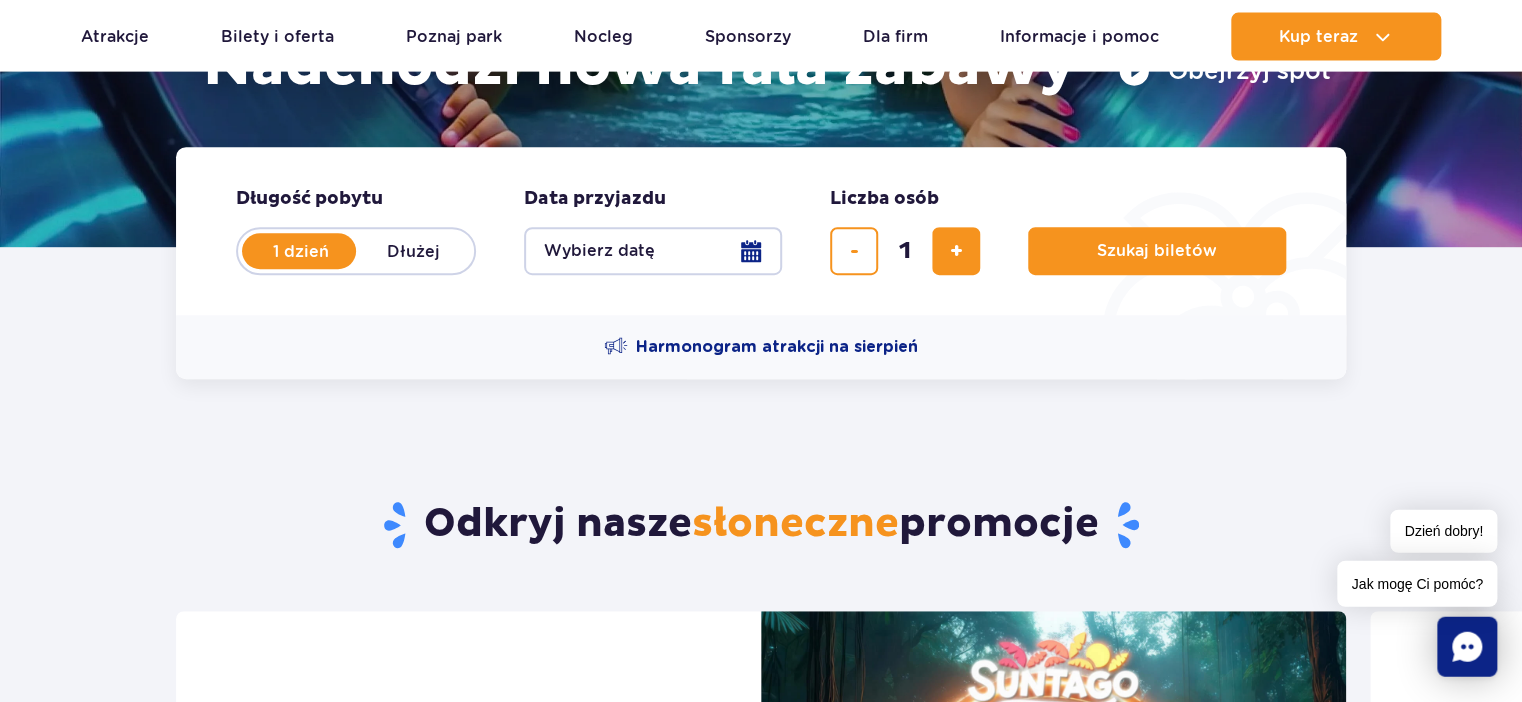 scroll, scrollTop: 0, scrollLeft: 0, axis: both 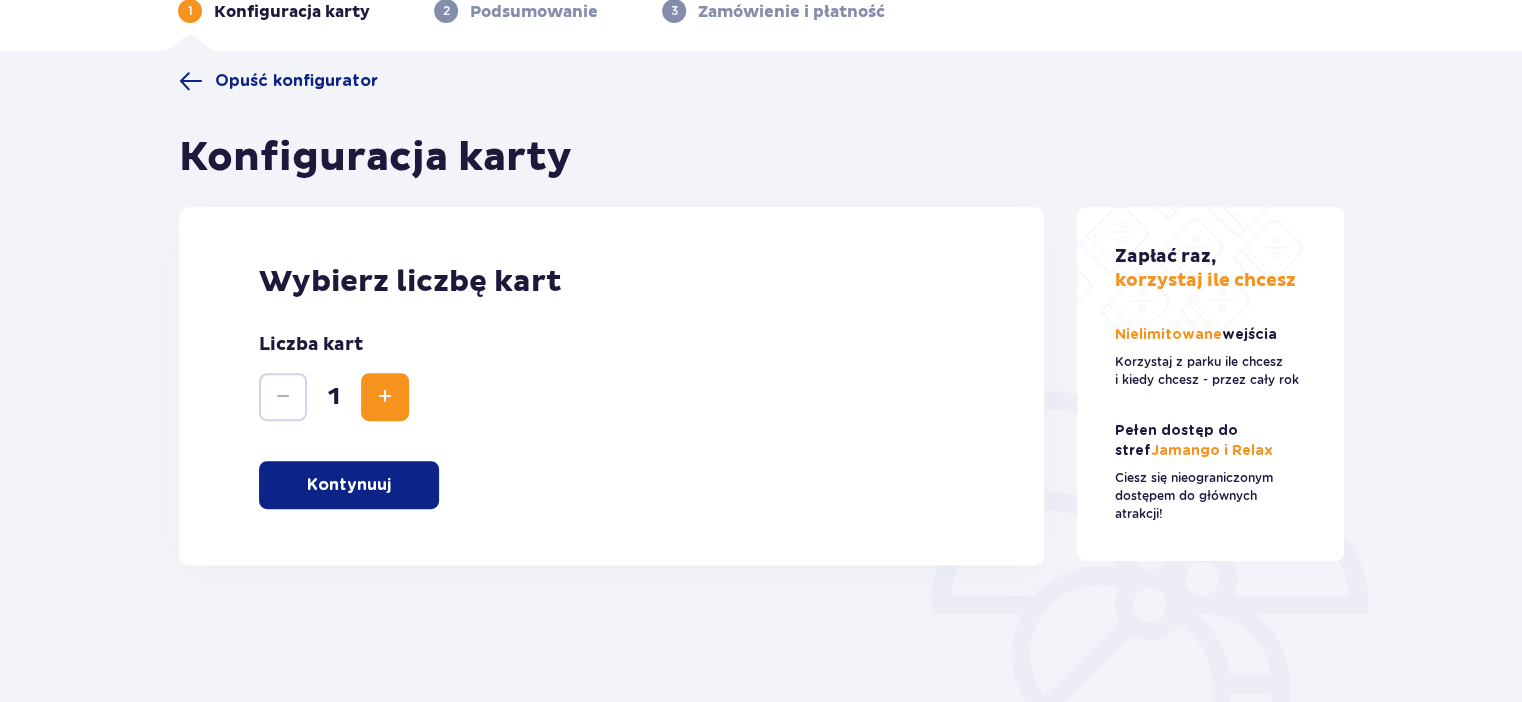 click at bounding box center (385, 397) 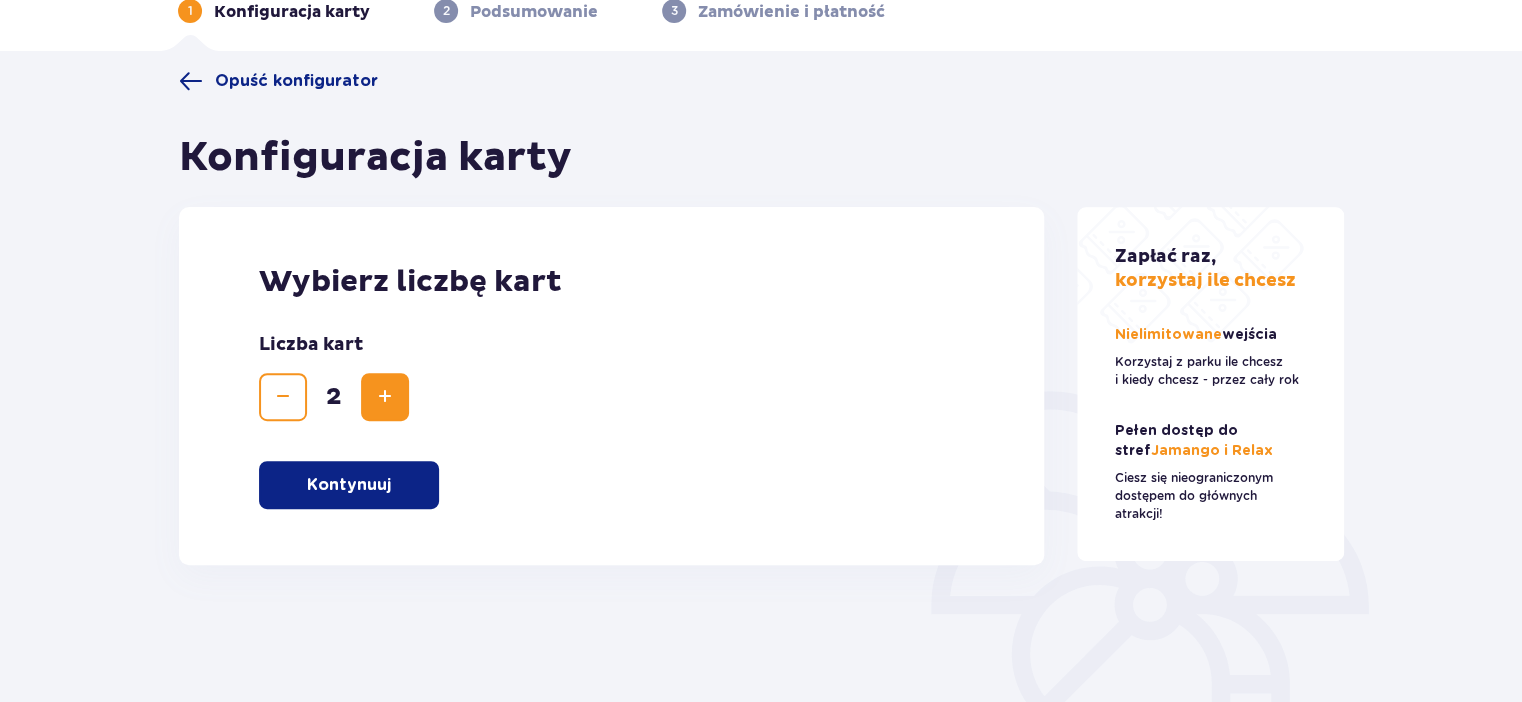 click on "Kontynuuj" at bounding box center (349, 485) 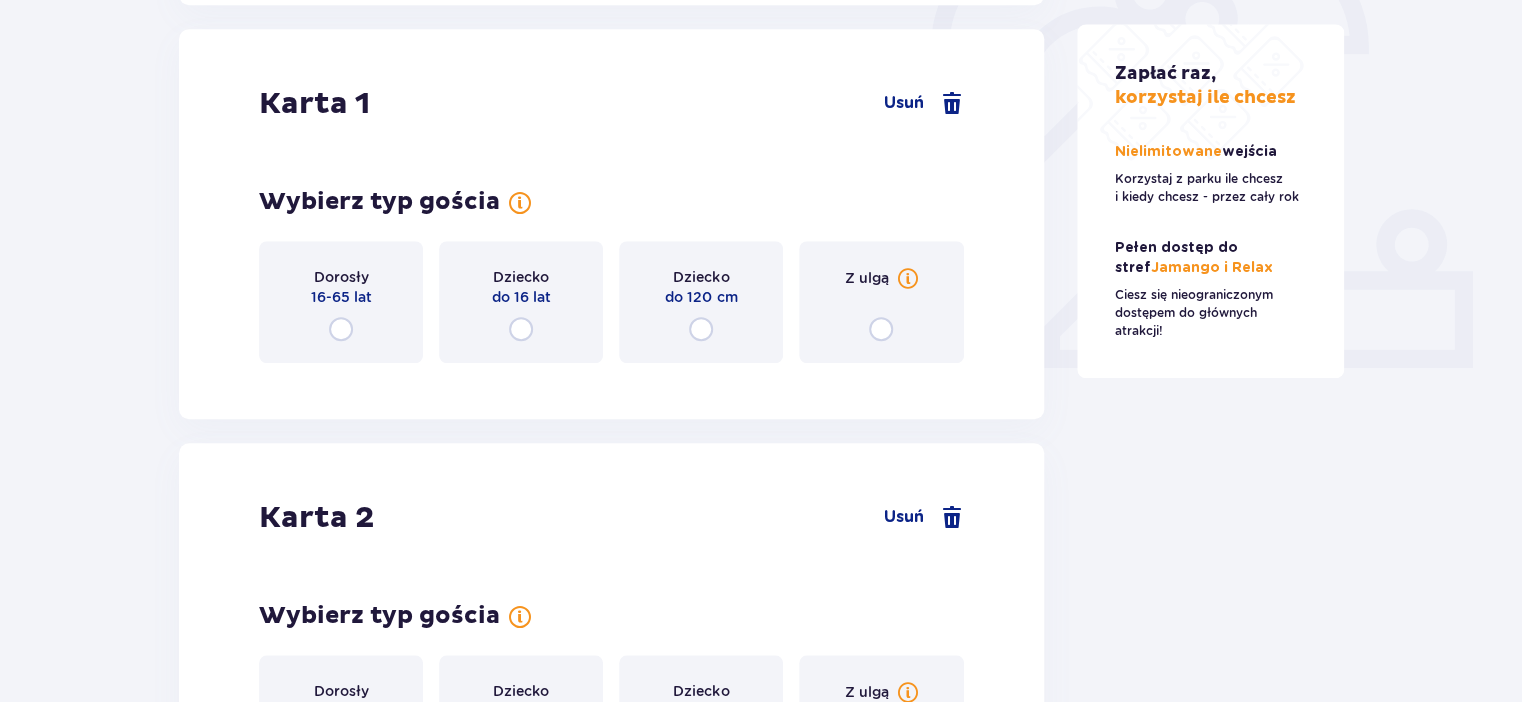 scroll, scrollTop: 670, scrollLeft: 0, axis: vertical 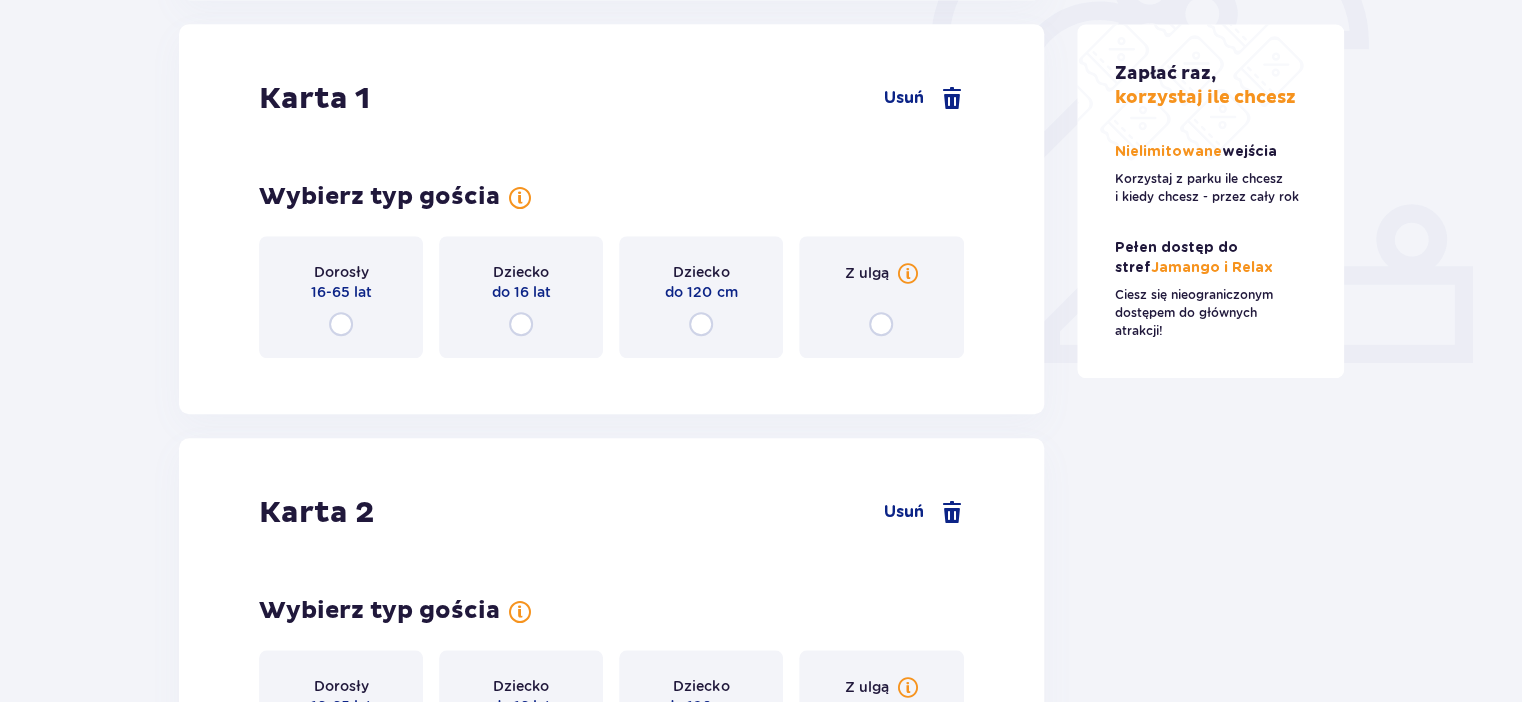 click on "Dorosły 16-65 lat" at bounding box center (341, 297) 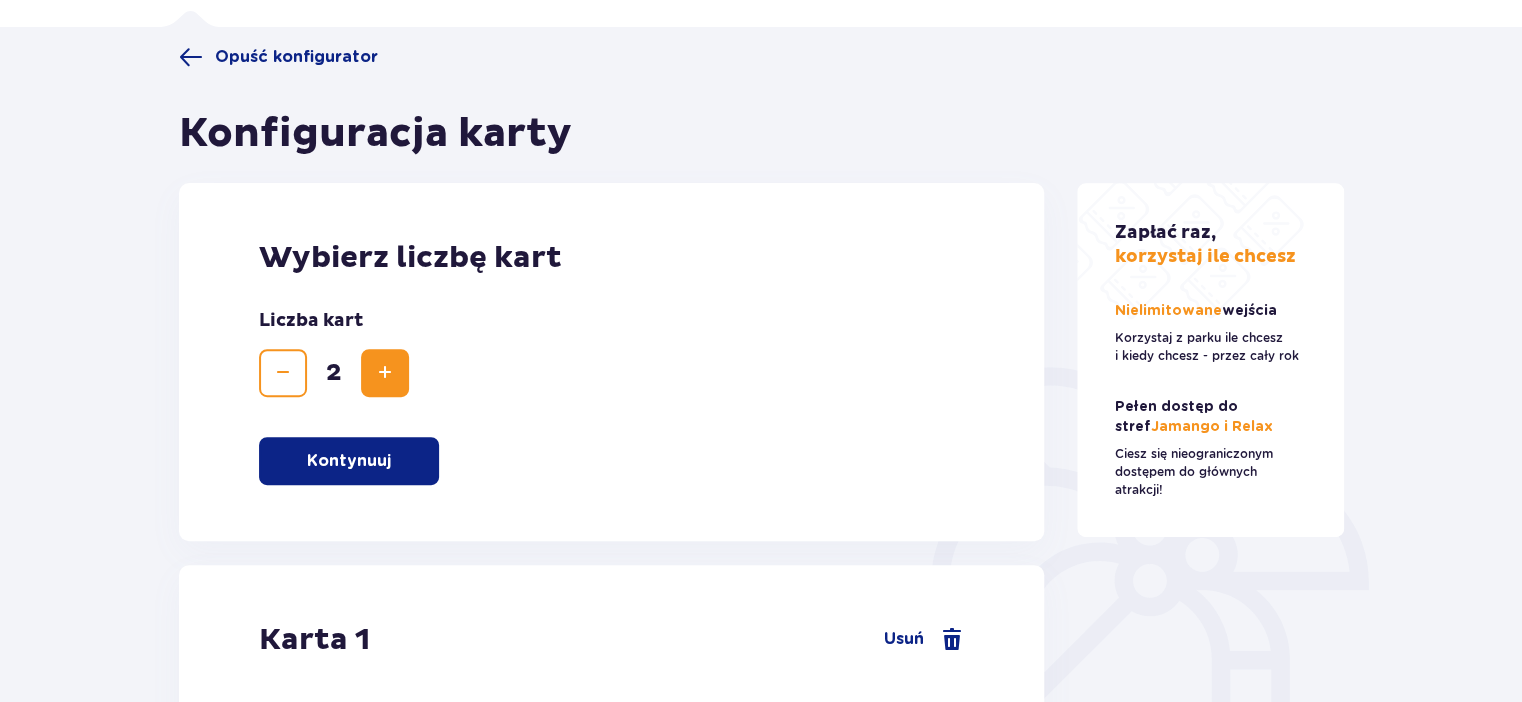 scroll, scrollTop: 0, scrollLeft: 0, axis: both 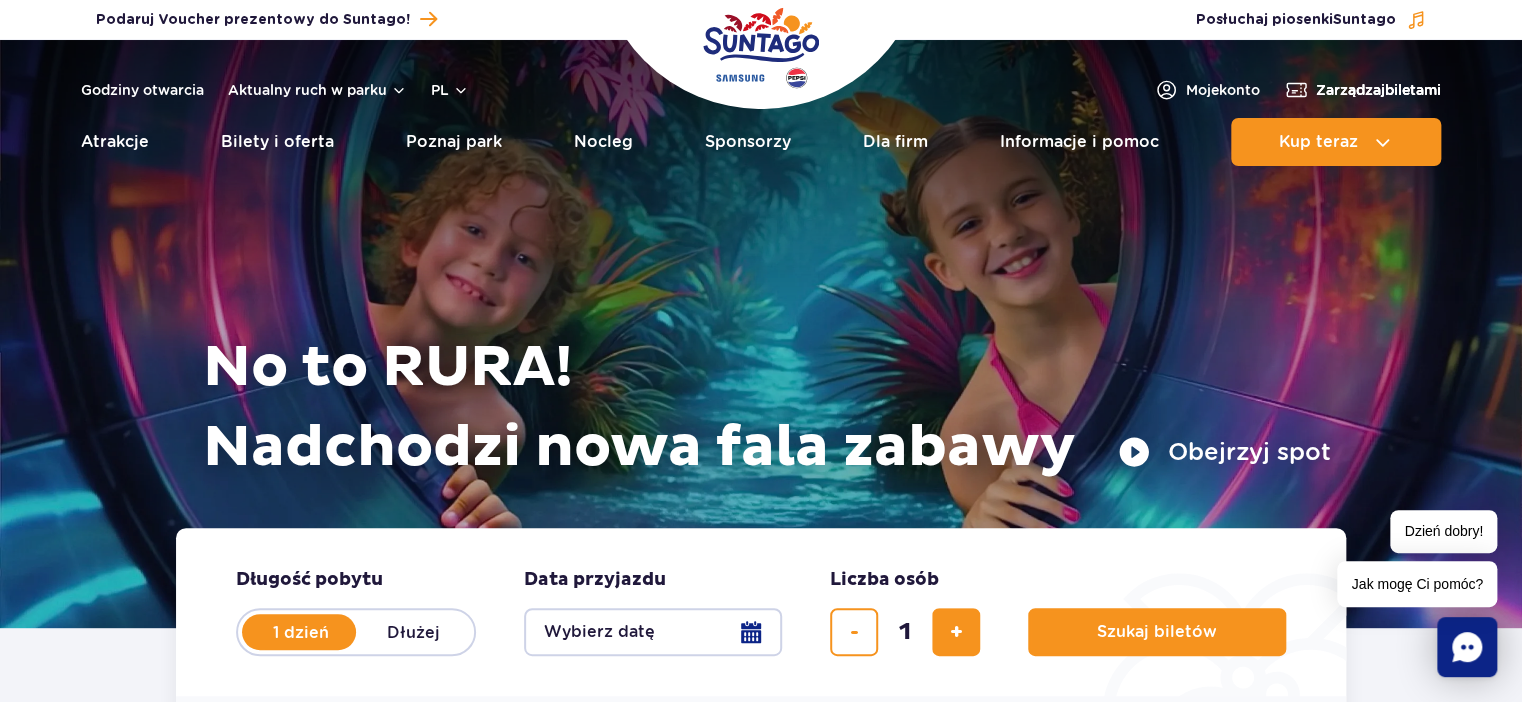 click on "Zarządzaj  biletami" at bounding box center (1378, 90) 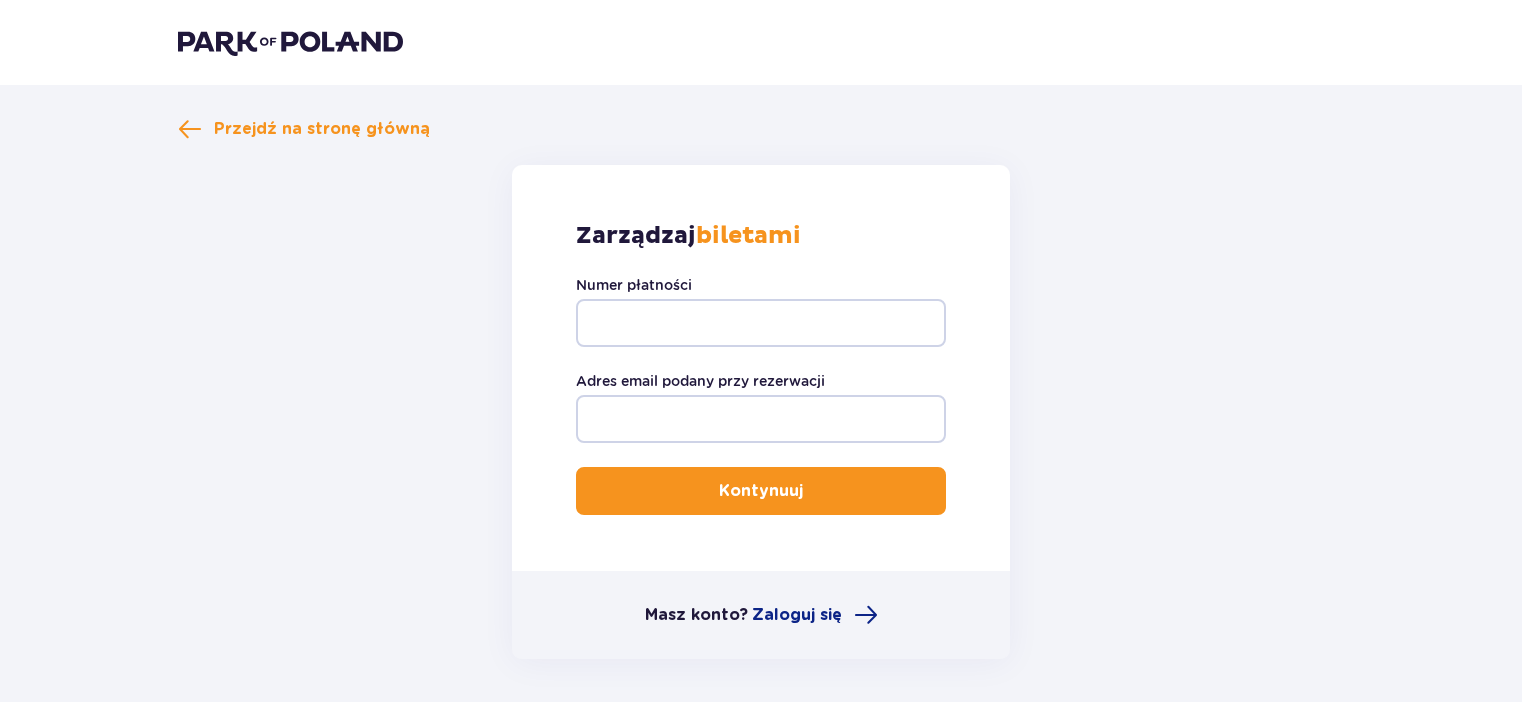 scroll, scrollTop: 0, scrollLeft: 0, axis: both 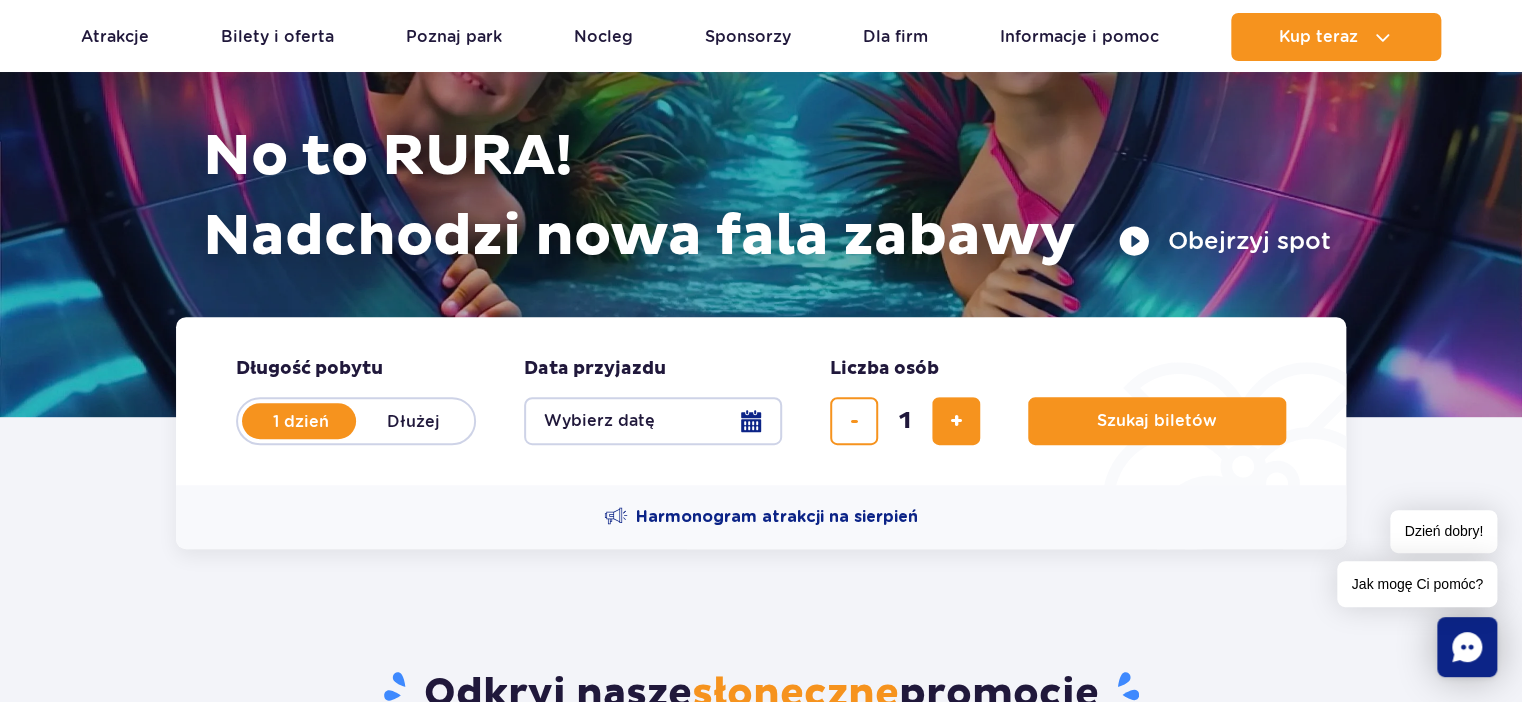 click on "Dłużej" at bounding box center [413, 421] 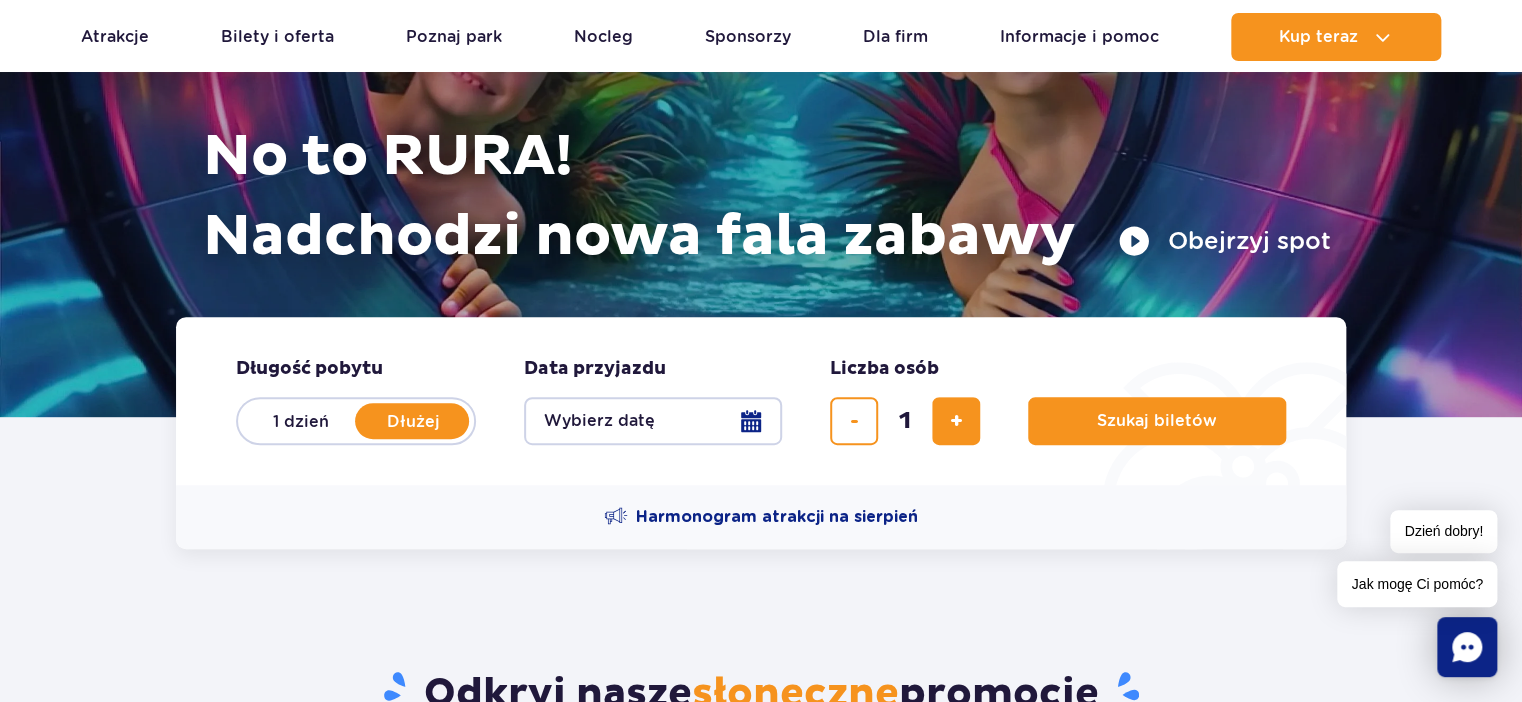 click on "Wybierz datę" at bounding box center (653, 421) 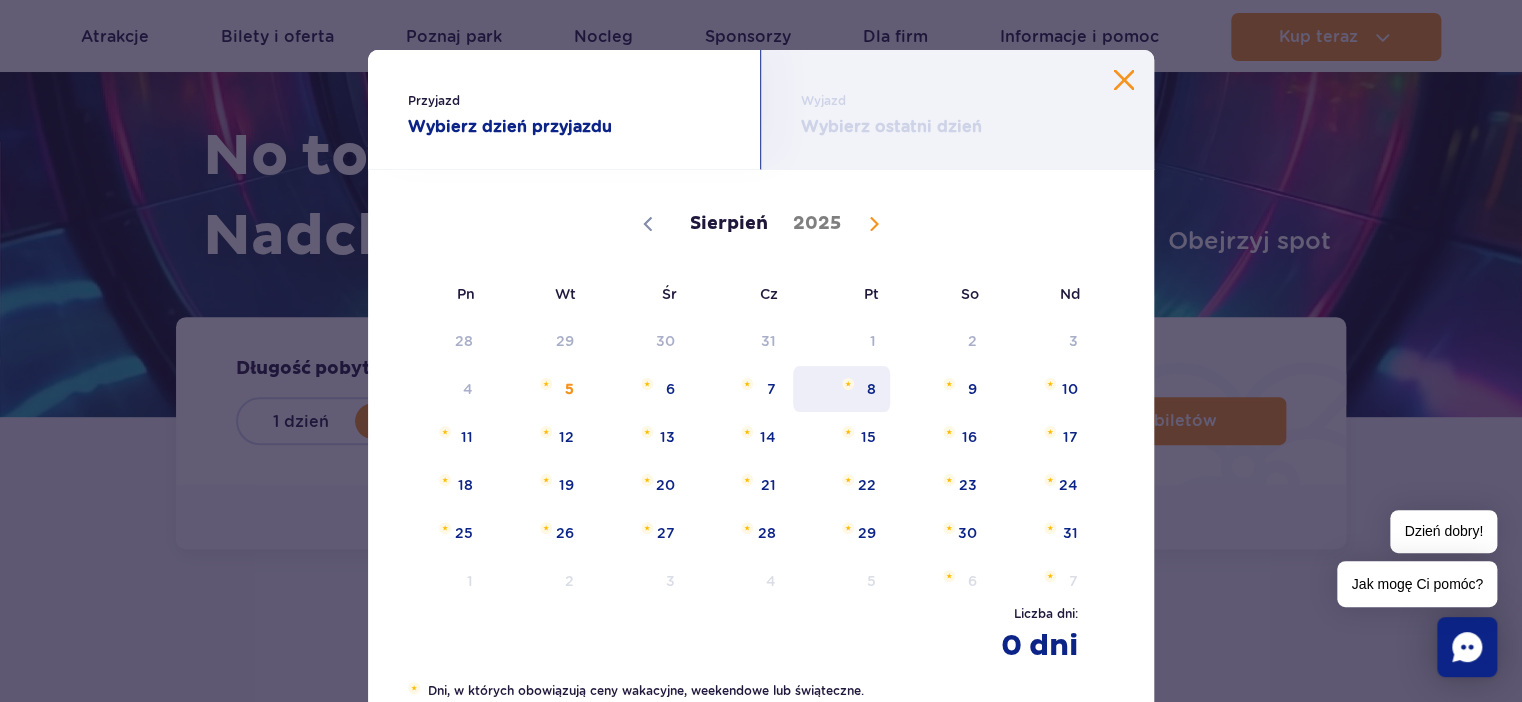 click on "8" at bounding box center (841, 389) 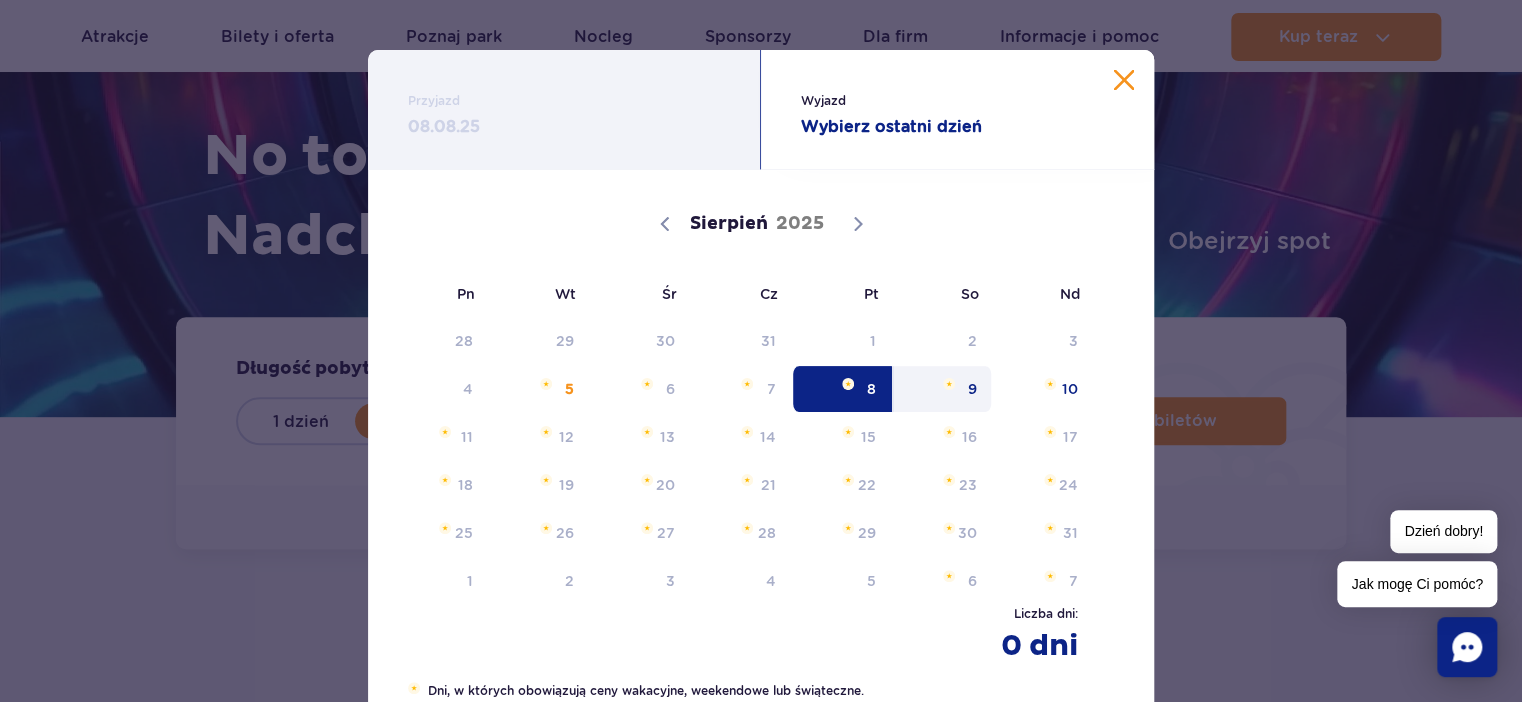 click on "9" at bounding box center [942, 389] 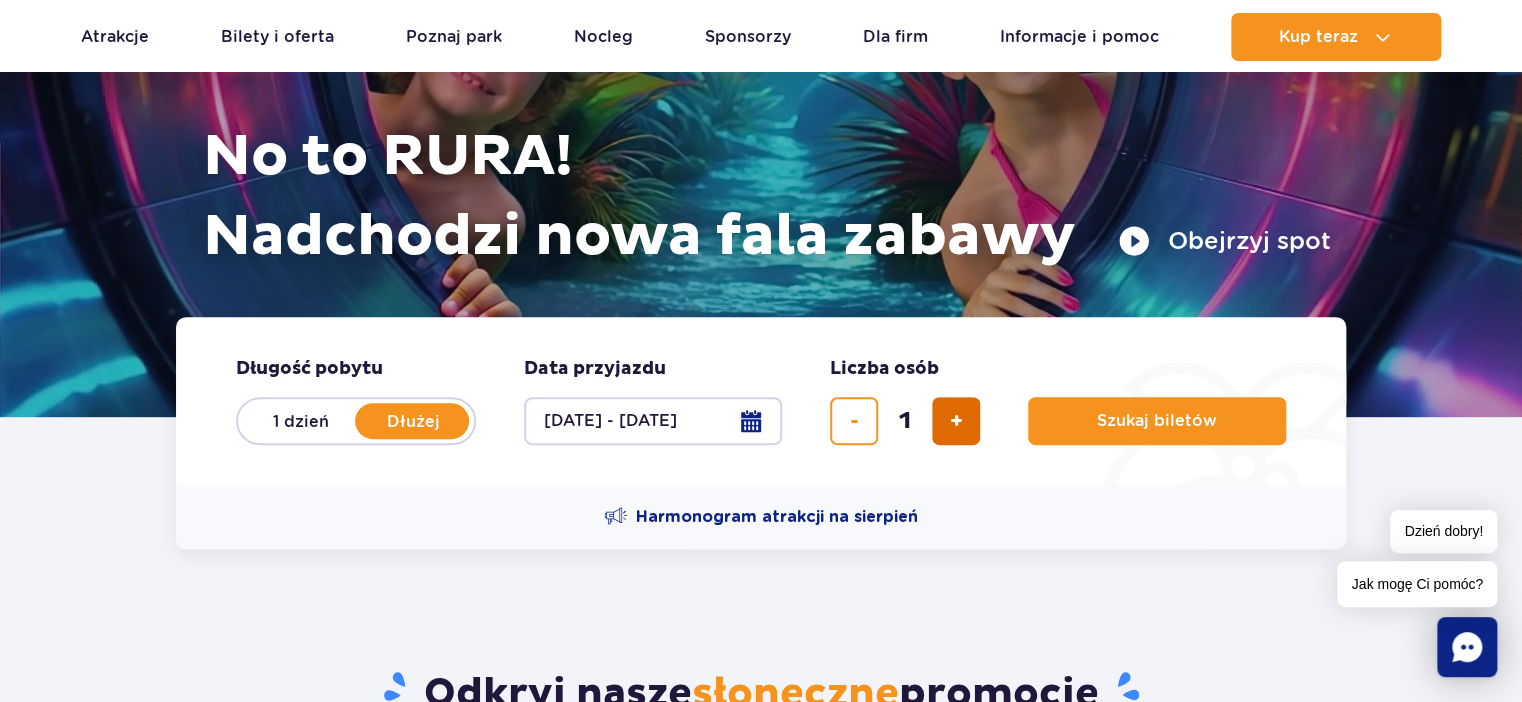 click at bounding box center [956, 421] 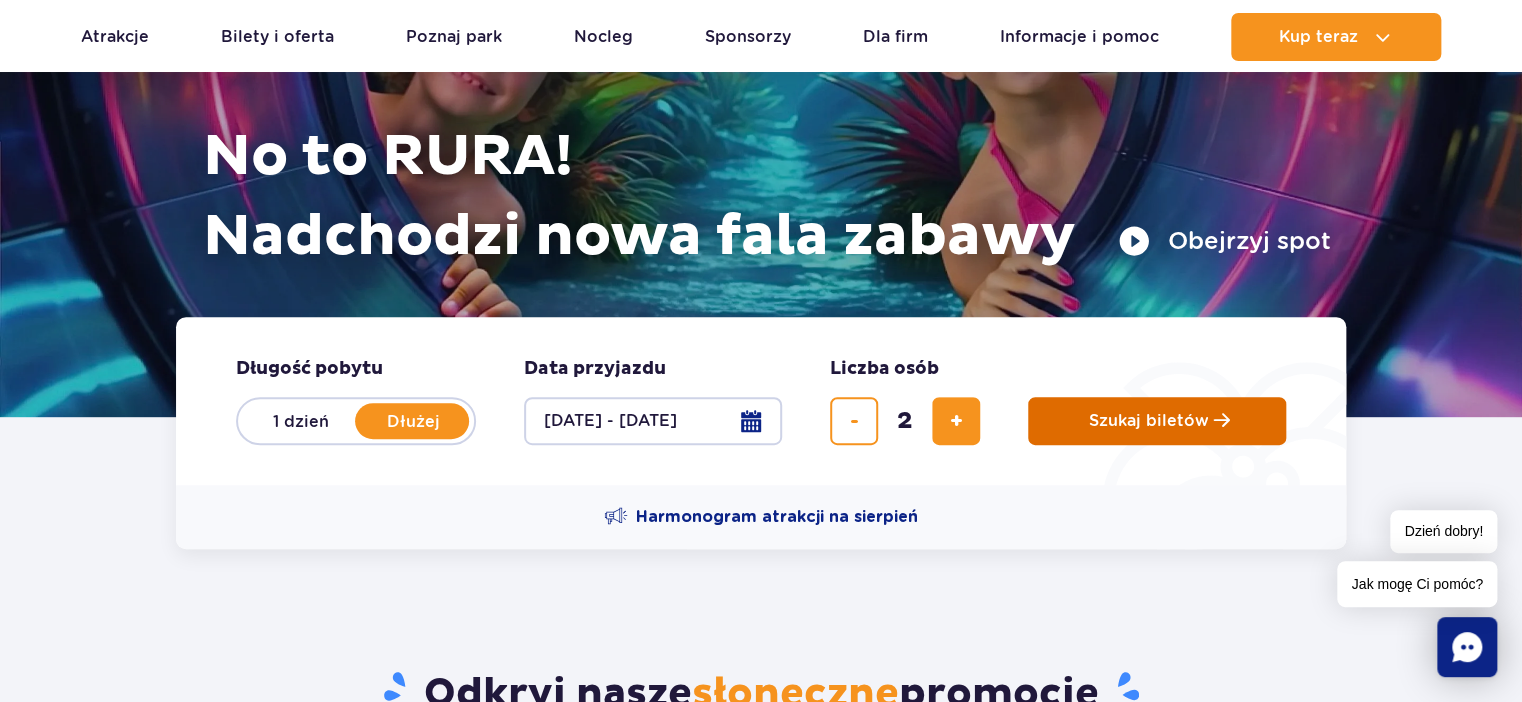 click on "Szukaj biletów" at bounding box center [1149, 421] 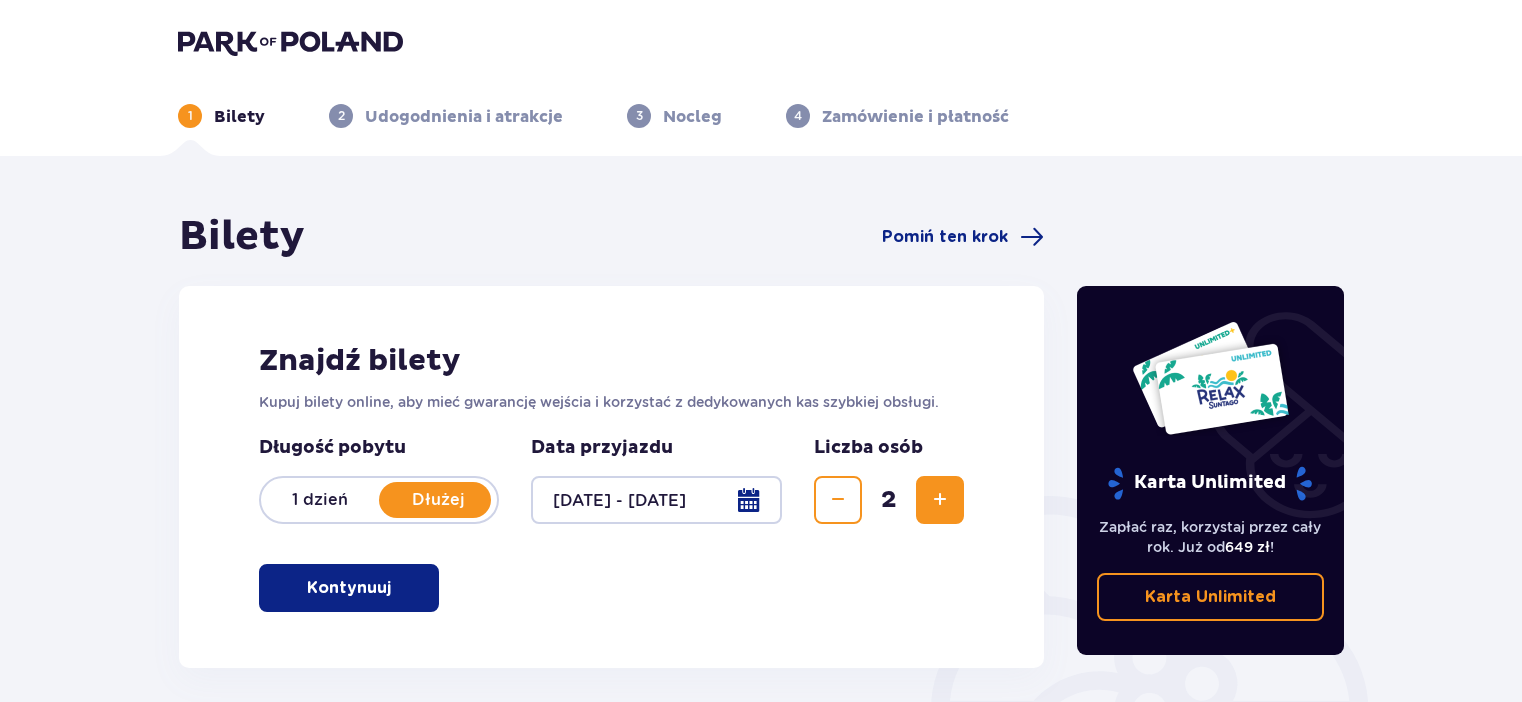 scroll, scrollTop: 0, scrollLeft: 0, axis: both 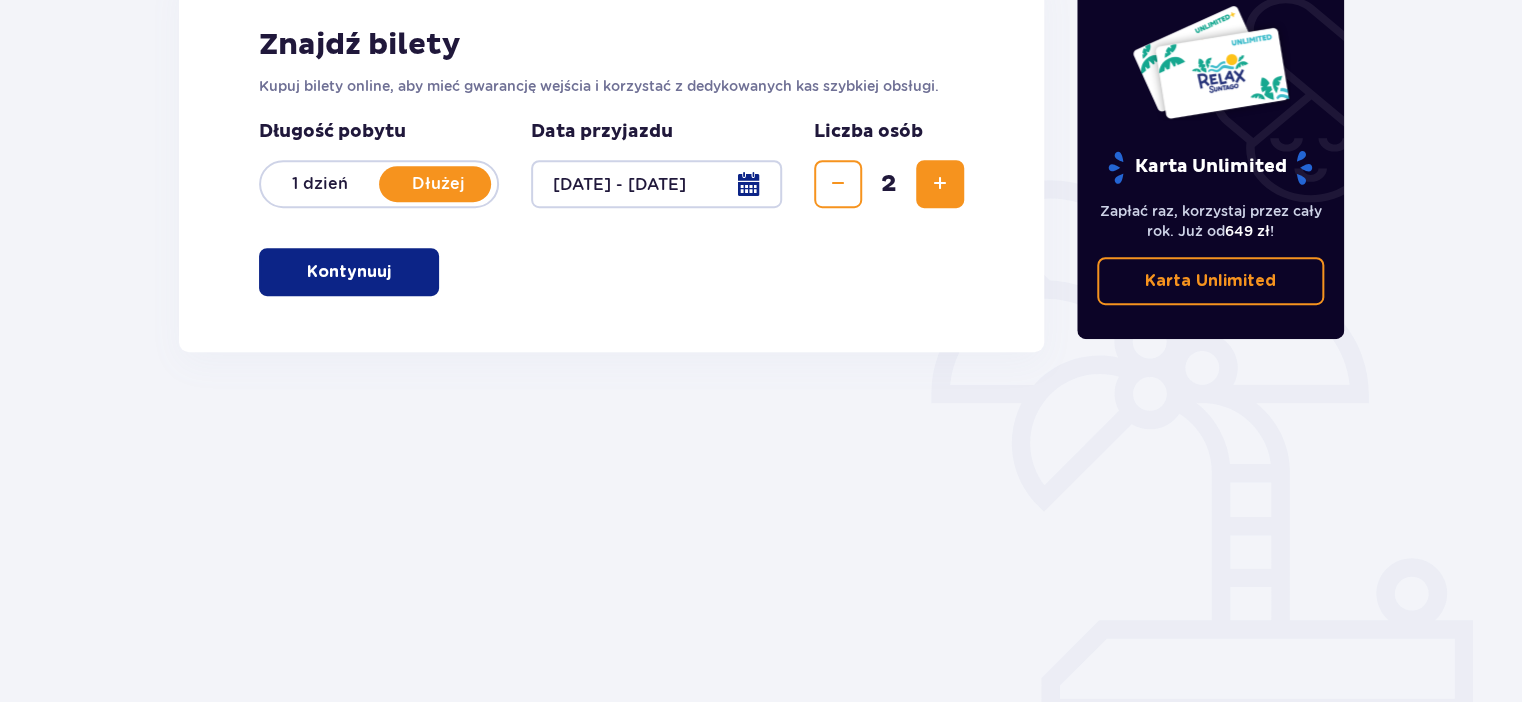 click on "Kontynuuj" at bounding box center (349, 272) 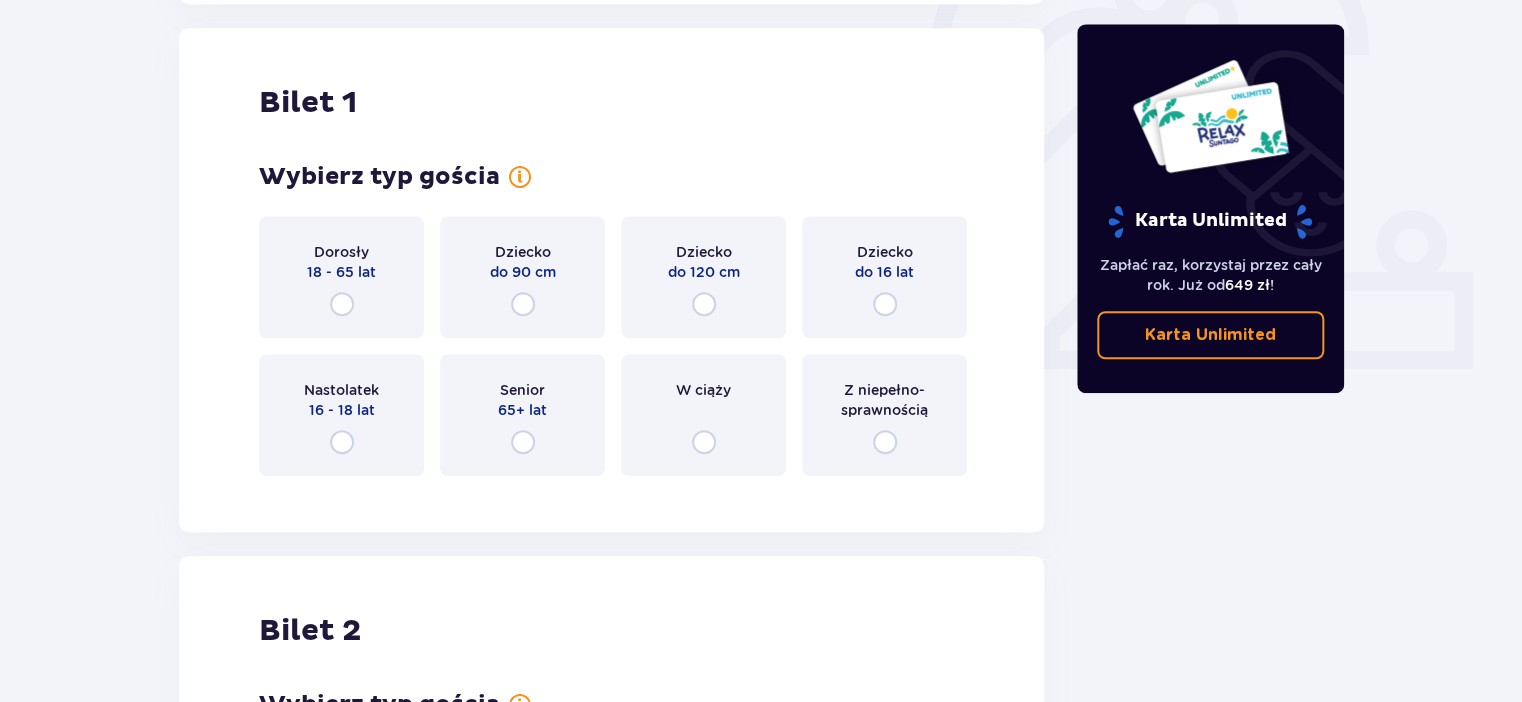 scroll, scrollTop: 668, scrollLeft: 0, axis: vertical 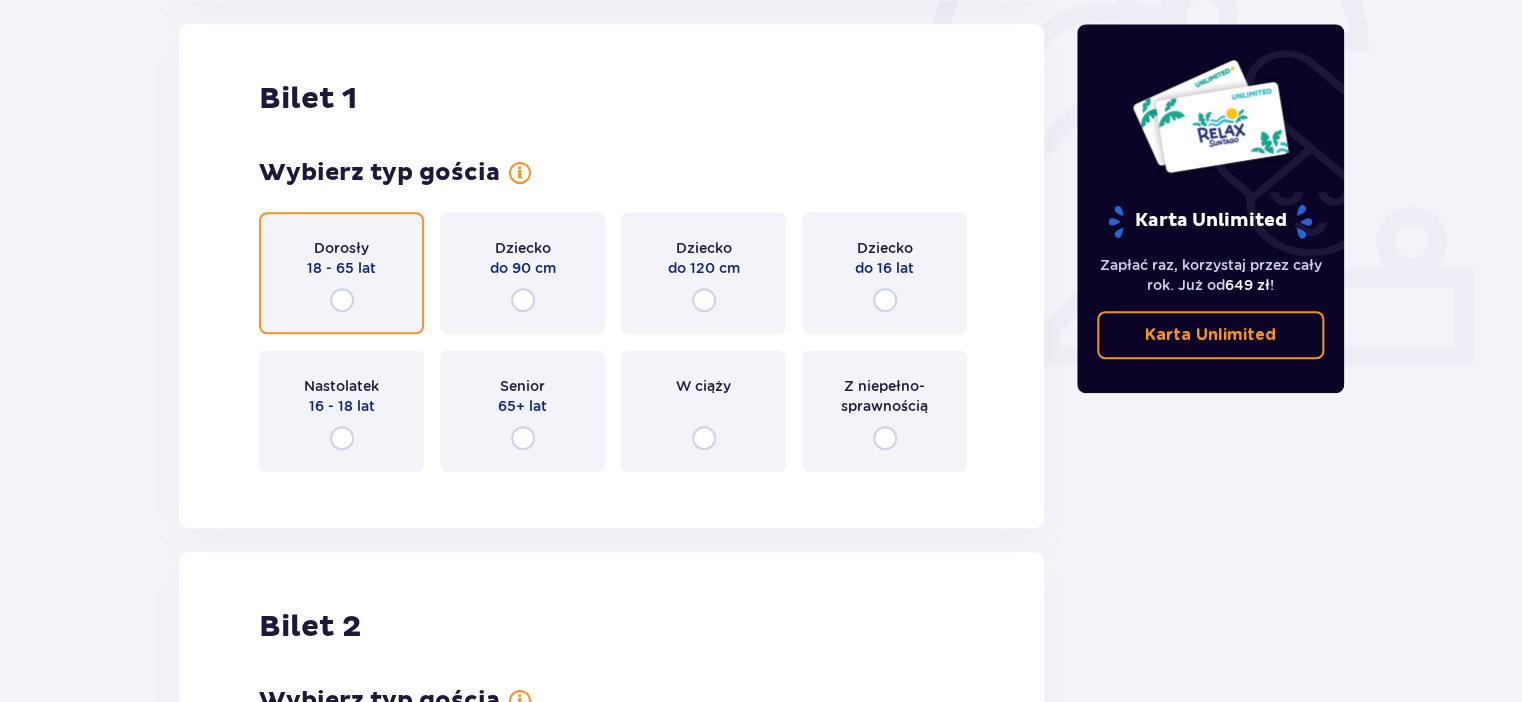 click at bounding box center [342, 300] 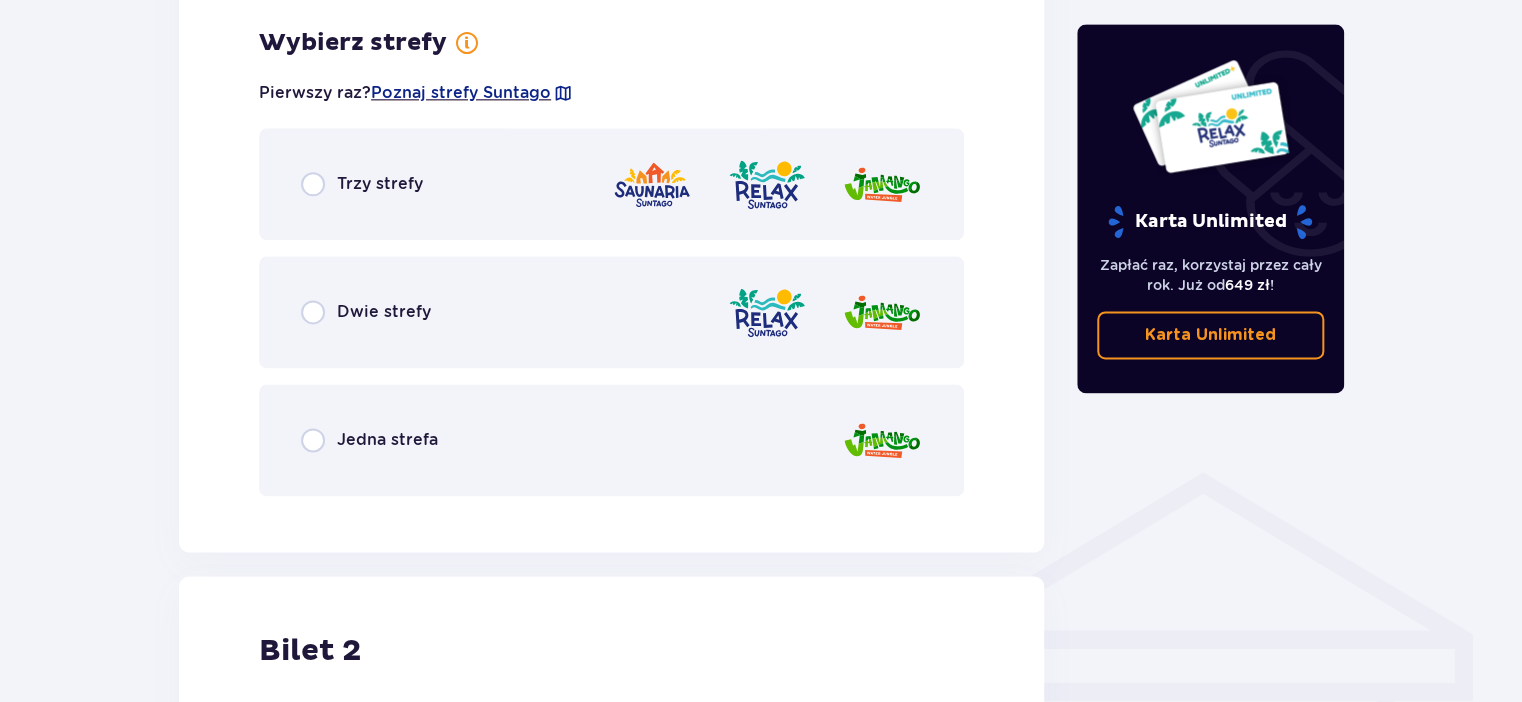 scroll, scrollTop: 1156, scrollLeft: 0, axis: vertical 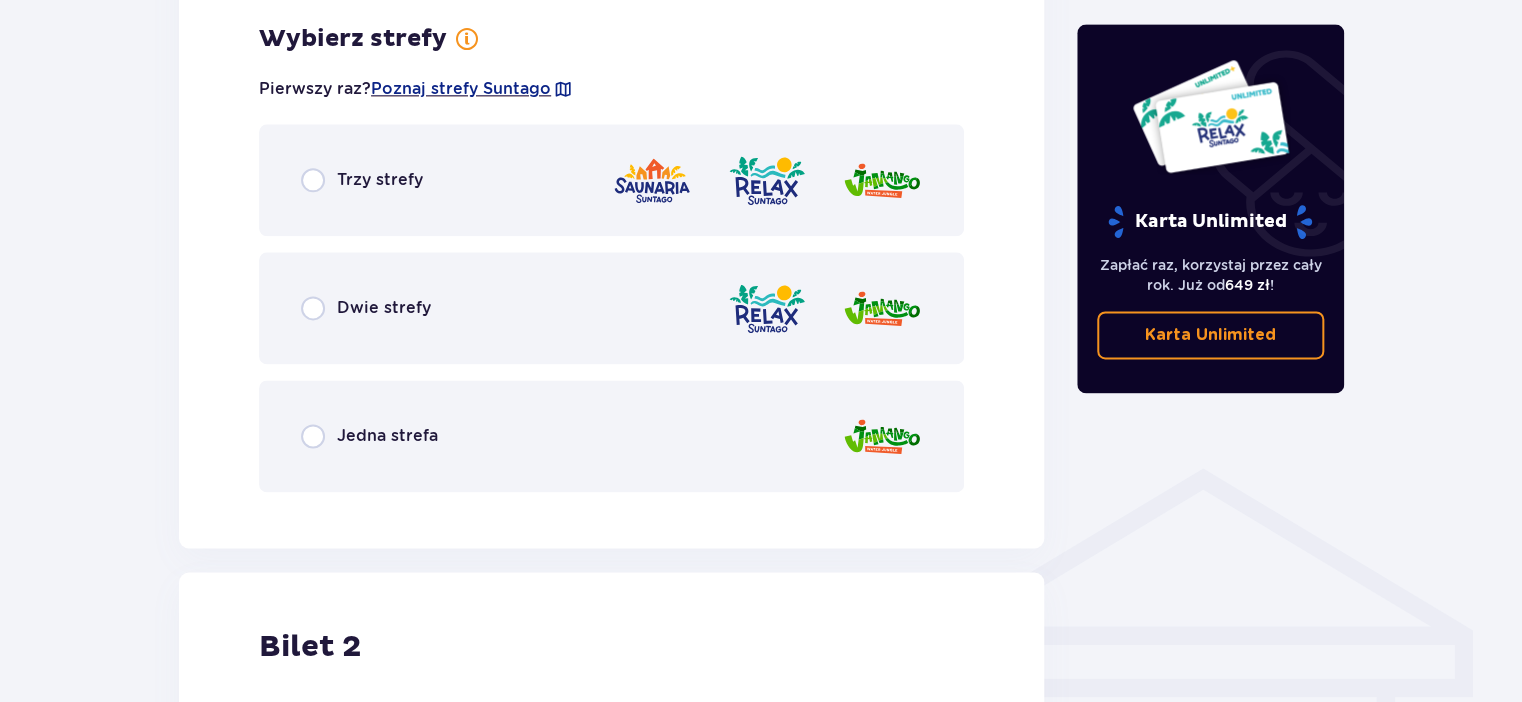 click on "Trzy strefy" at bounding box center (362, 180) 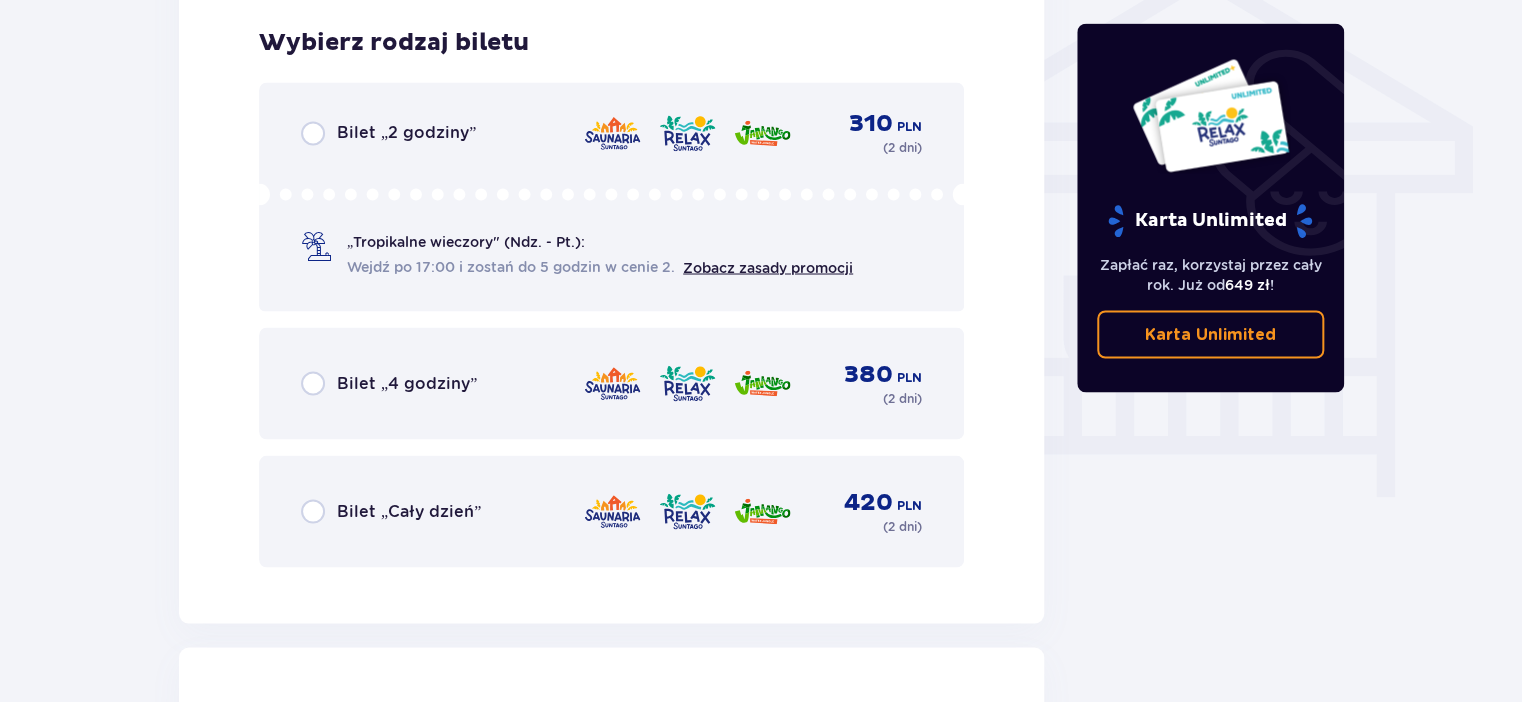 scroll, scrollTop: 1664, scrollLeft: 0, axis: vertical 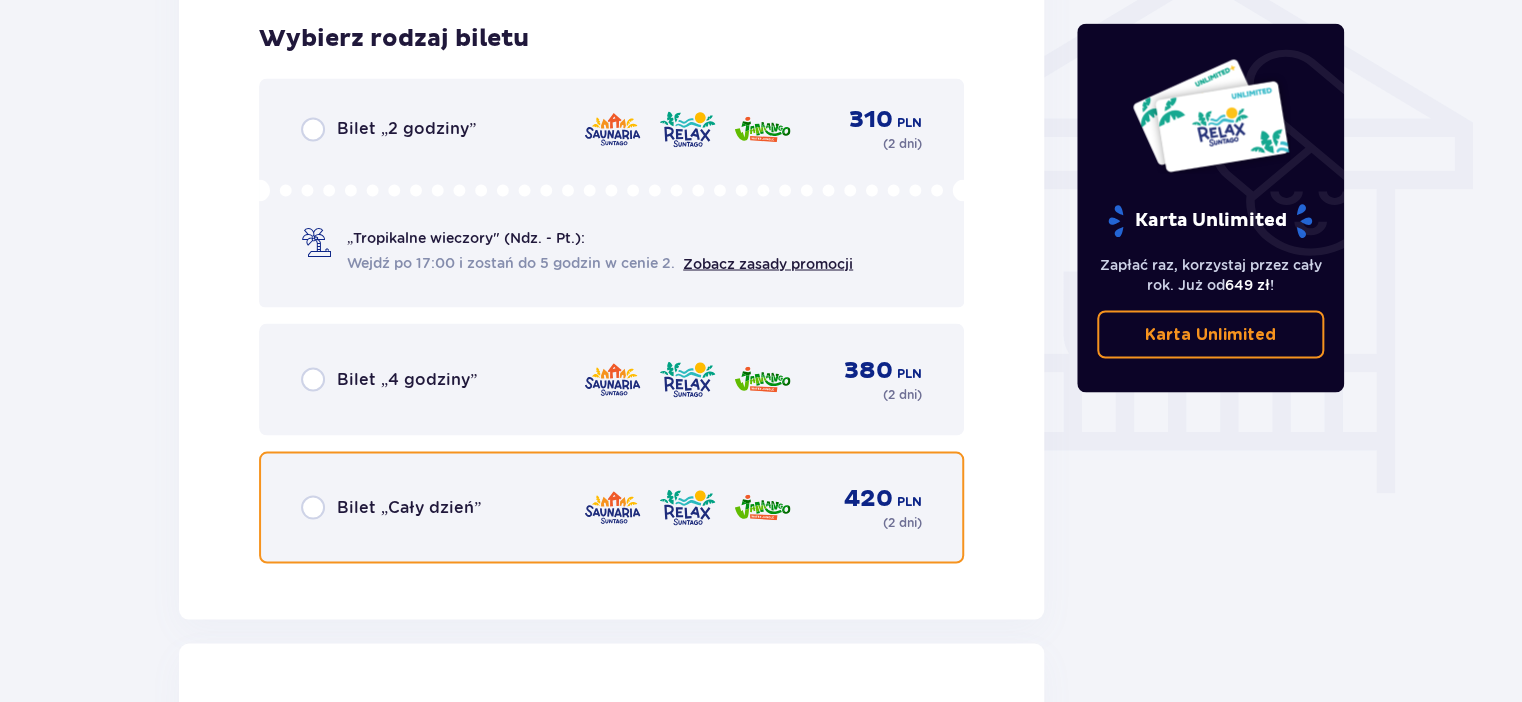 click at bounding box center [313, 507] 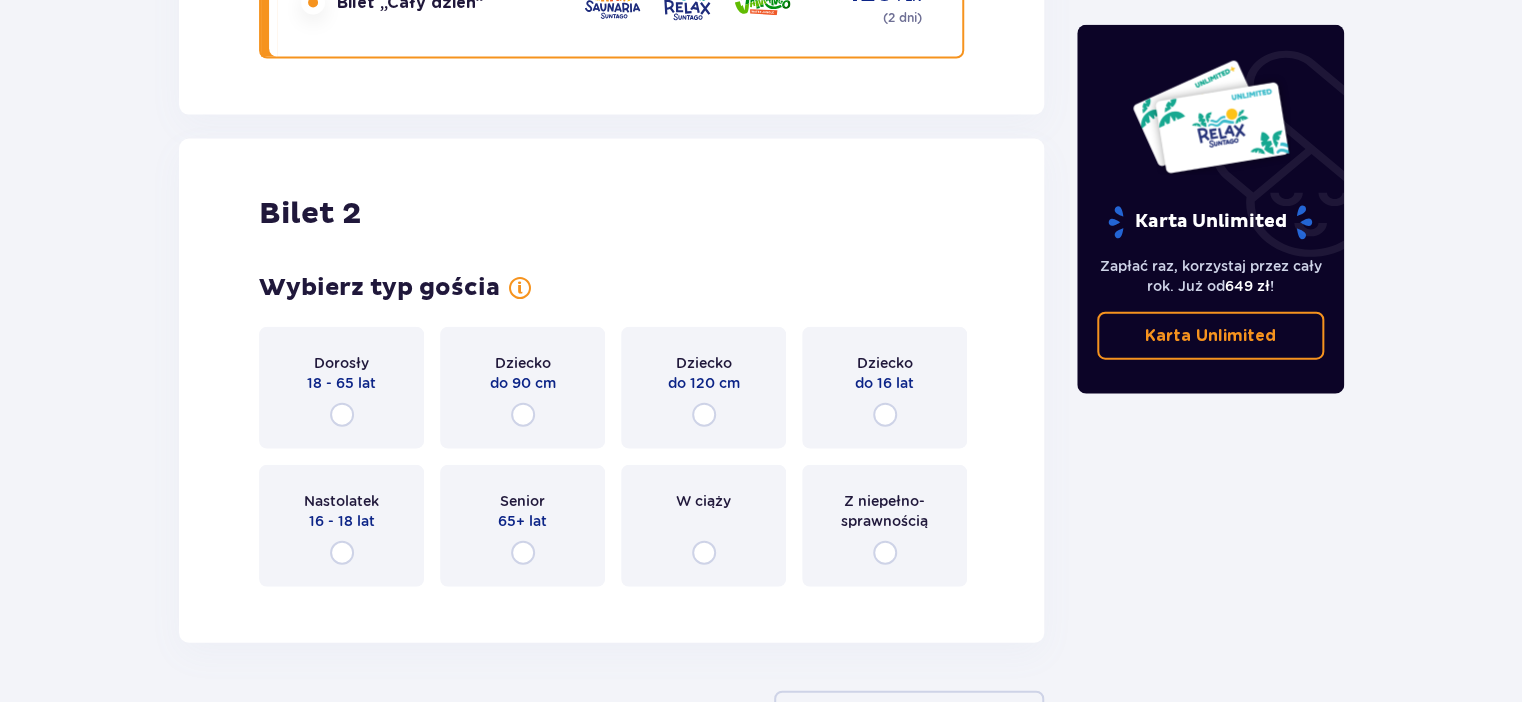 scroll, scrollTop: 2176, scrollLeft: 0, axis: vertical 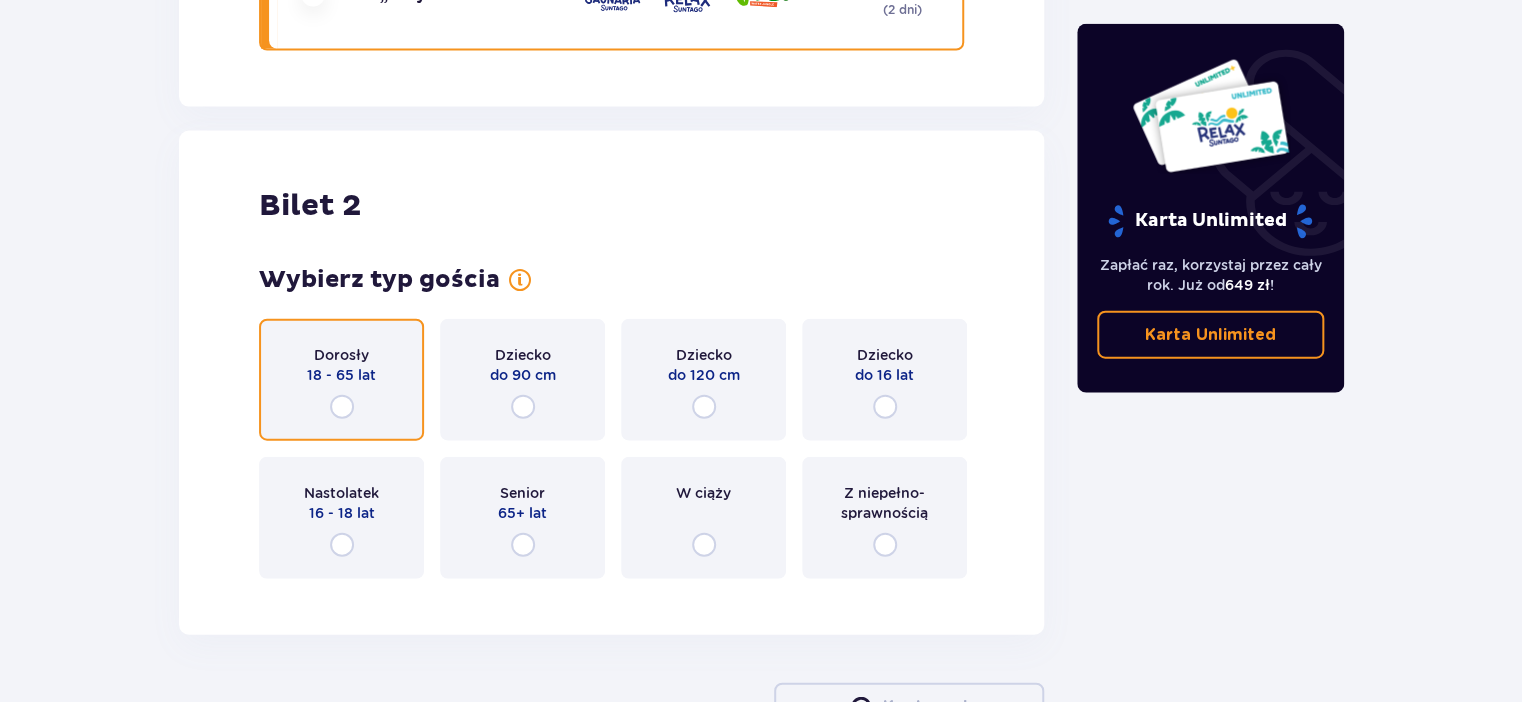 click at bounding box center [342, 407] 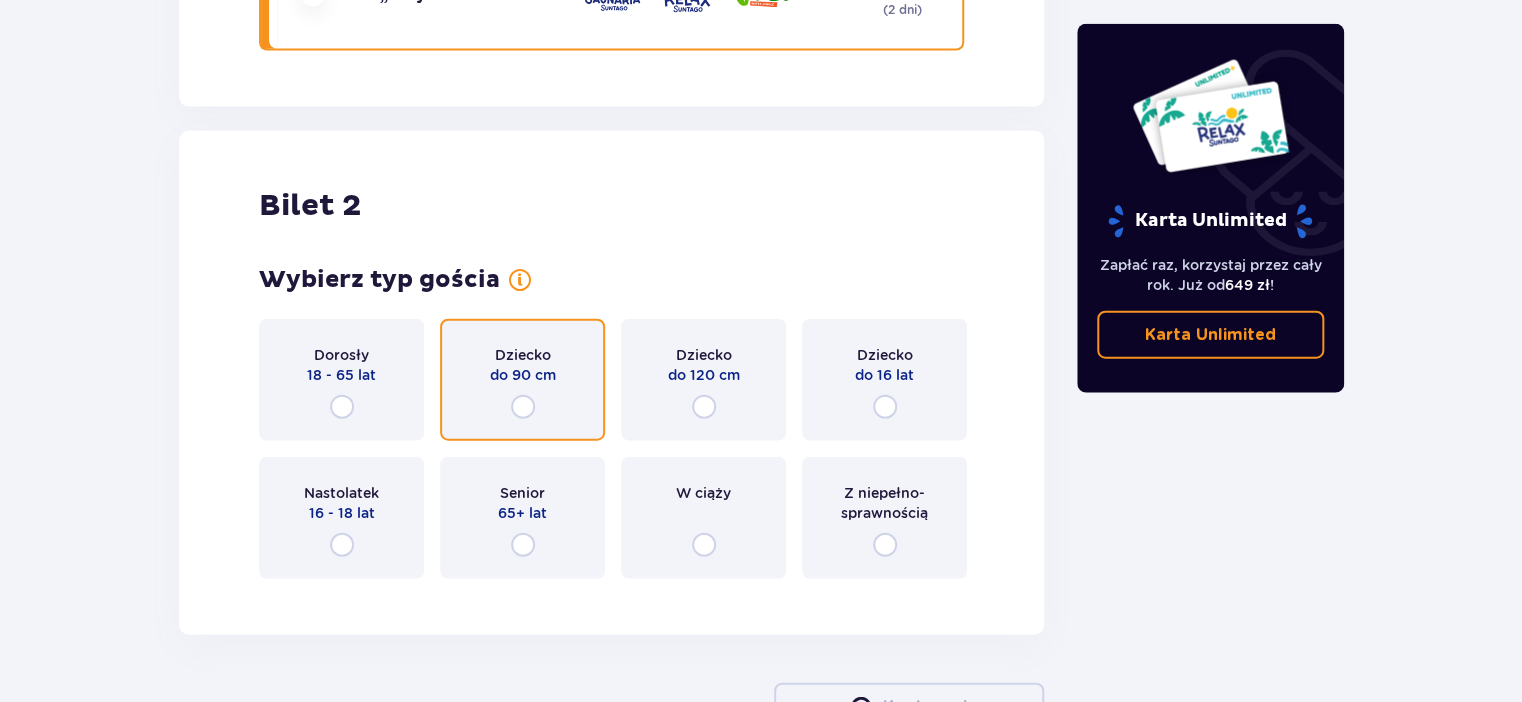 click at bounding box center [523, 407] 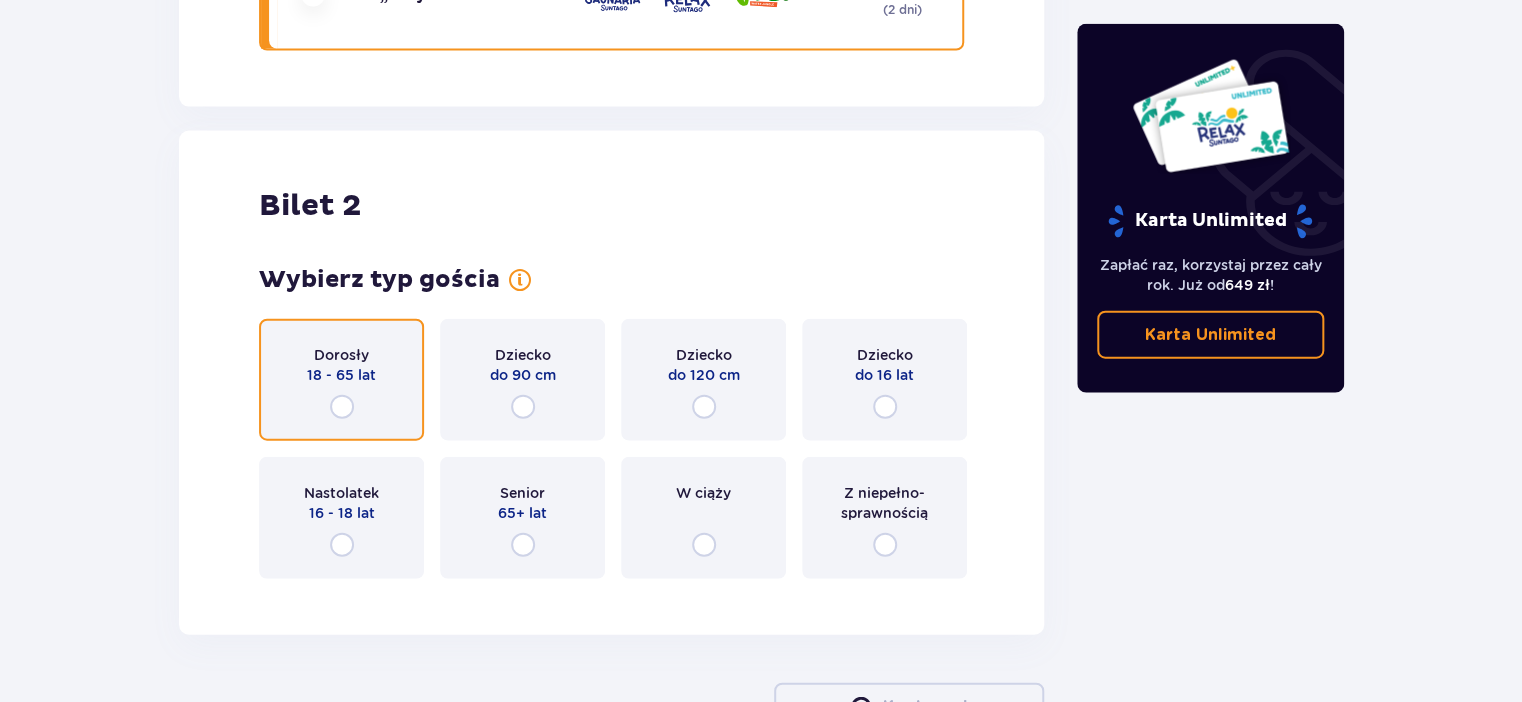 click at bounding box center (342, 407) 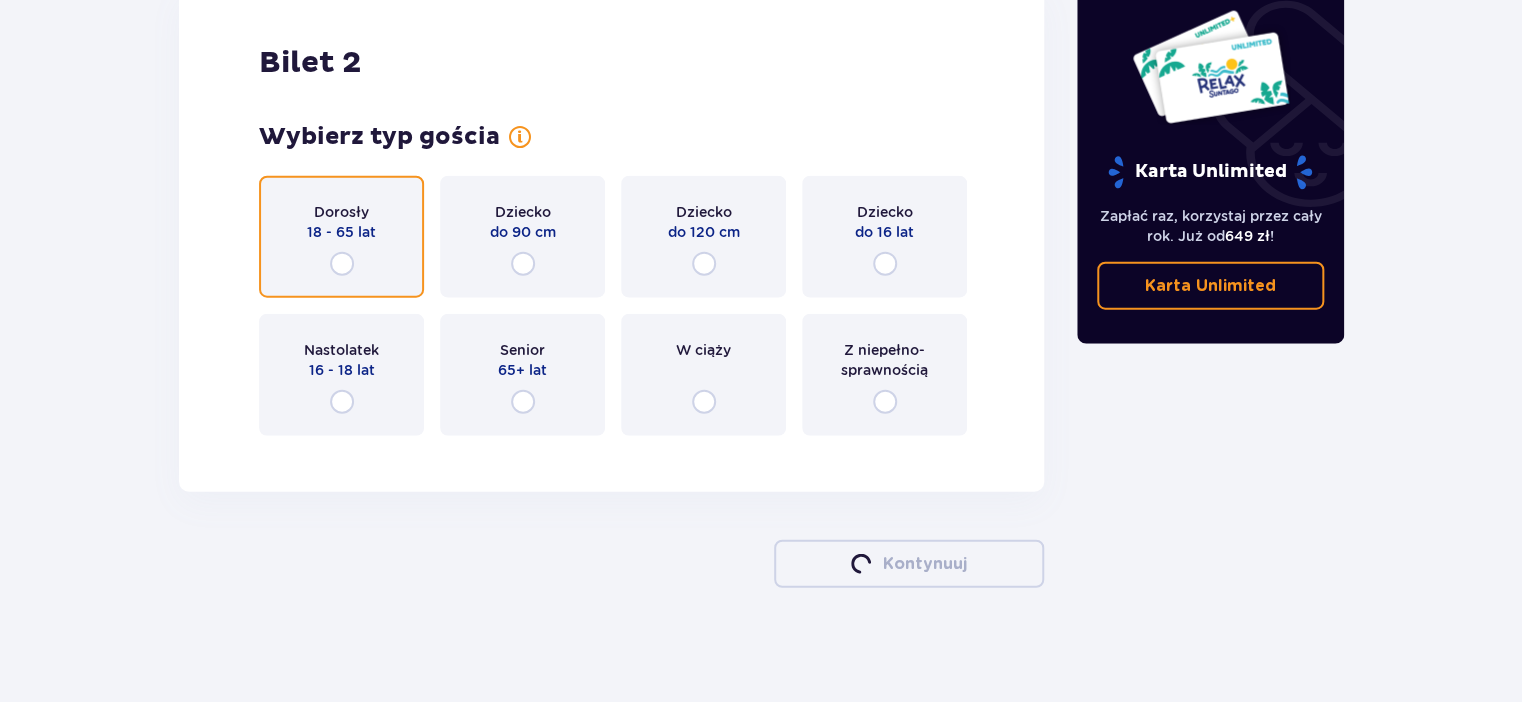 scroll, scrollTop: 2324, scrollLeft: 0, axis: vertical 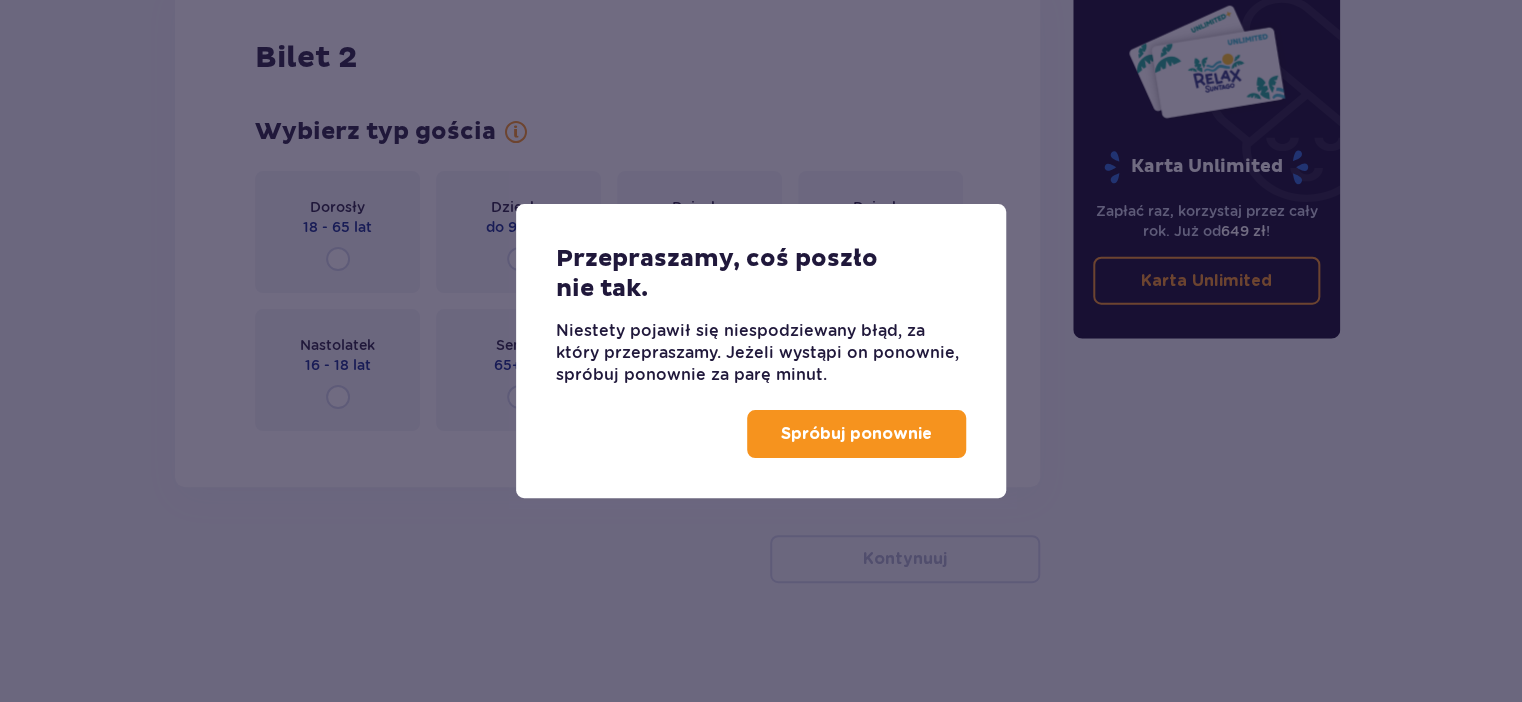 click on "Spróbuj ponownie" at bounding box center [856, 434] 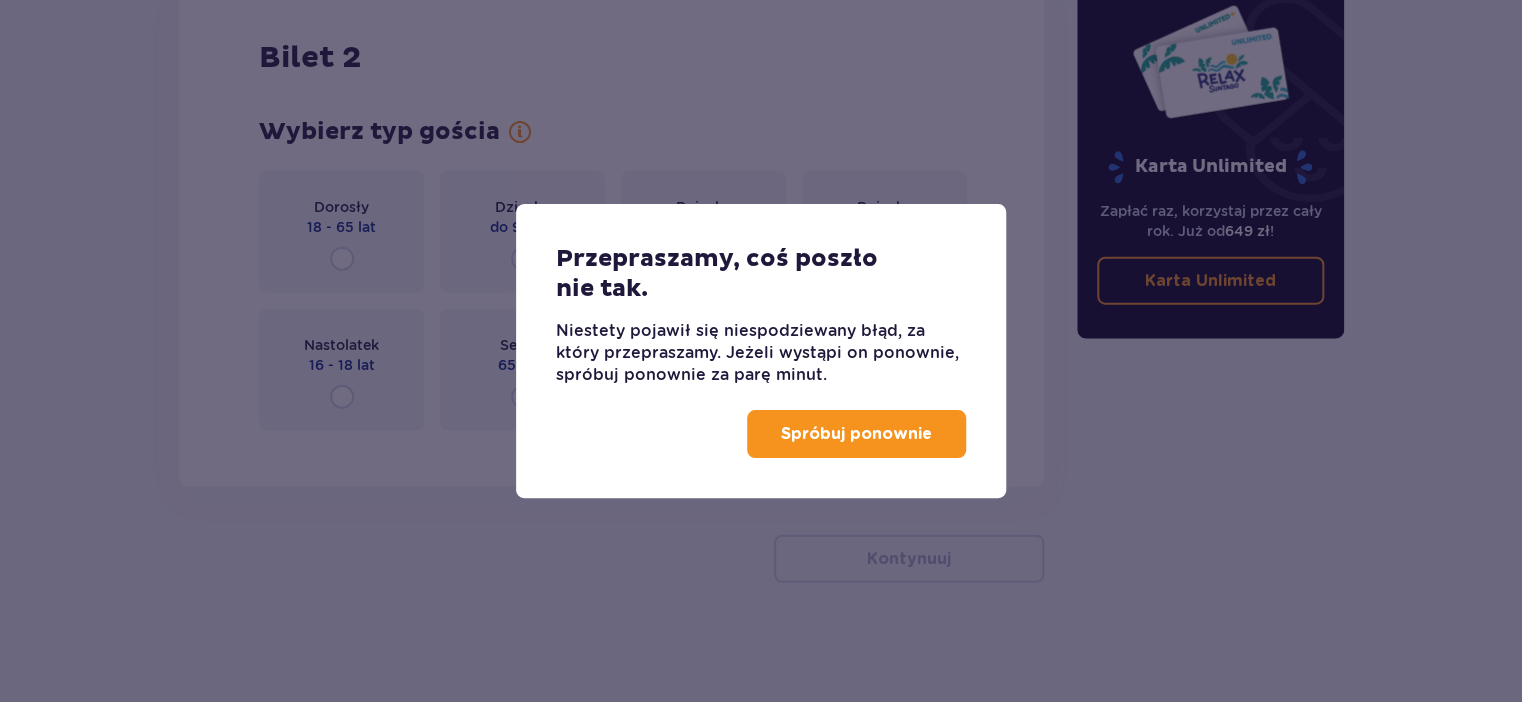 click on "Spróbuj ponownie" at bounding box center (856, 434) 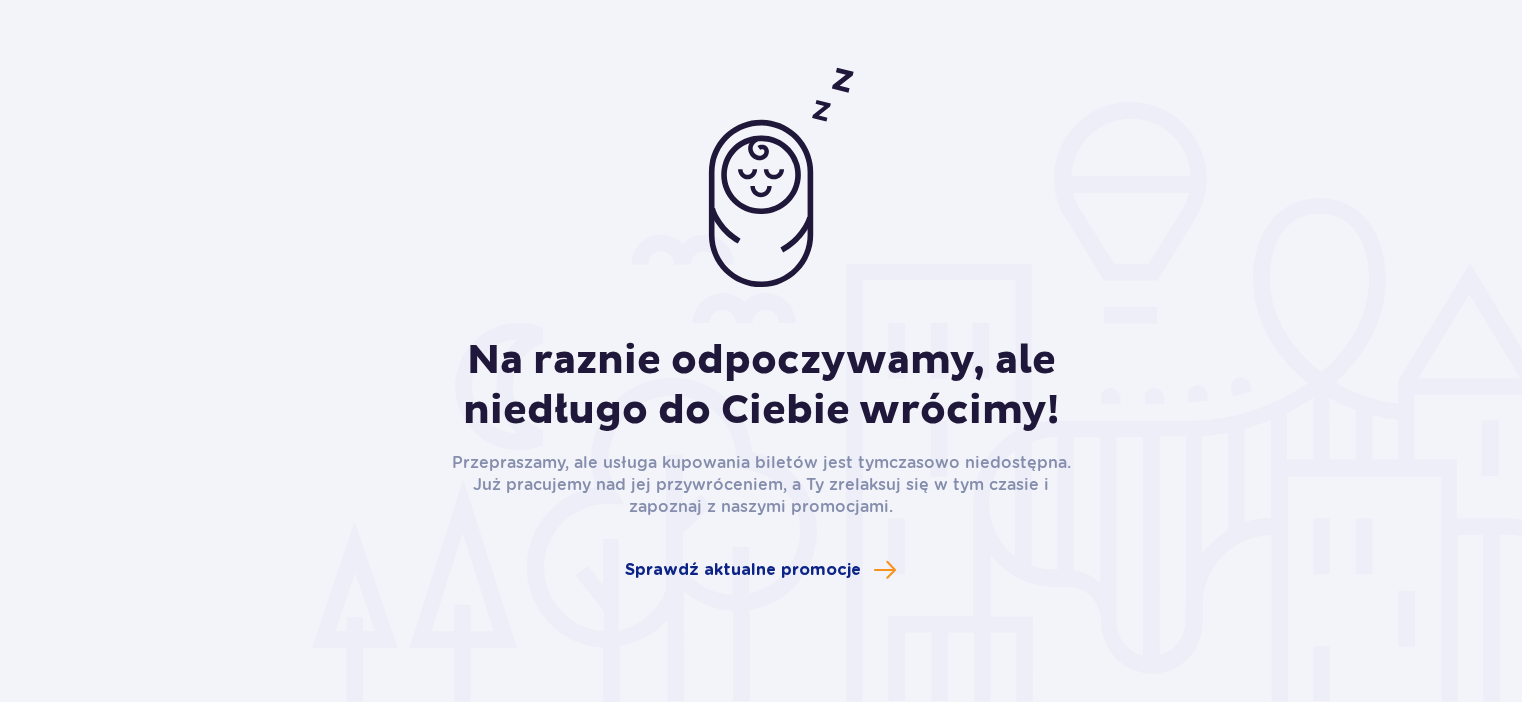 scroll, scrollTop: 0, scrollLeft: 0, axis: both 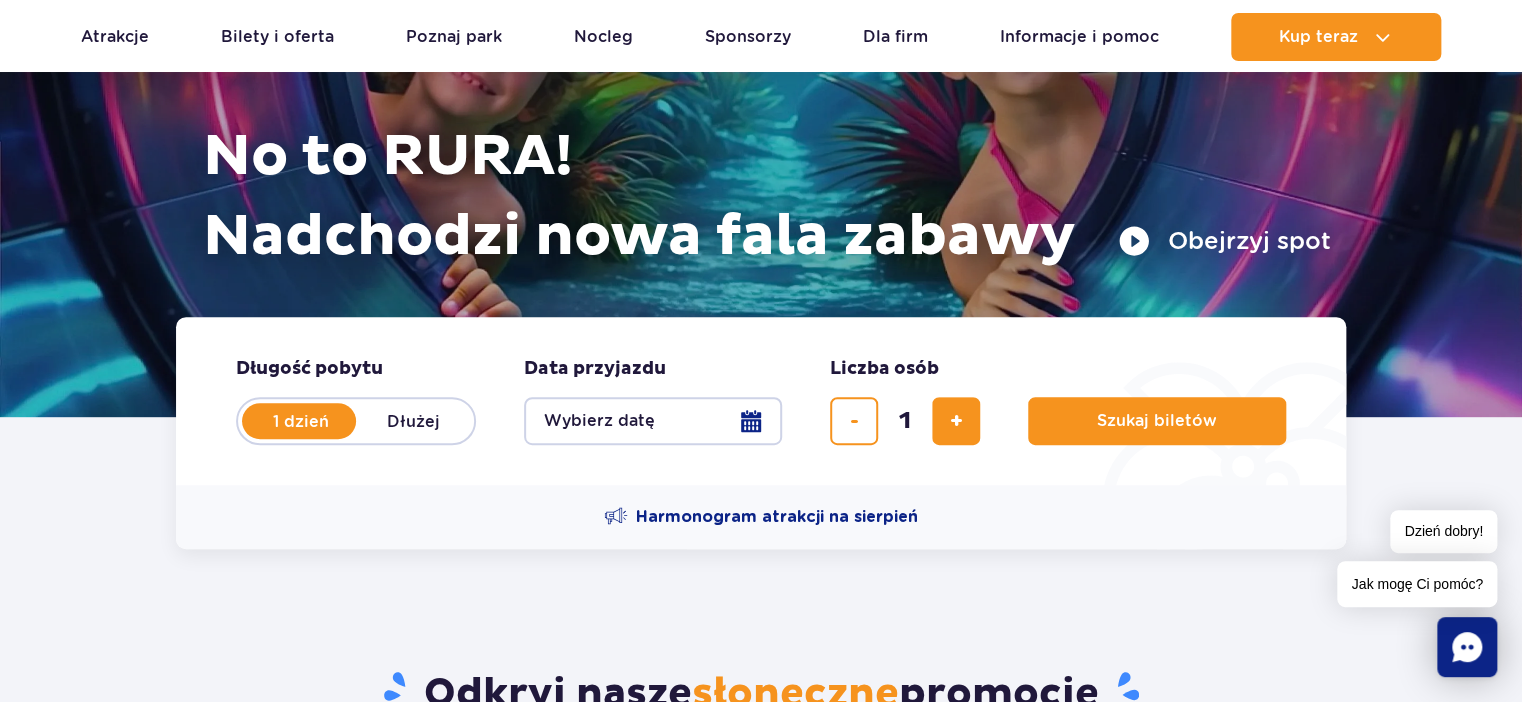 click on "Wybierz datę" at bounding box center (653, 421) 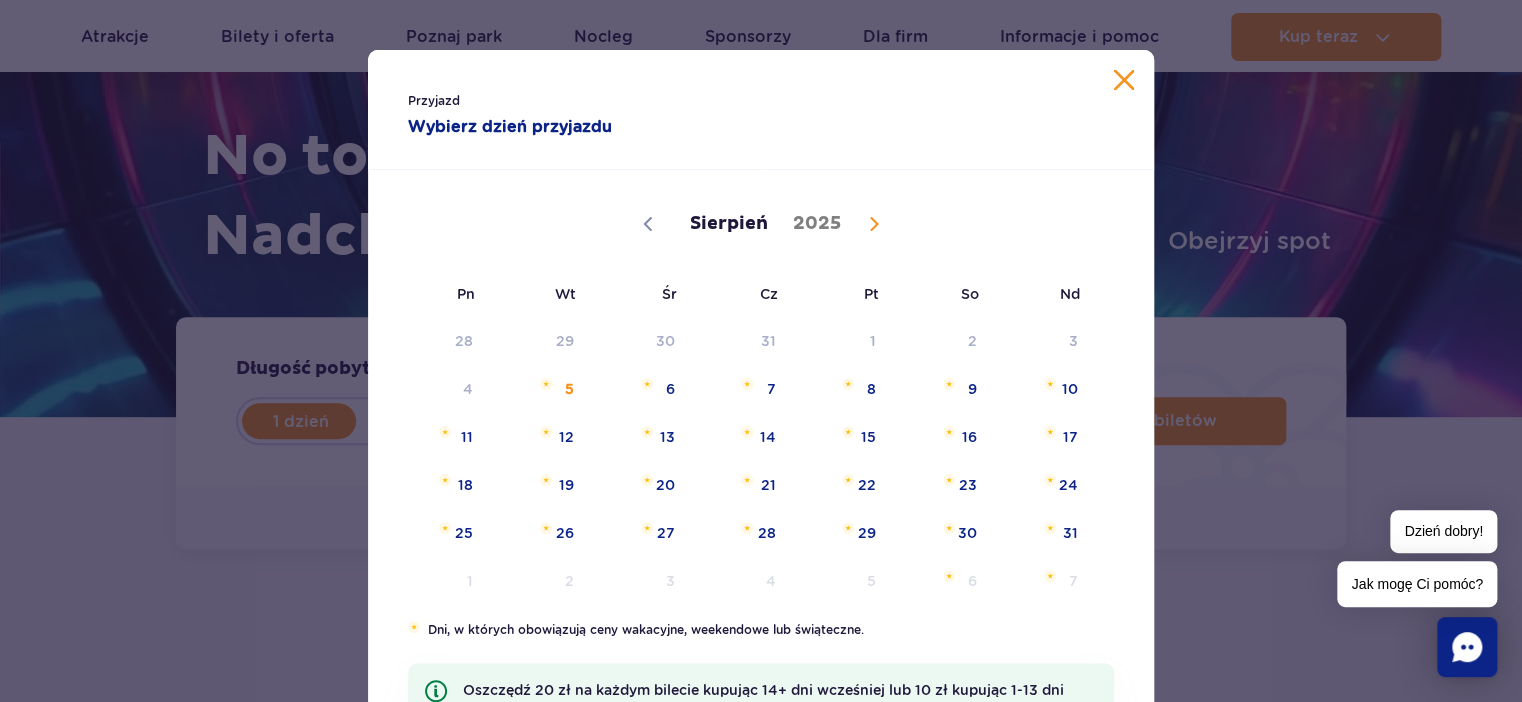 click on "Przyjazd Wybierz dzień przyjazdu Sierpień Wrzesień Październik Listopad Grudzień 2025
Pn Wt Śr Cz Pt So Nd
28 29 30 31 1 2 3 4 5 6 7 8 9 10 11 12 13 14 15 16 17 18 19 20 21 22 23 24 25 26 27 28 29 30 31 1 2 3 4 5 6 7 buttons.confirm Dni, w których obowiązują ceny wakacyjne, weekendowe lub świąteczne. Oszczędź 20 zł na każdym bilecie kupując 14+ dni wcześniej lub 10 zł kupując 1-13 dni wcześniej!  Cennik" at bounding box center [761, 351] 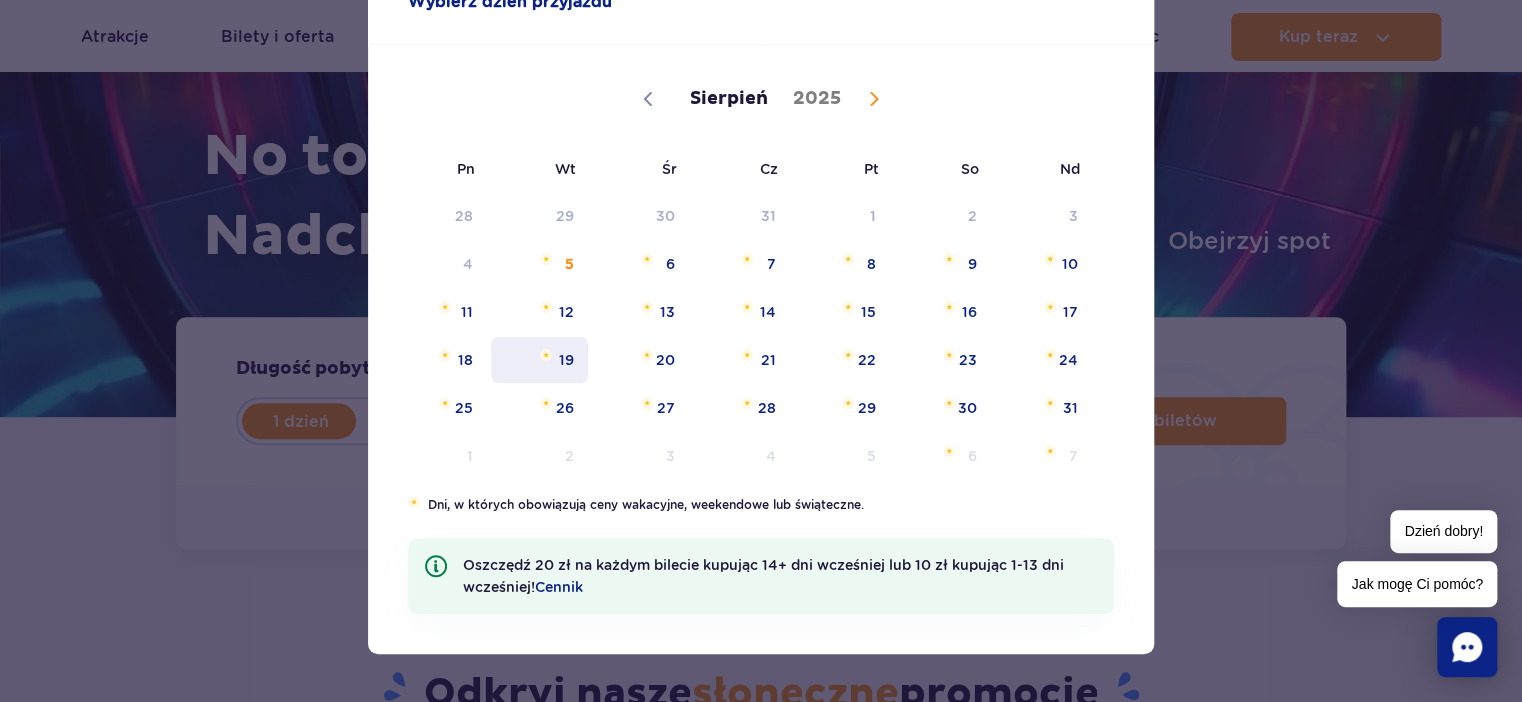 scroll, scrollTop: 126, scrollLeft: 0, axis: vertical 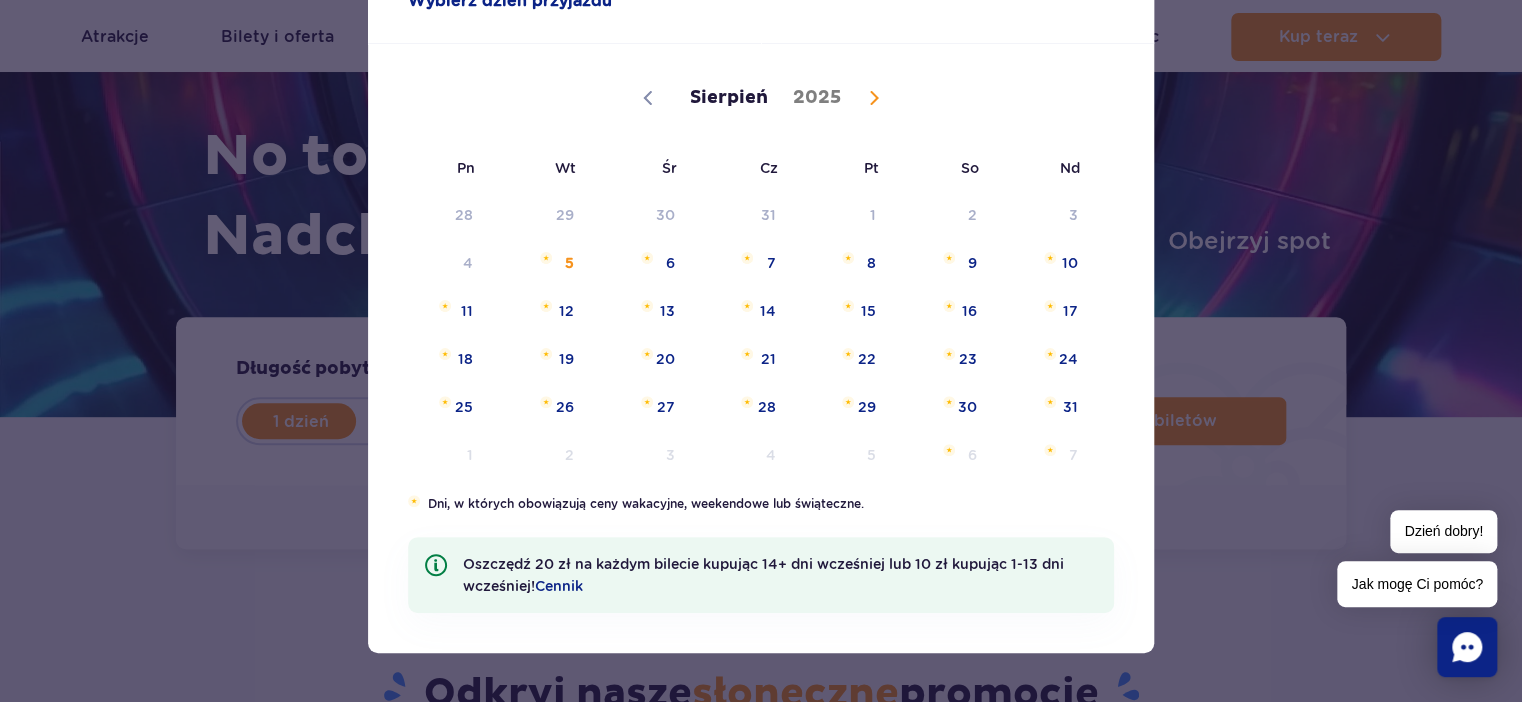 click on "Przyjazd Wybierz dzień przyjazdu Sierpień Wrzesień Październik Listopad Grudzień 2025
Pn Wt Śr Cz Pt So Nd
28 29 30 31 1 2 3 4 5 6 7 8 9 10 11 12 13 14 15 16 17 18 19 20 21 22 23 24 25 26 27 28 29 30 31 1 2 3 4 5 6 7 buttons.confirm Dni, w których obowiązują ceny wakacyjne, weekendowe lub świąteczne. Oszczędź 20 zł na każdym bilecie kupując 14+ dni wcześniej lub 10 zł kupując 1-13 dni wcześniej!  Cennik" at bounding box center [761, 351] 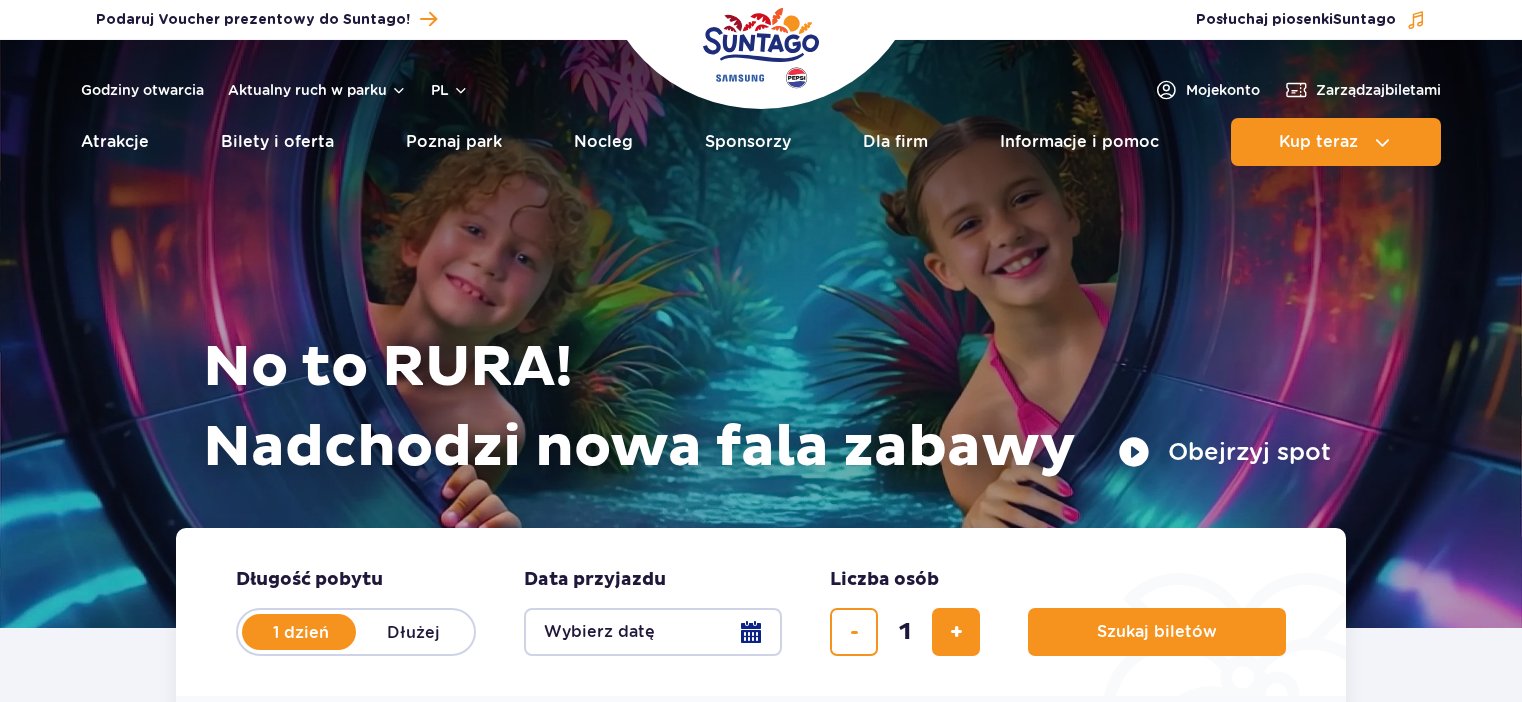 scroll, scrollTop: 0, scrollLeft: 0, axis: both 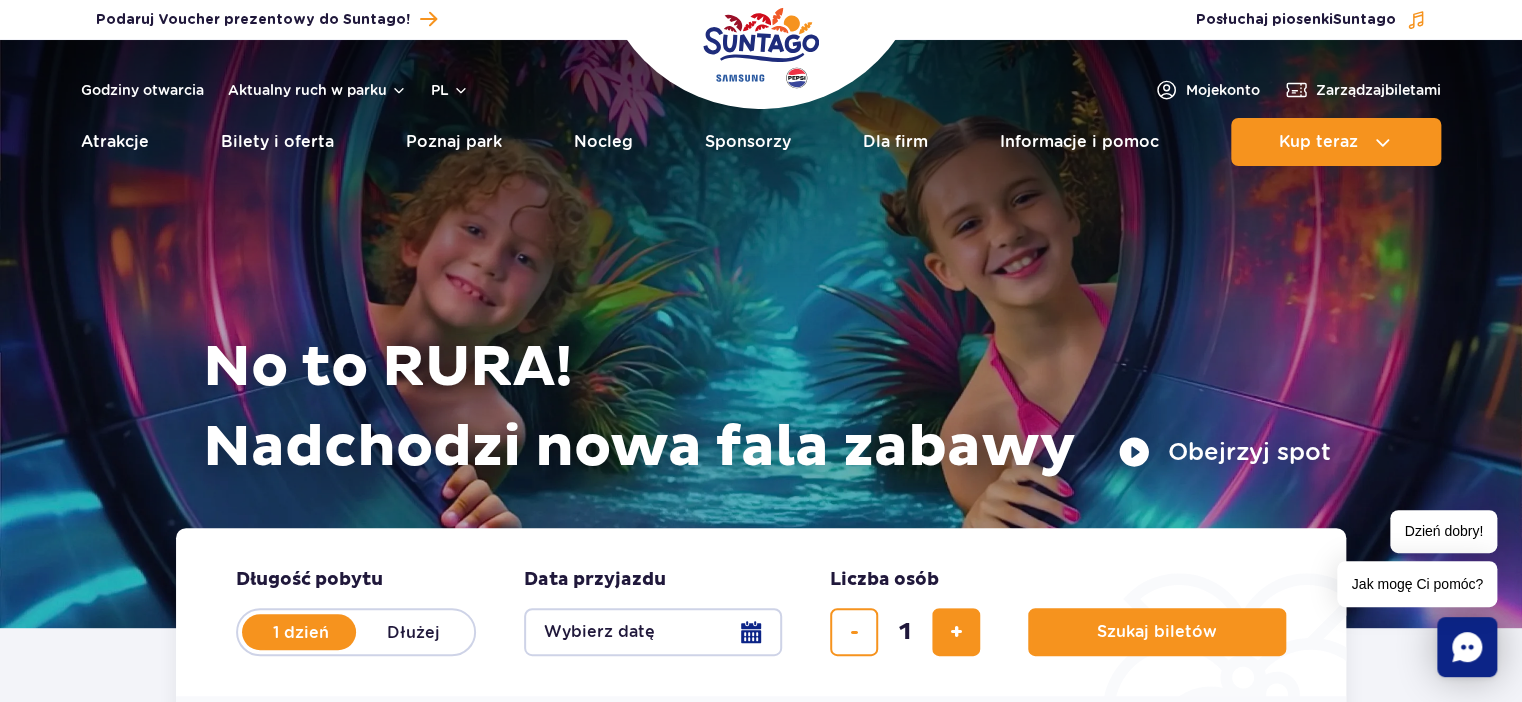click on "Dłużej" at bounding box center [413, 632] 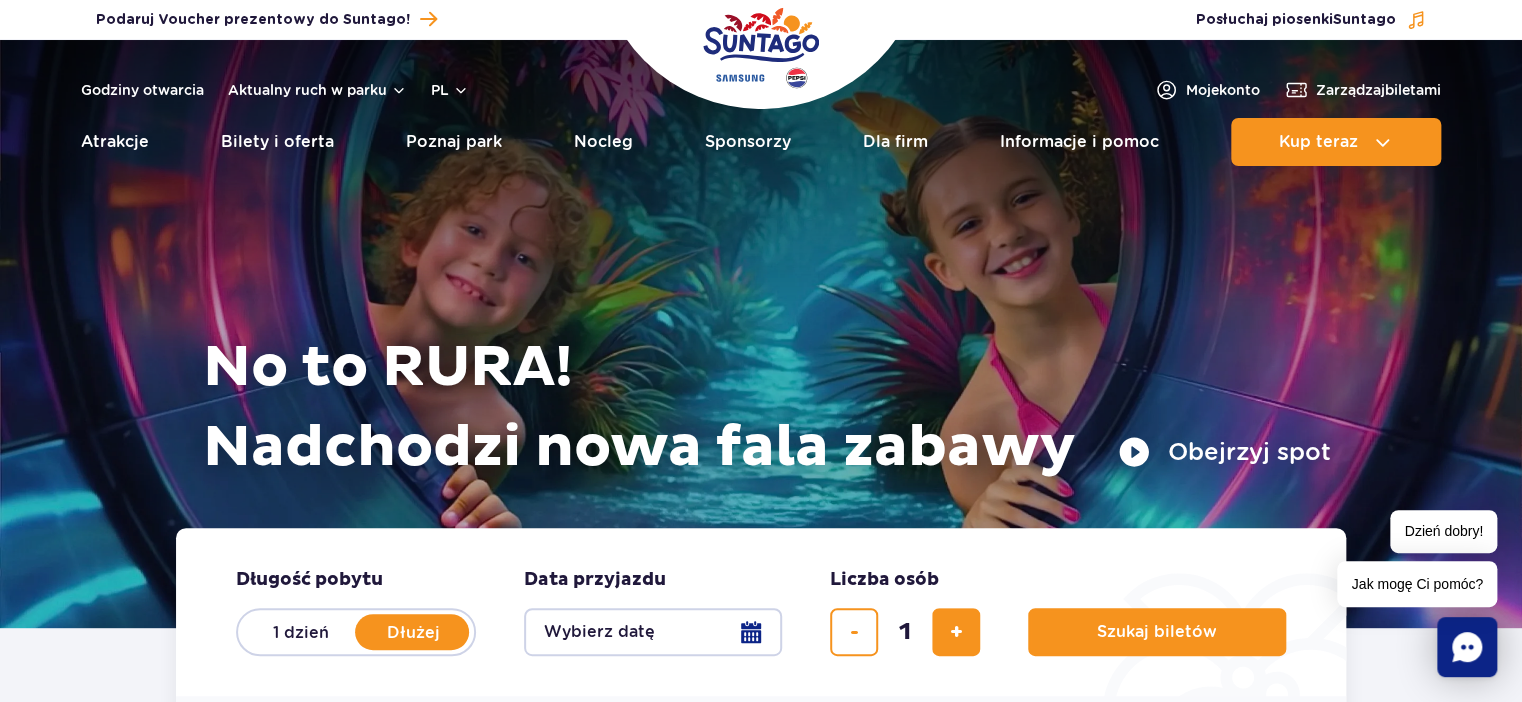 click on "Wybierz datę" at bounding box center (653, 632) 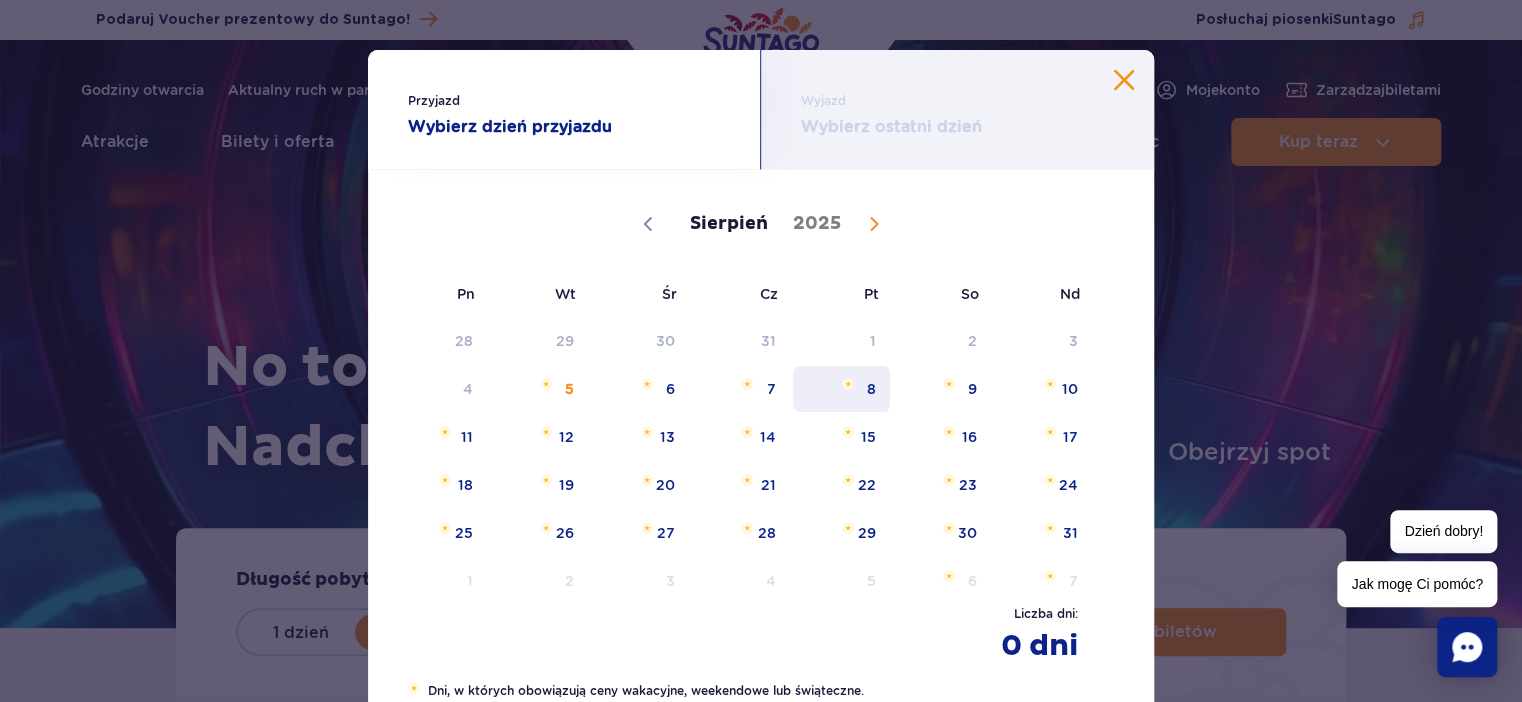 click on "8" at bounding box center [841, 389] 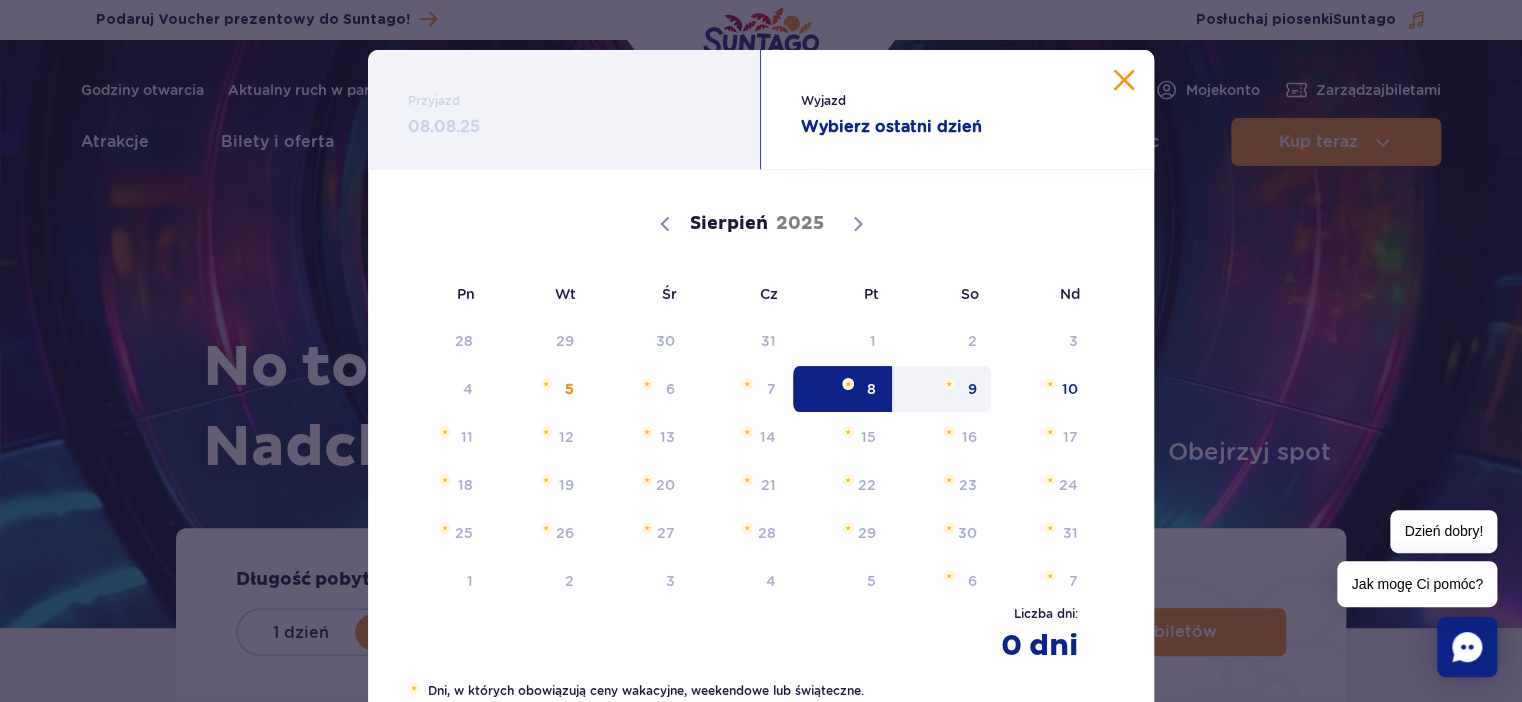 click on "9" at bounding box center [942, 389] 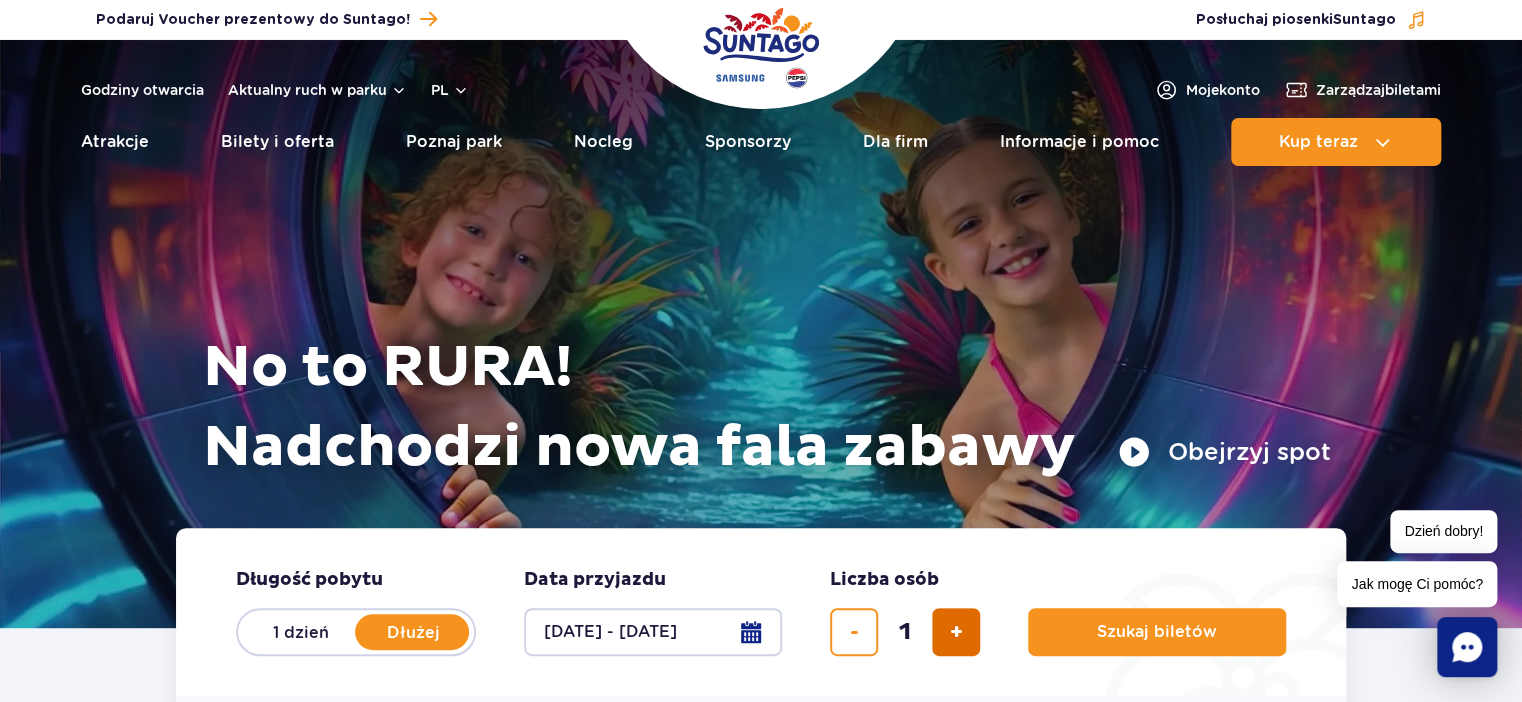 click at bounding box center (956, 632) 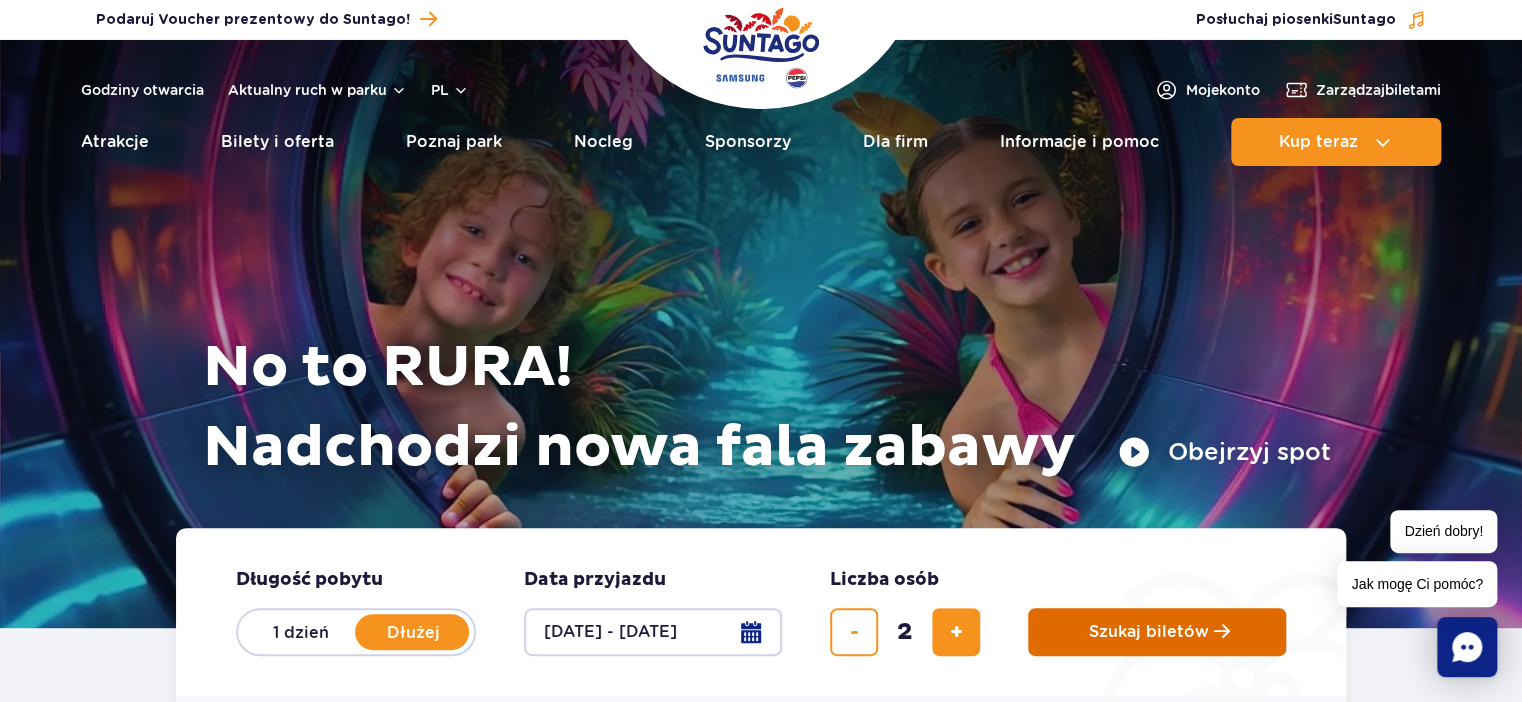 click on "Szukaj biletów" at bounding box center (1149, 632) 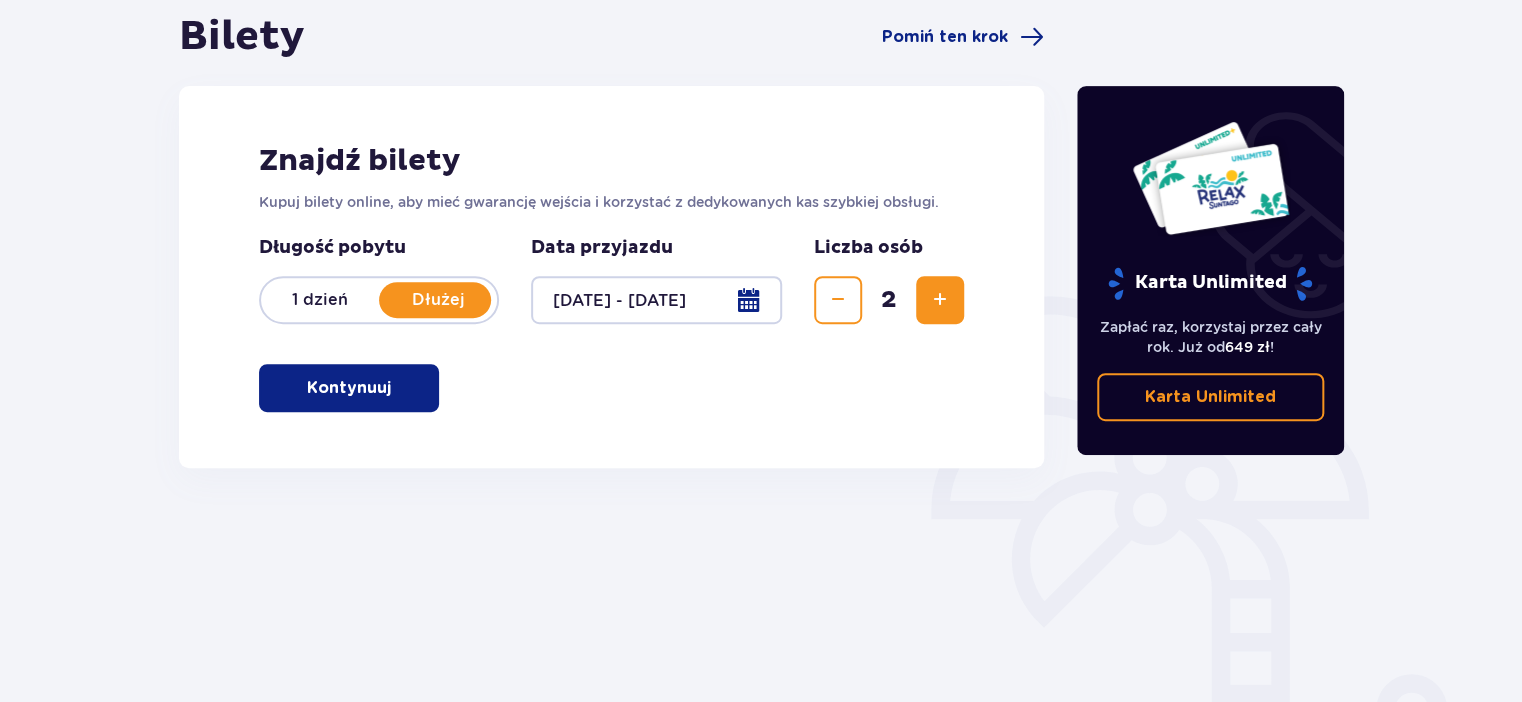 scroll, scrollTop: 211, scrollLeft: 0, axis: vertical 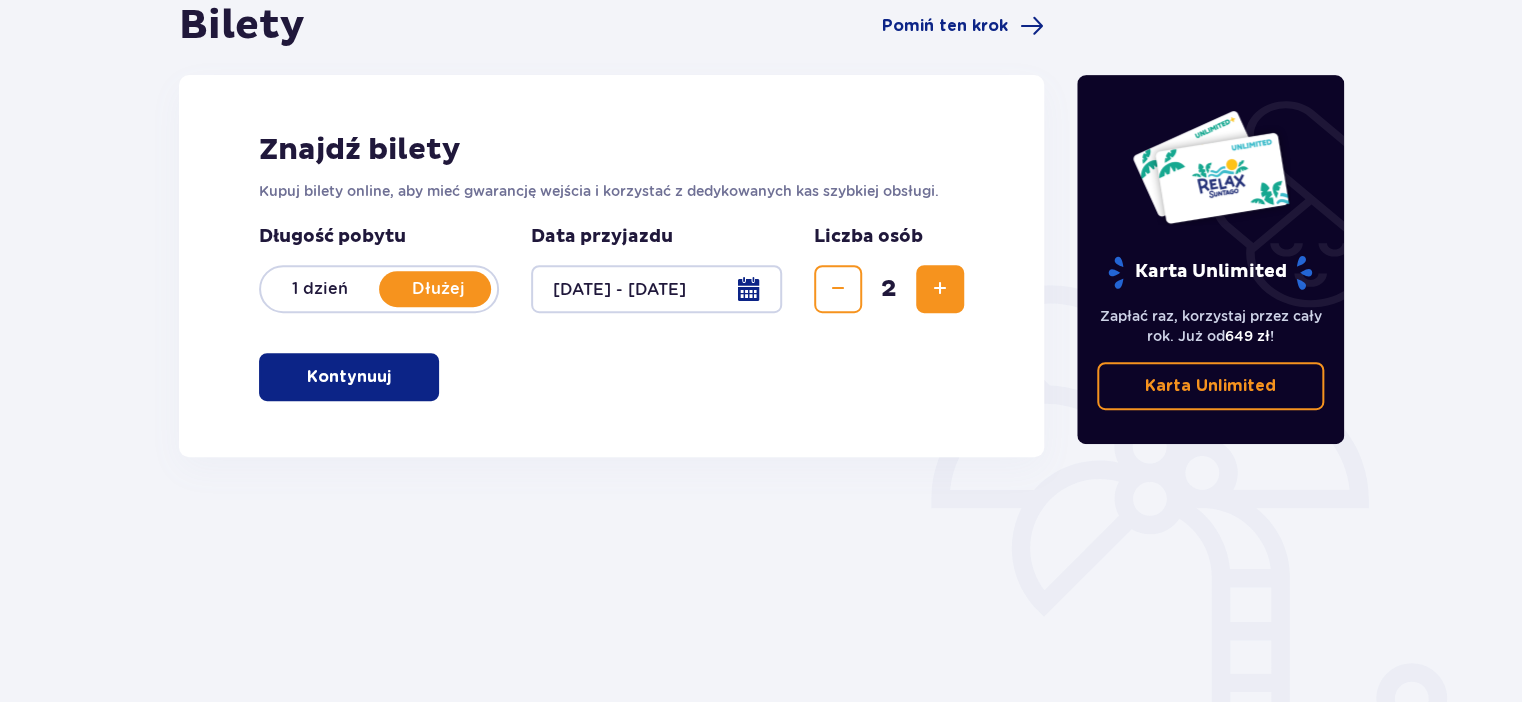 click on "Kontynuuj" at bounding box center (349, 377) 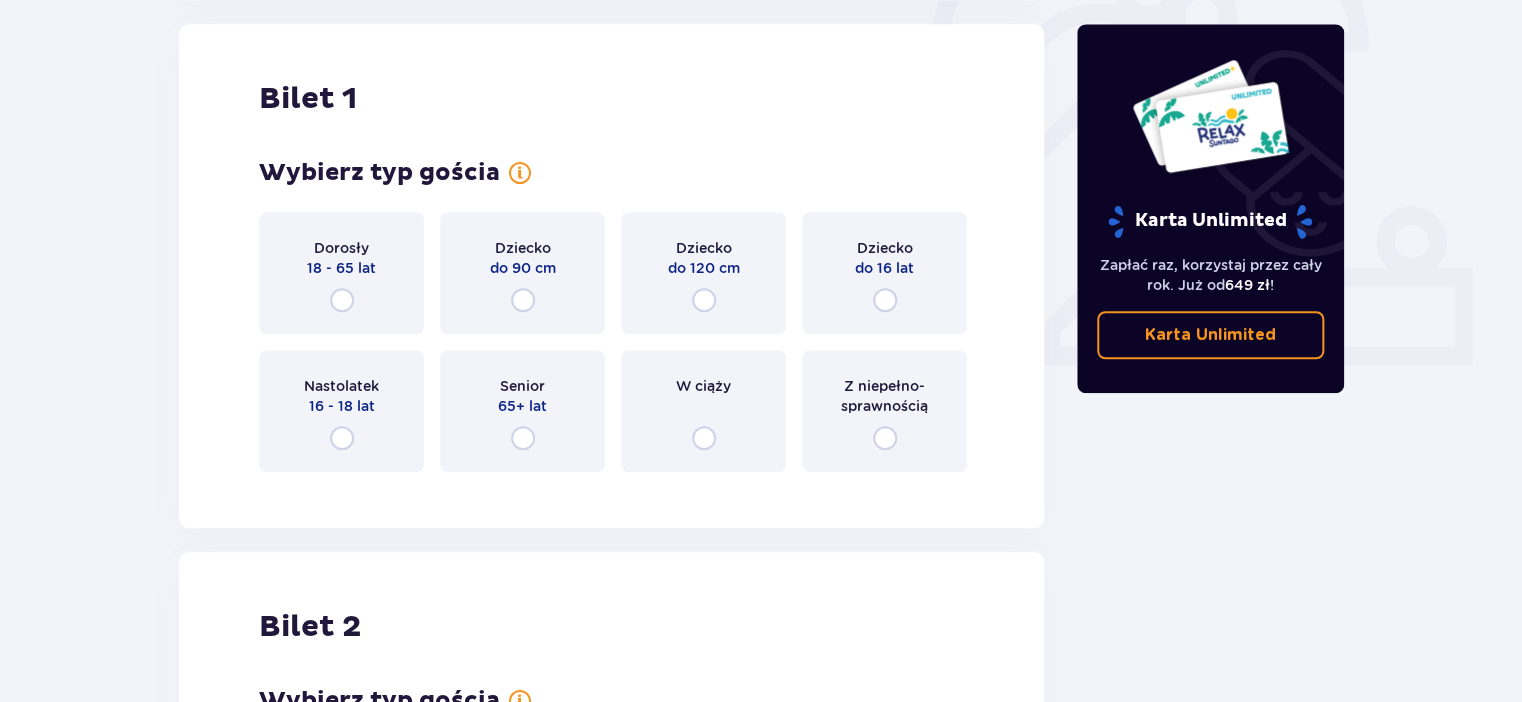 click on "Dorosły 18 - 65 lat" at bounding box center (341, 273) 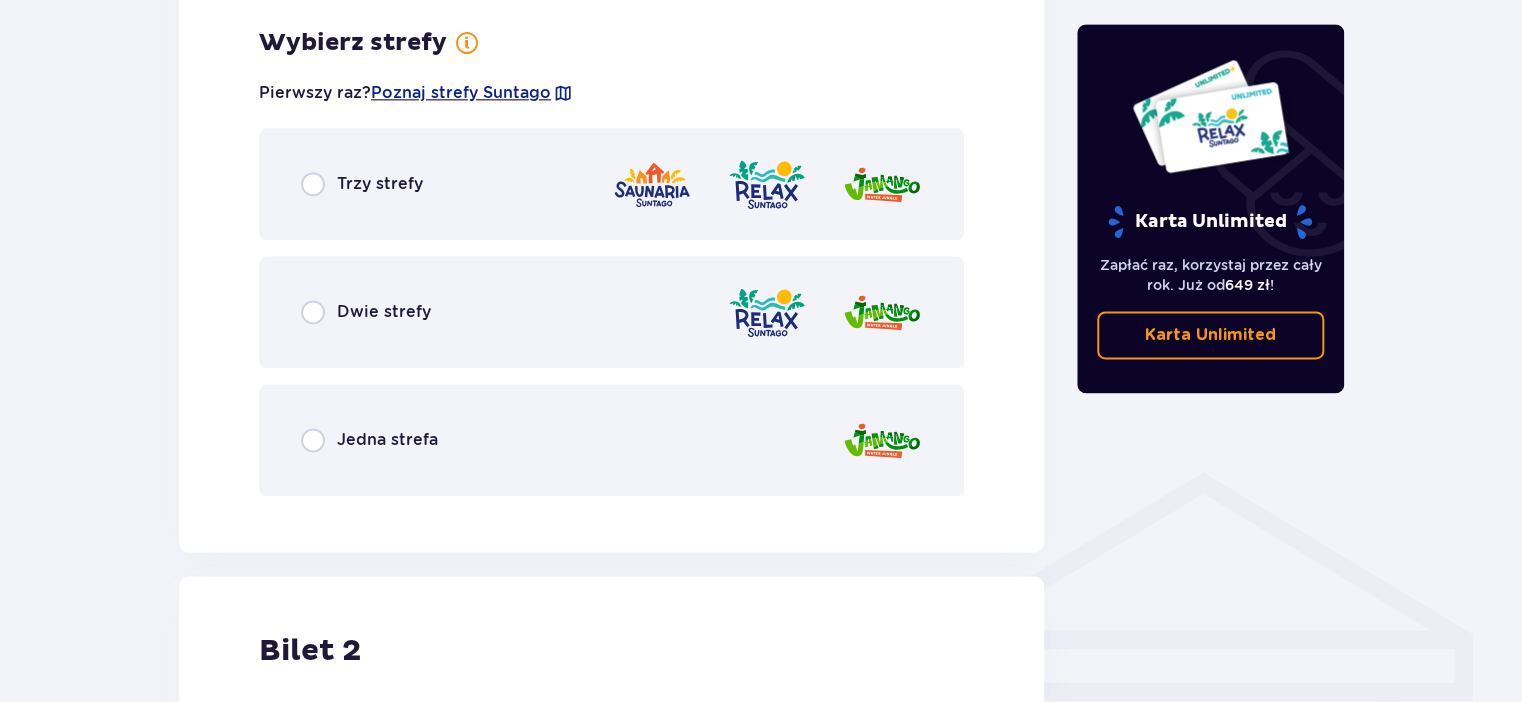 scroll, scrollTop: 1156, scrollLeft: 0, axis: vertical 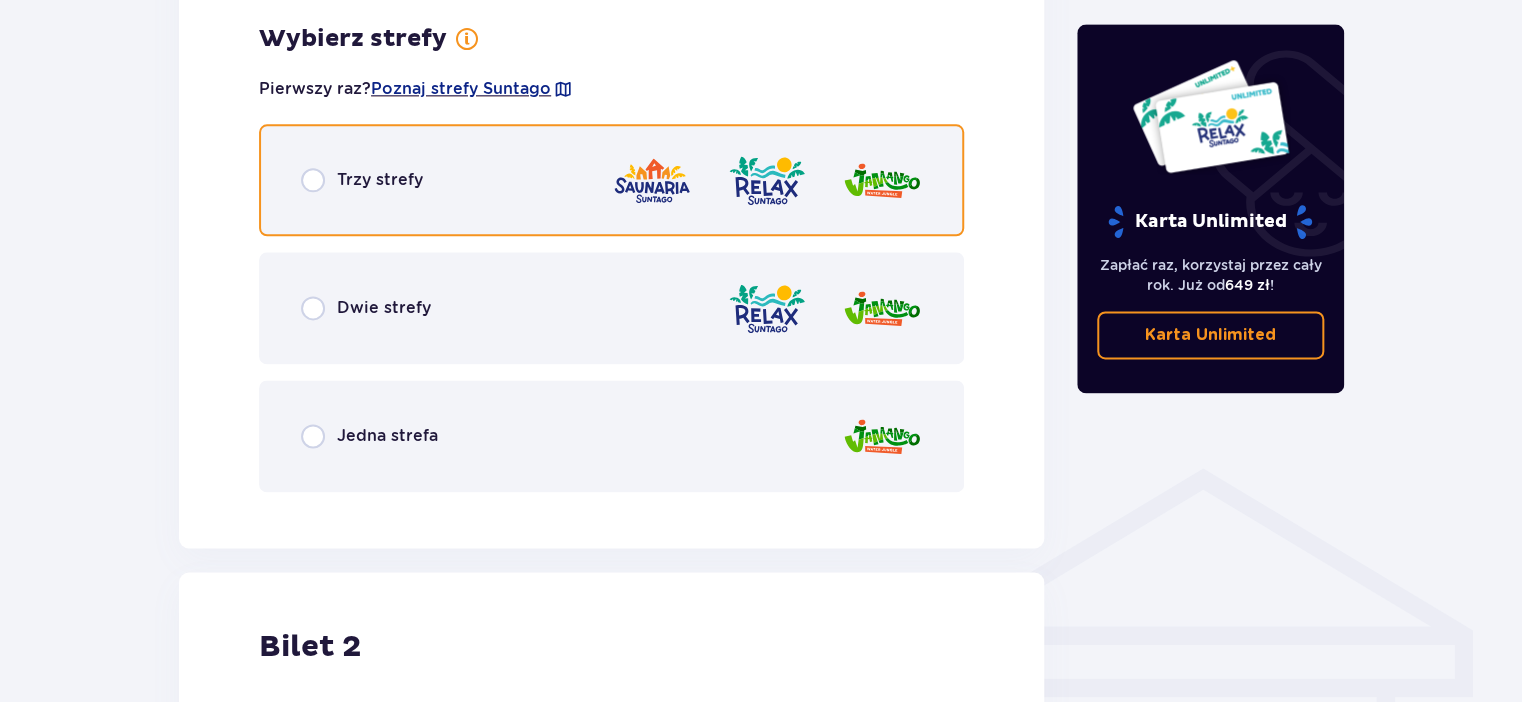 click at bounding box center (313, 180) 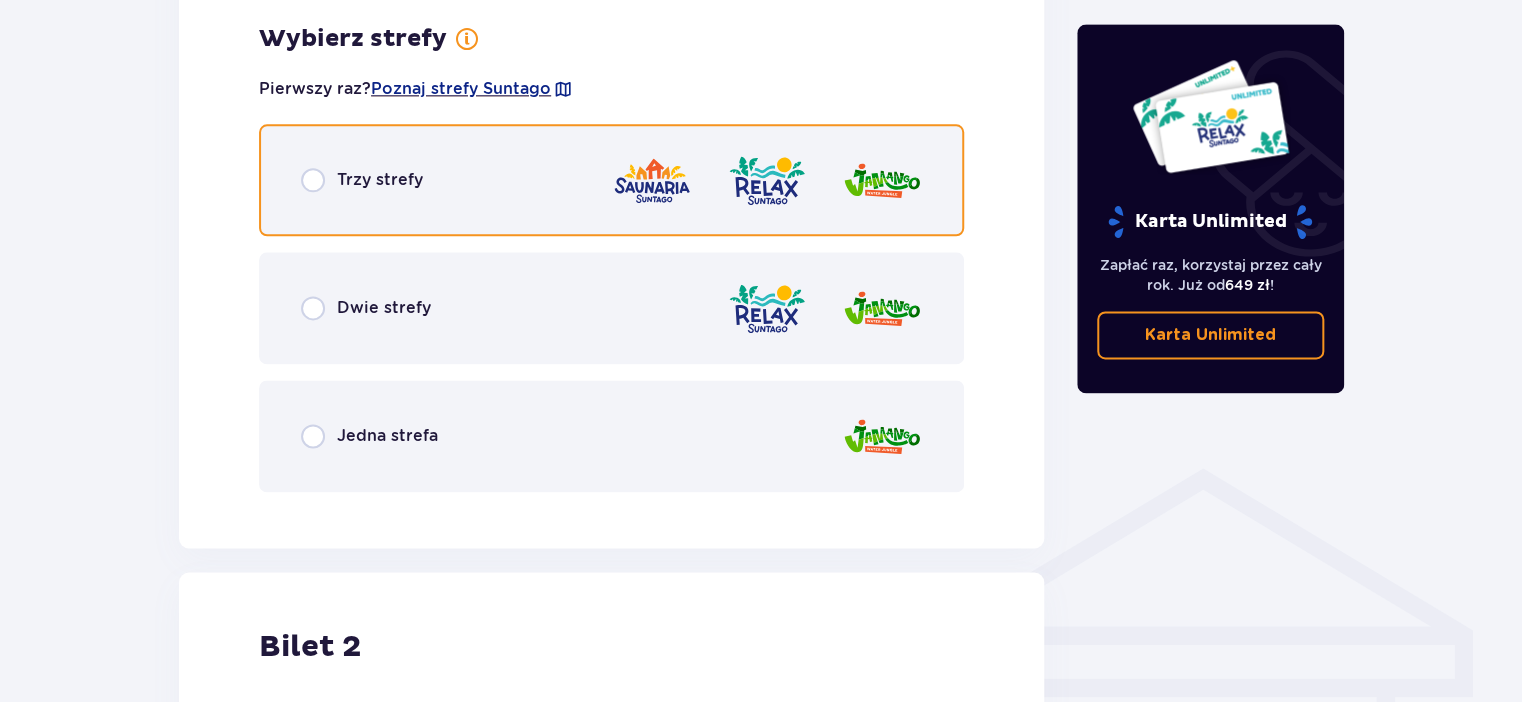 radio on "true" 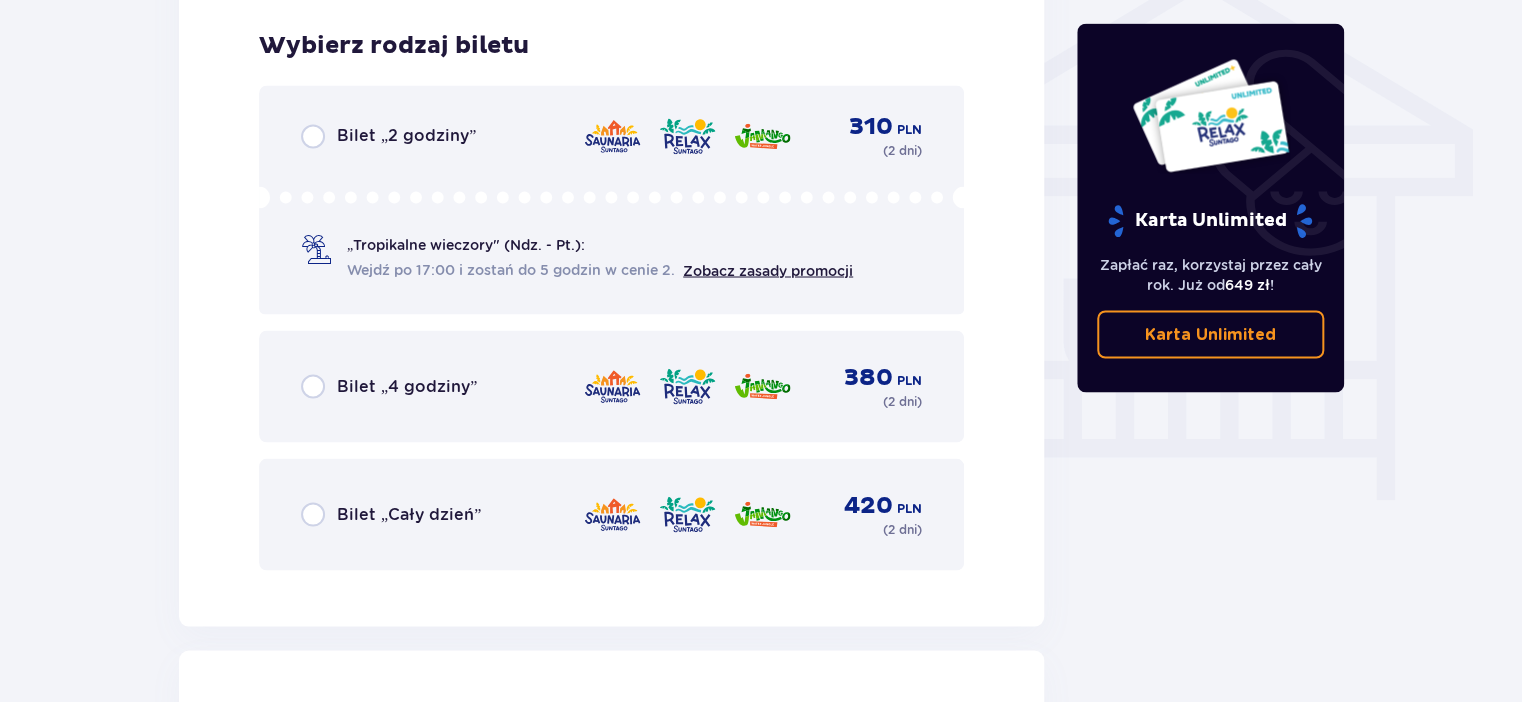 scroll, scrollTop: 1664, scrollLeft: 0, axis: vertical 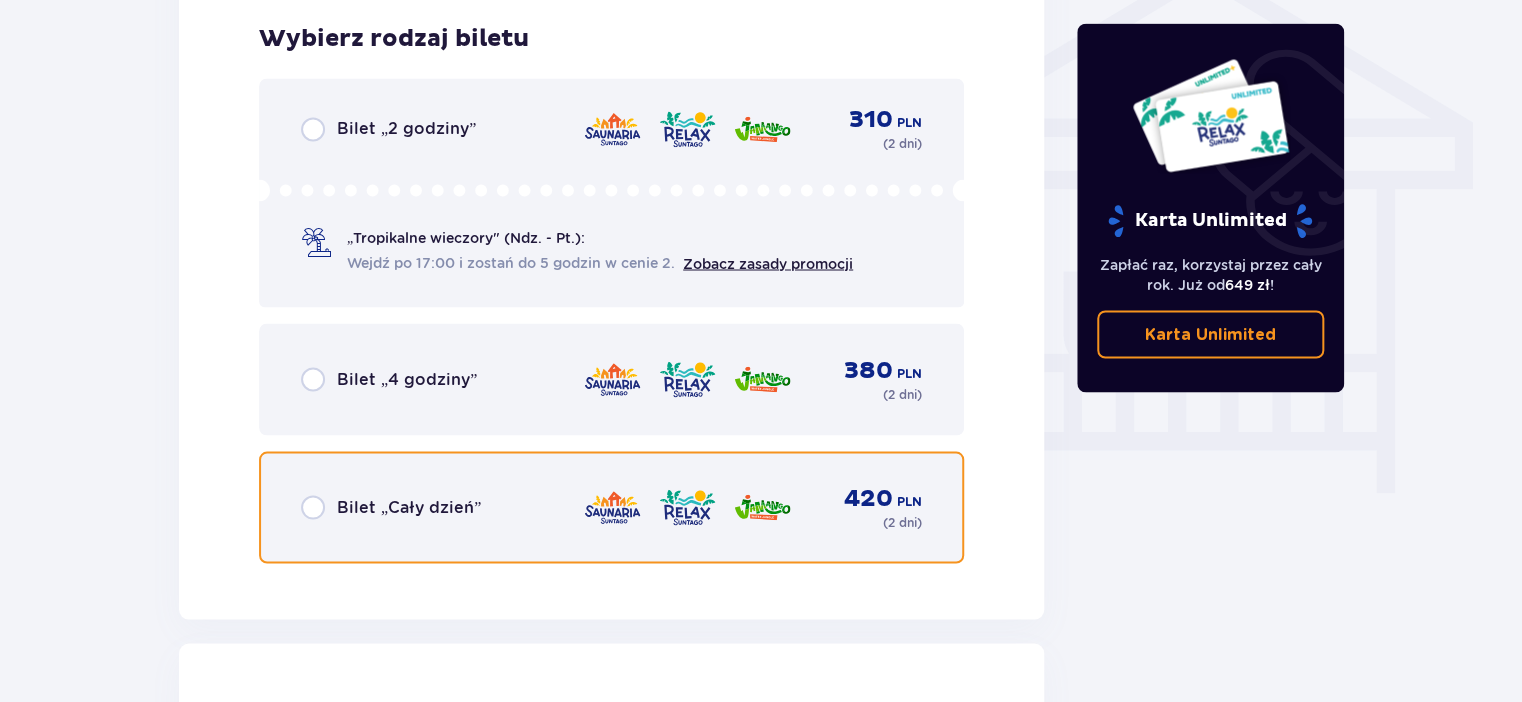 click at bounding box center (313, 507) 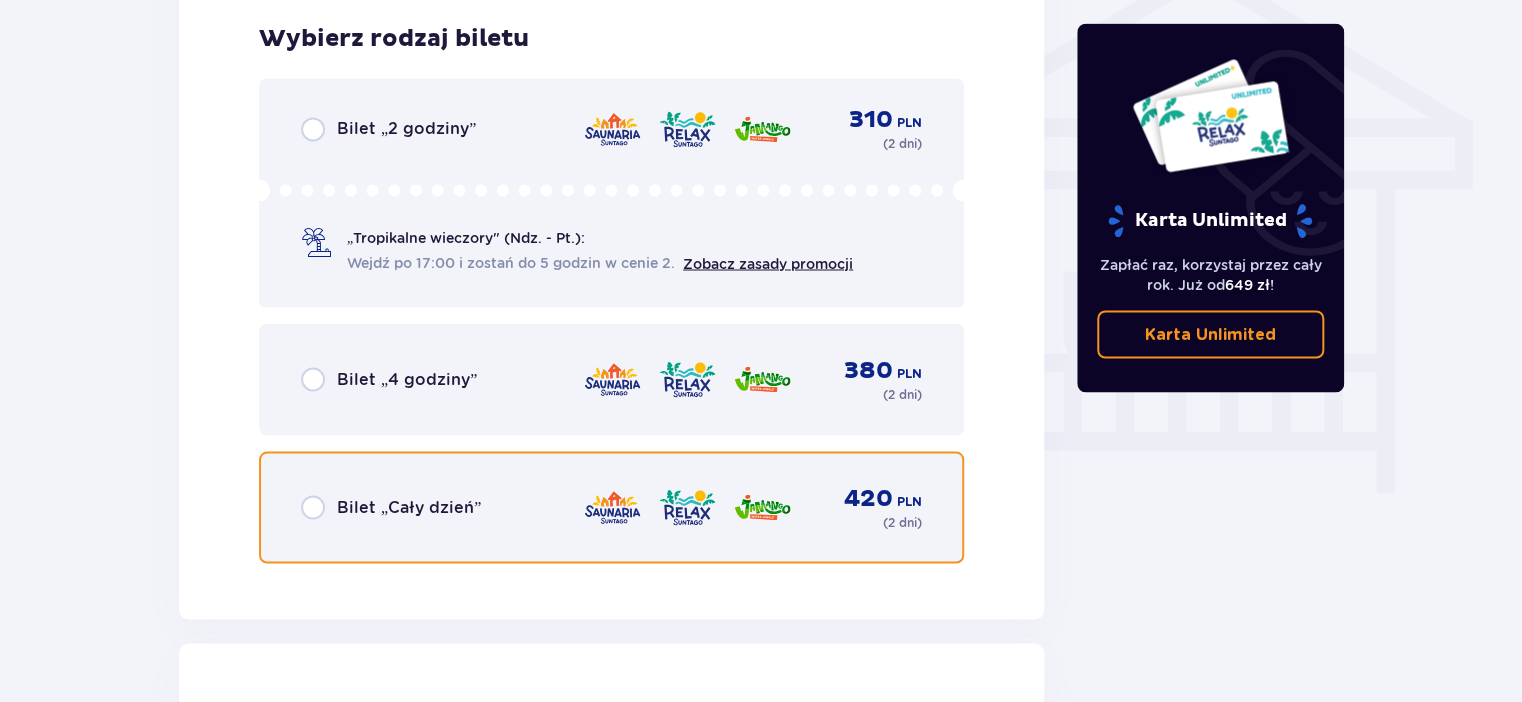 radio on "true" 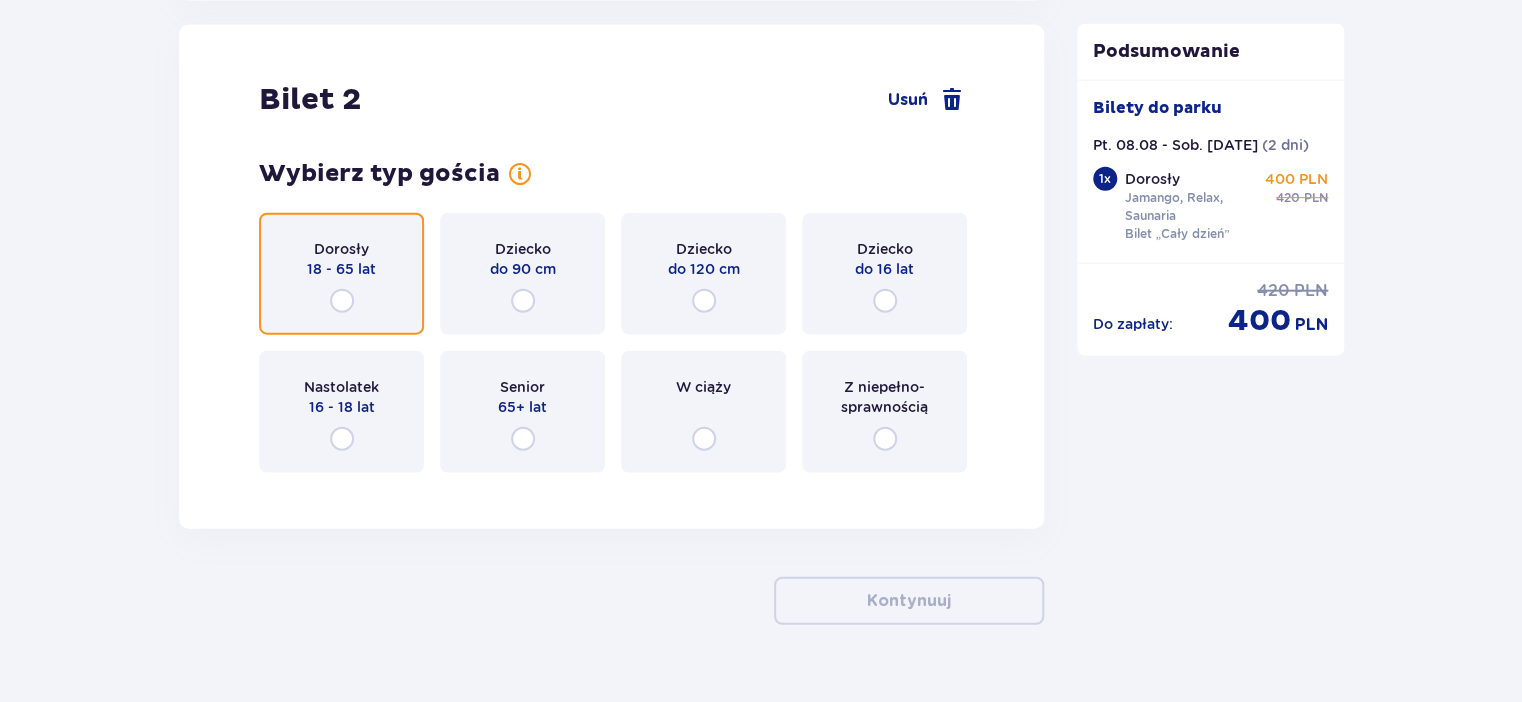 click at bounding box center [342, 301] 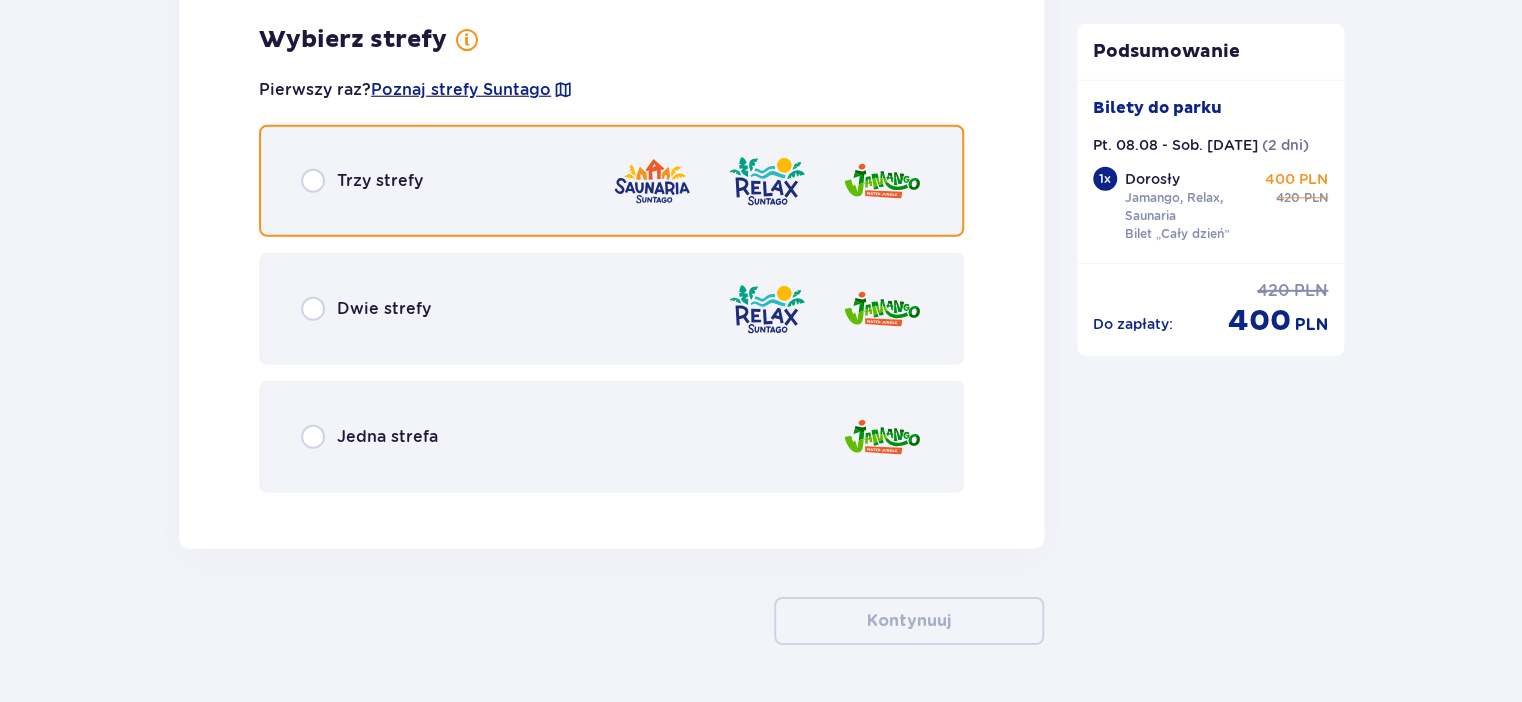 click at bounding box center [313, 181] 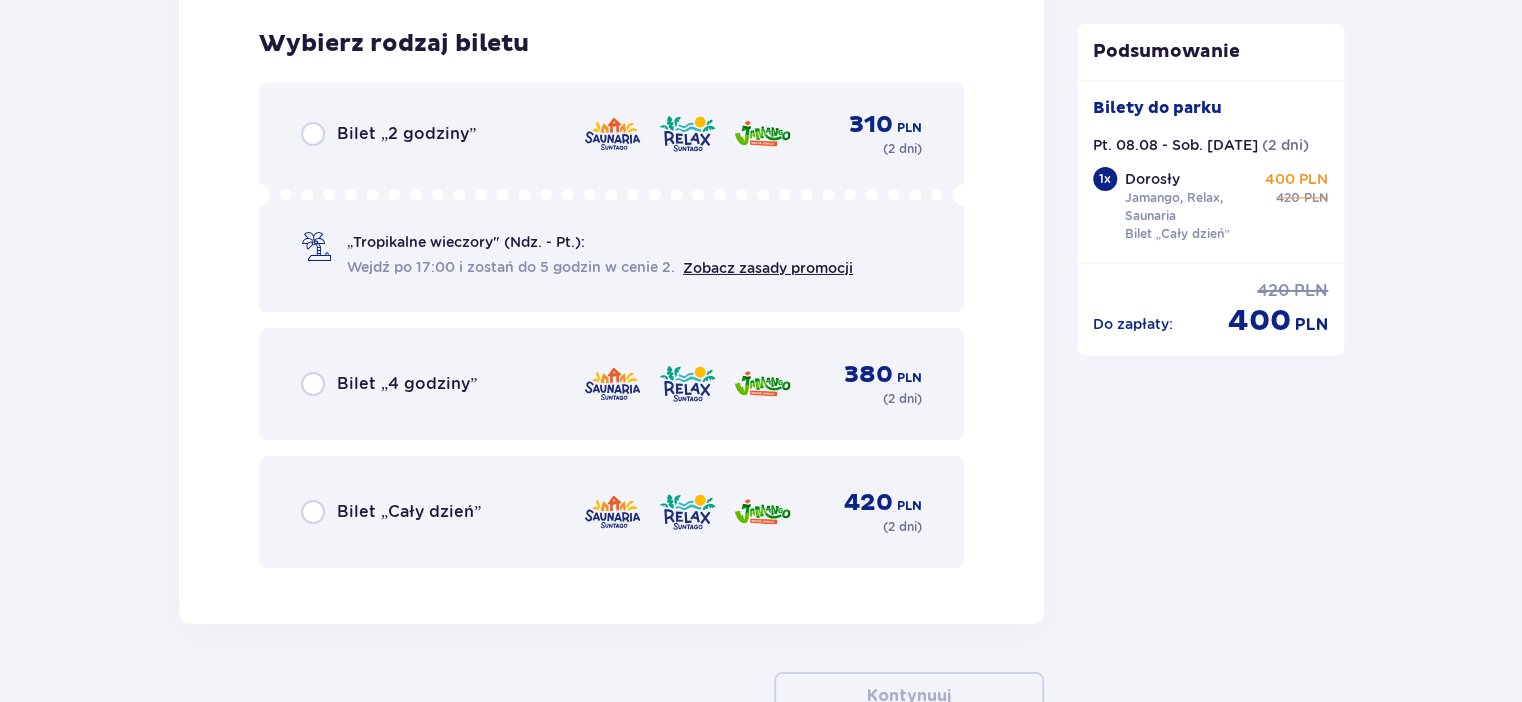 scroll, scrollTop: 3278, scrollLeft: 0, axis: vertical 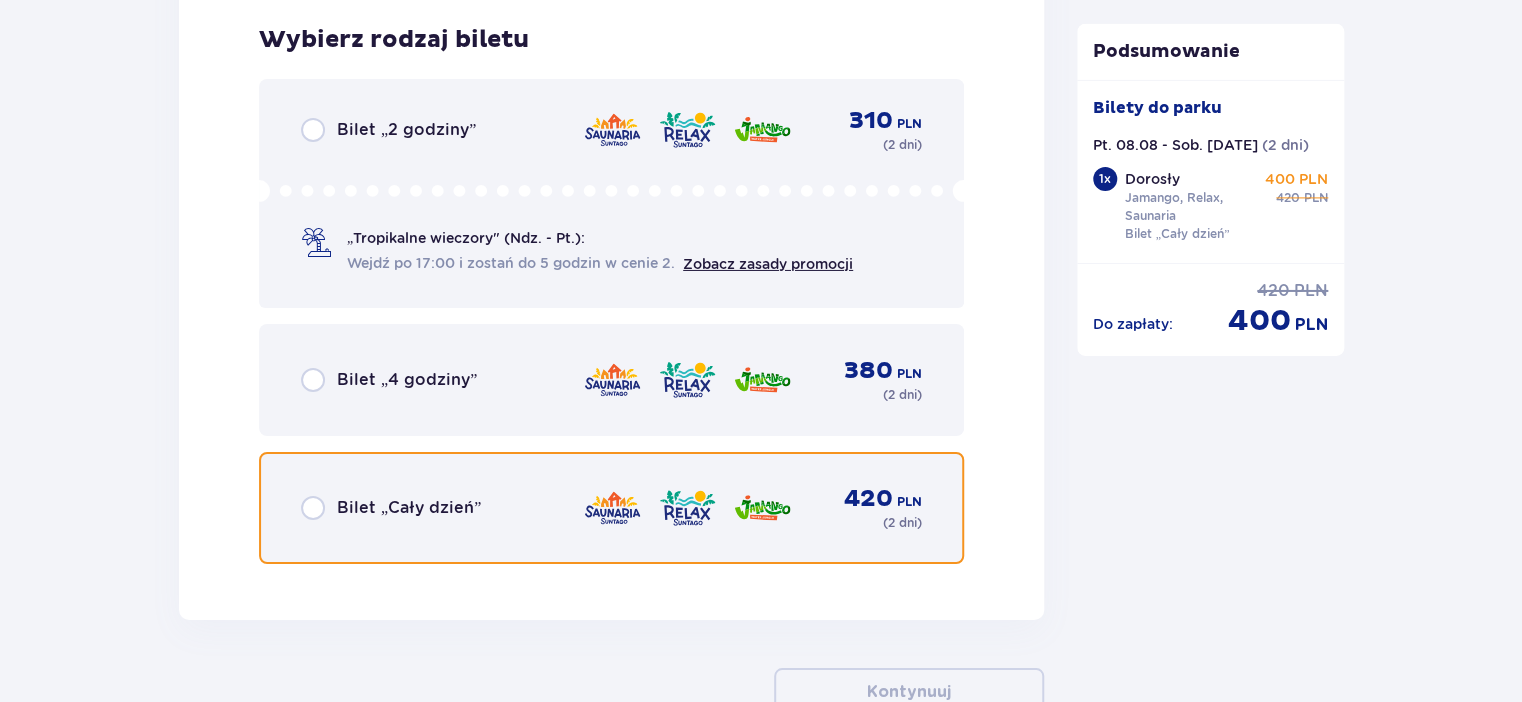 click at bounding box center (313, 508) 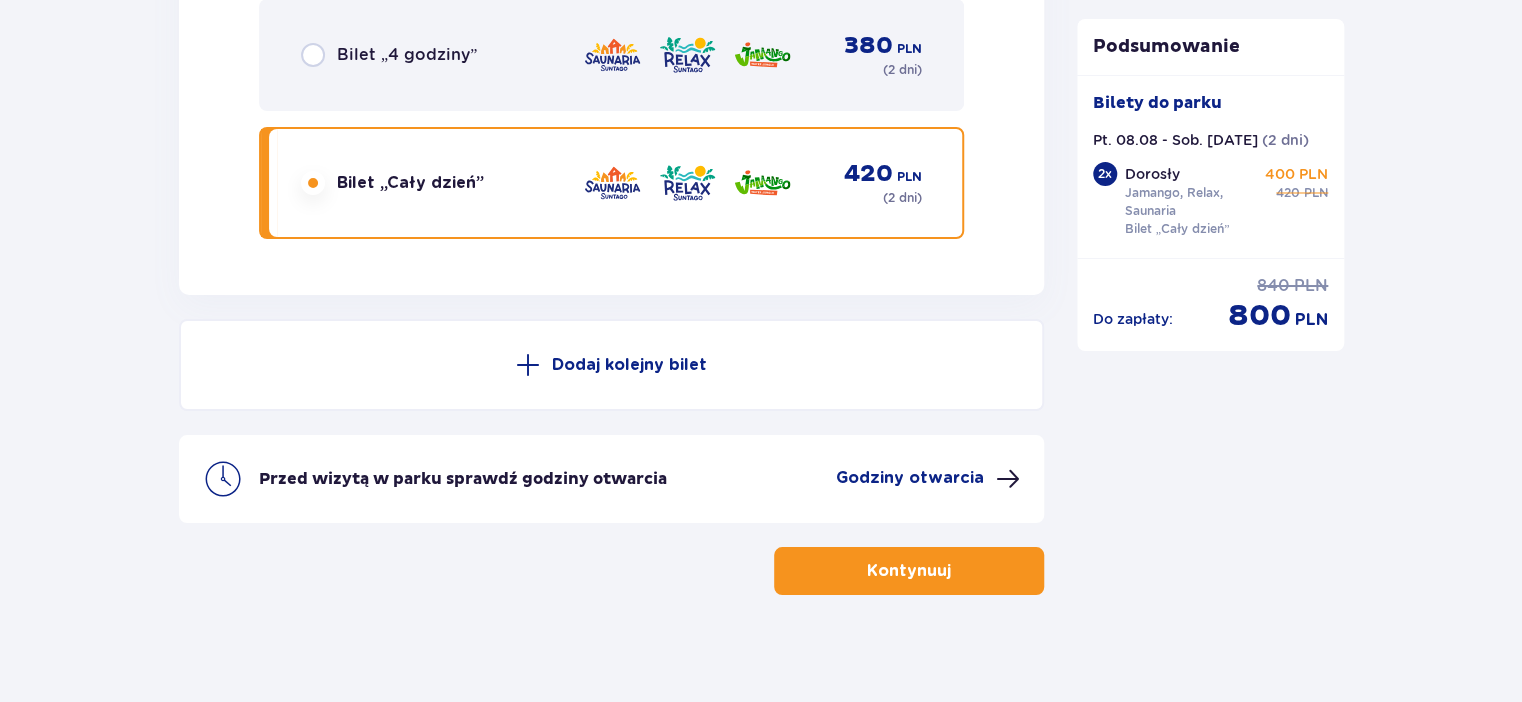 scroll, scrollTop: 3613, scrollLeft: 0, axis: vertical 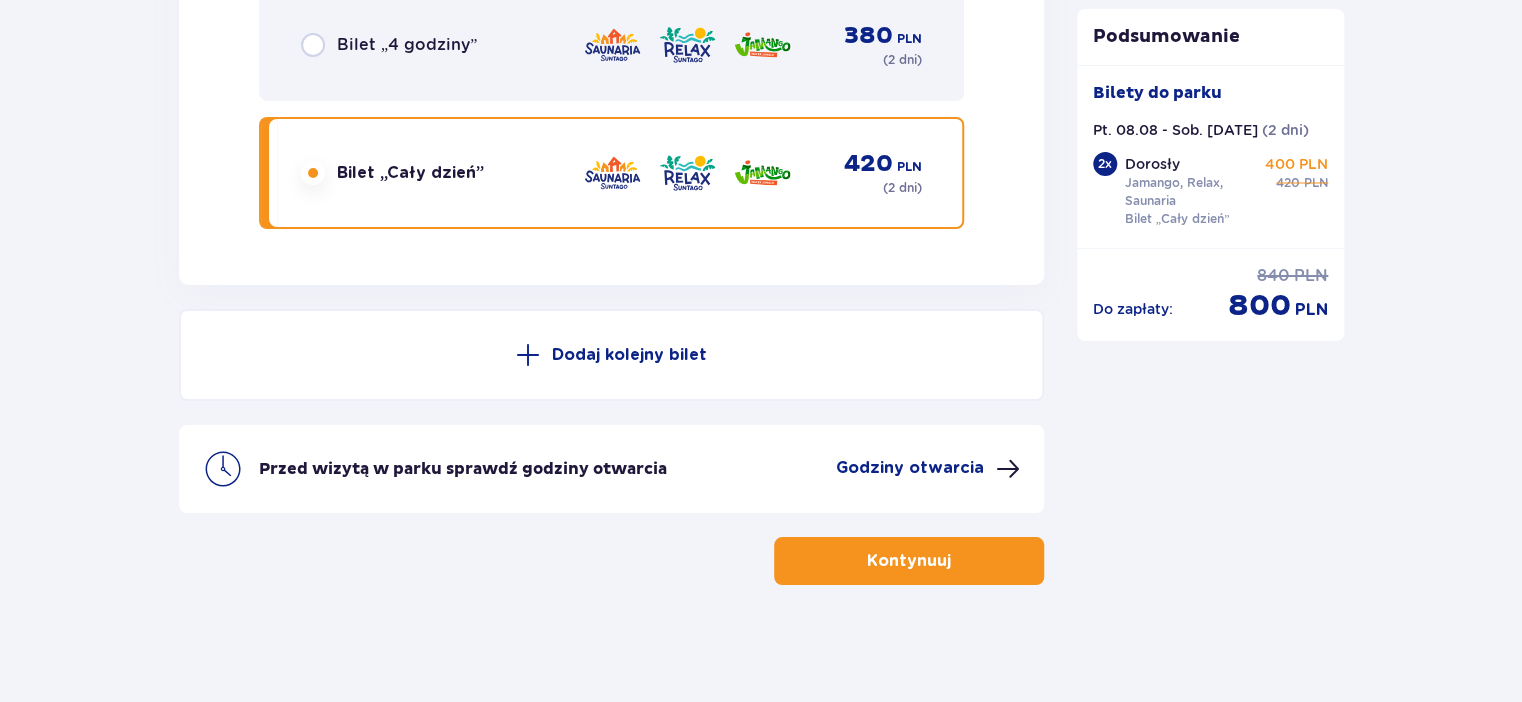 click on "Kontynuuj" at bounding box center [909, 561] 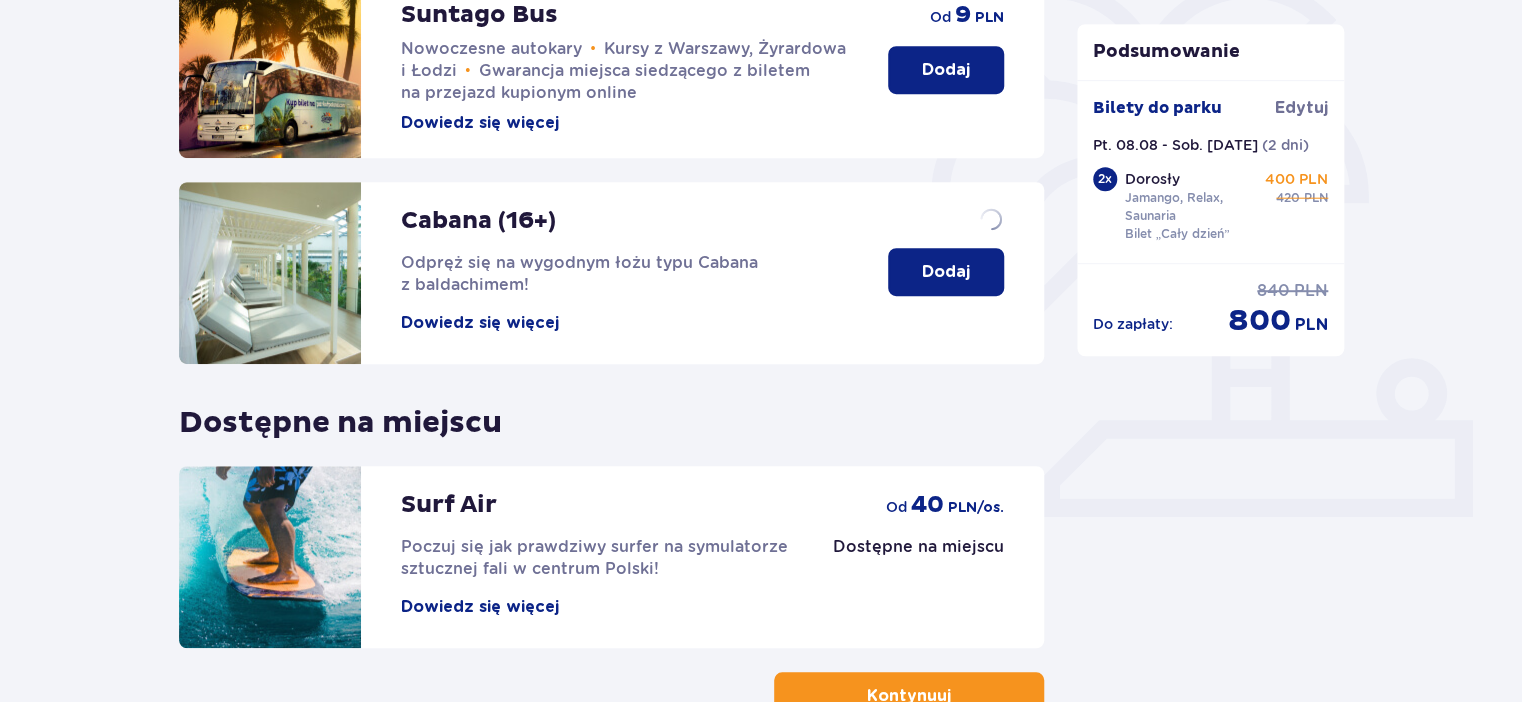 scroll, scrollTop: 528, scrollLeft: 0, axis: vertical 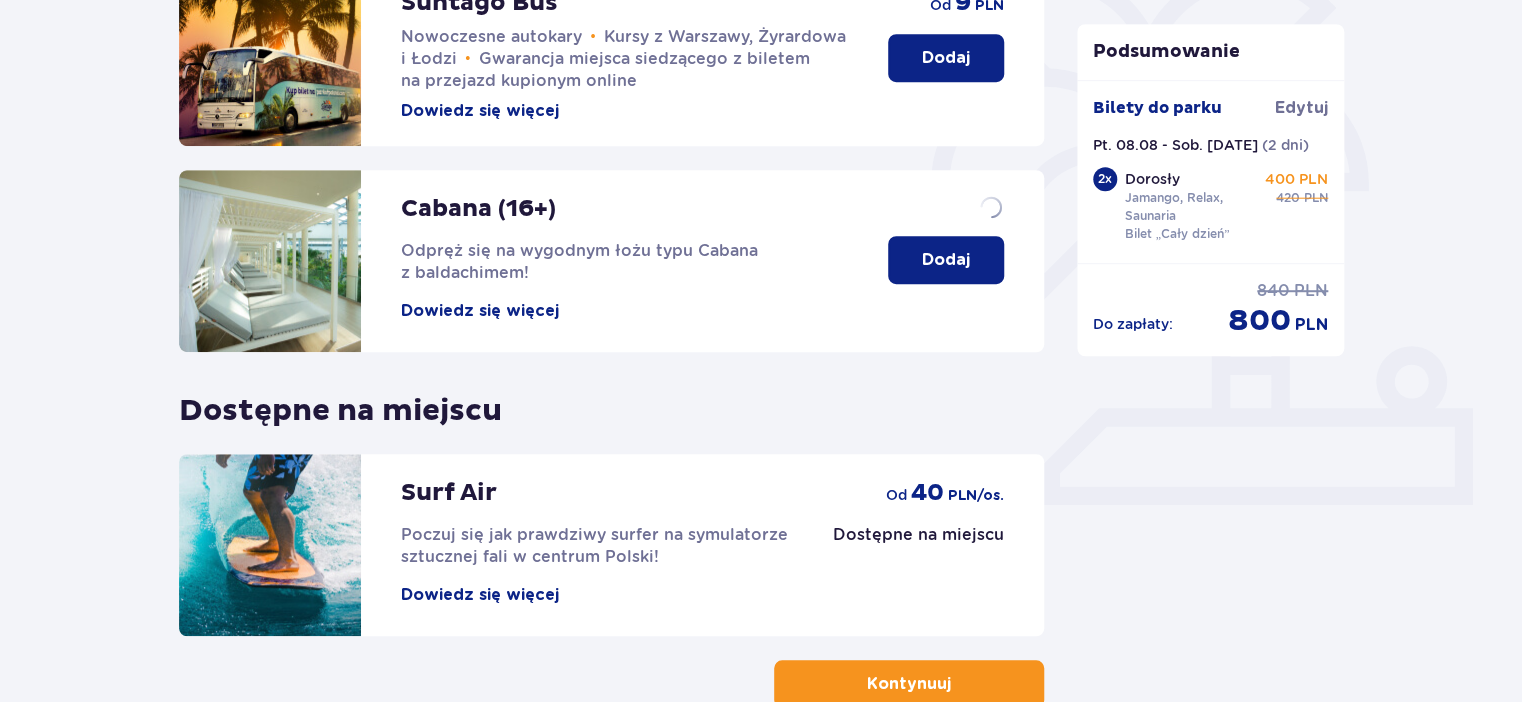 click on "Dodaj" at bounding box center [946, 260] 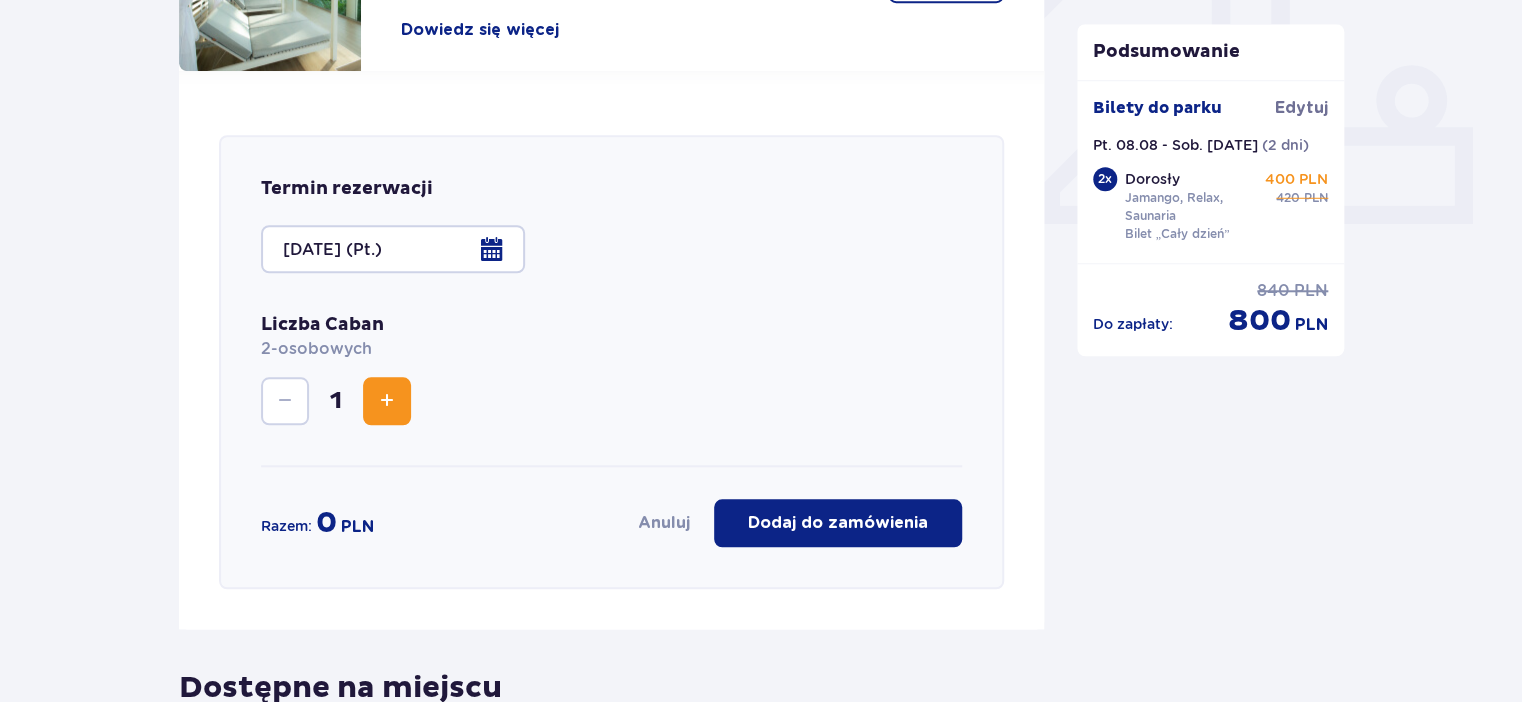 scroll, scrollTop: 854, scrollLeft: 0, axis: vertical 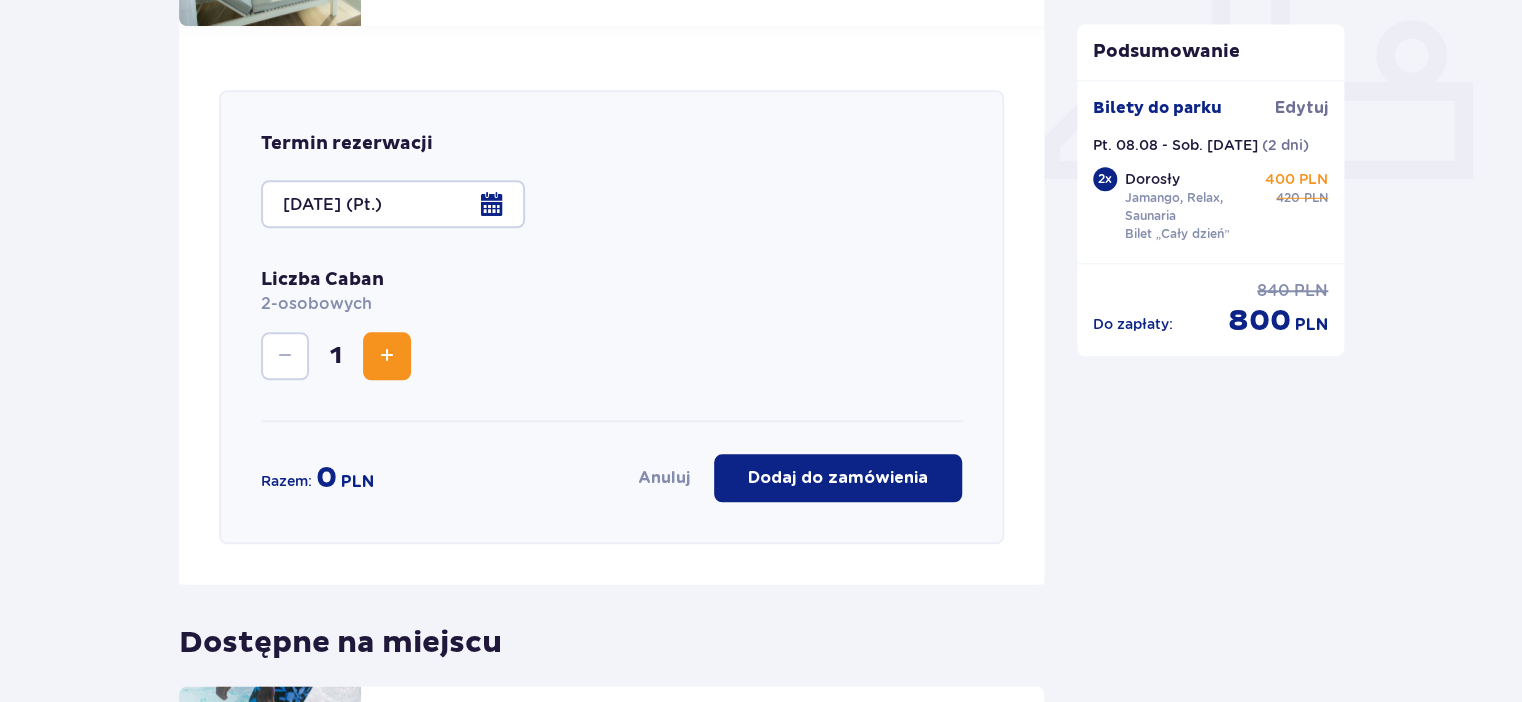 click at bounding box center [393, 204] 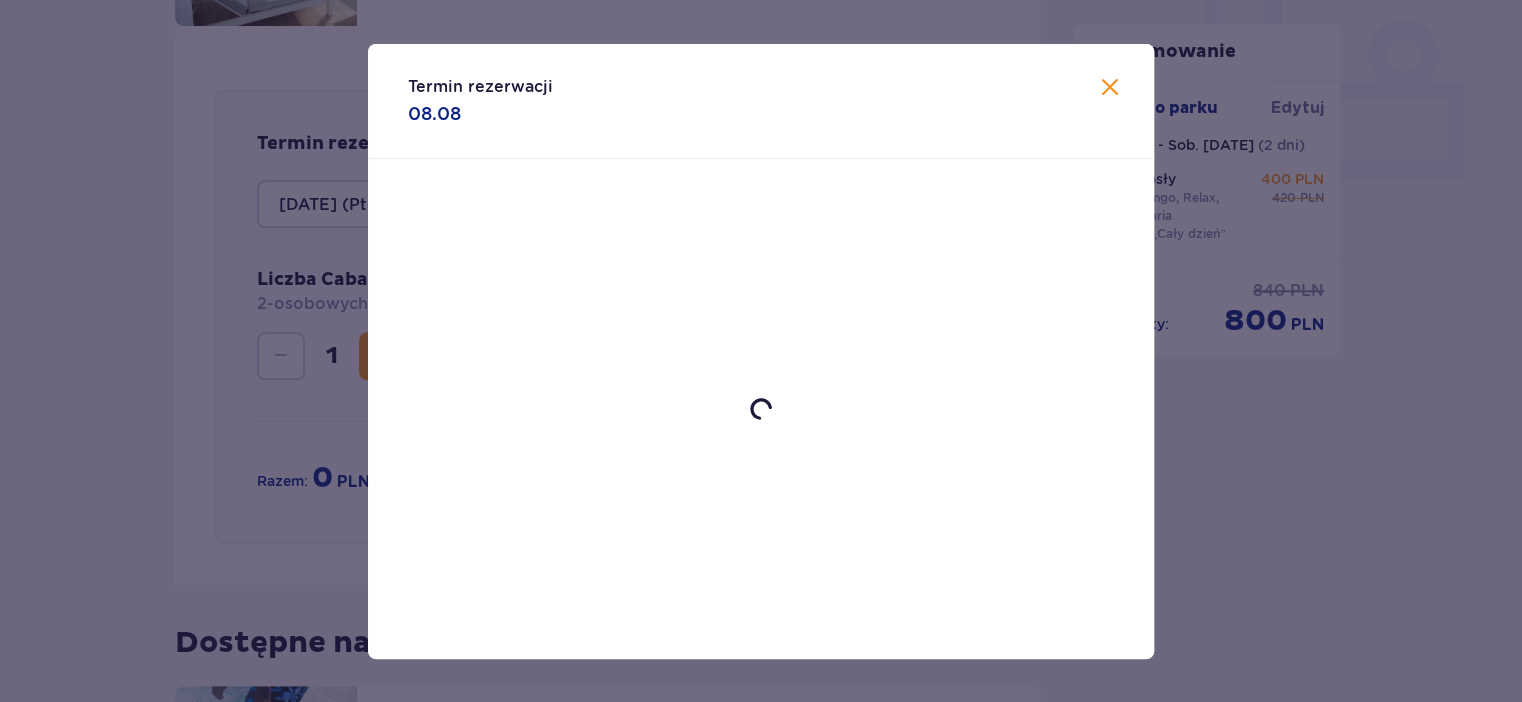 click at bounding box center (1110, 88) 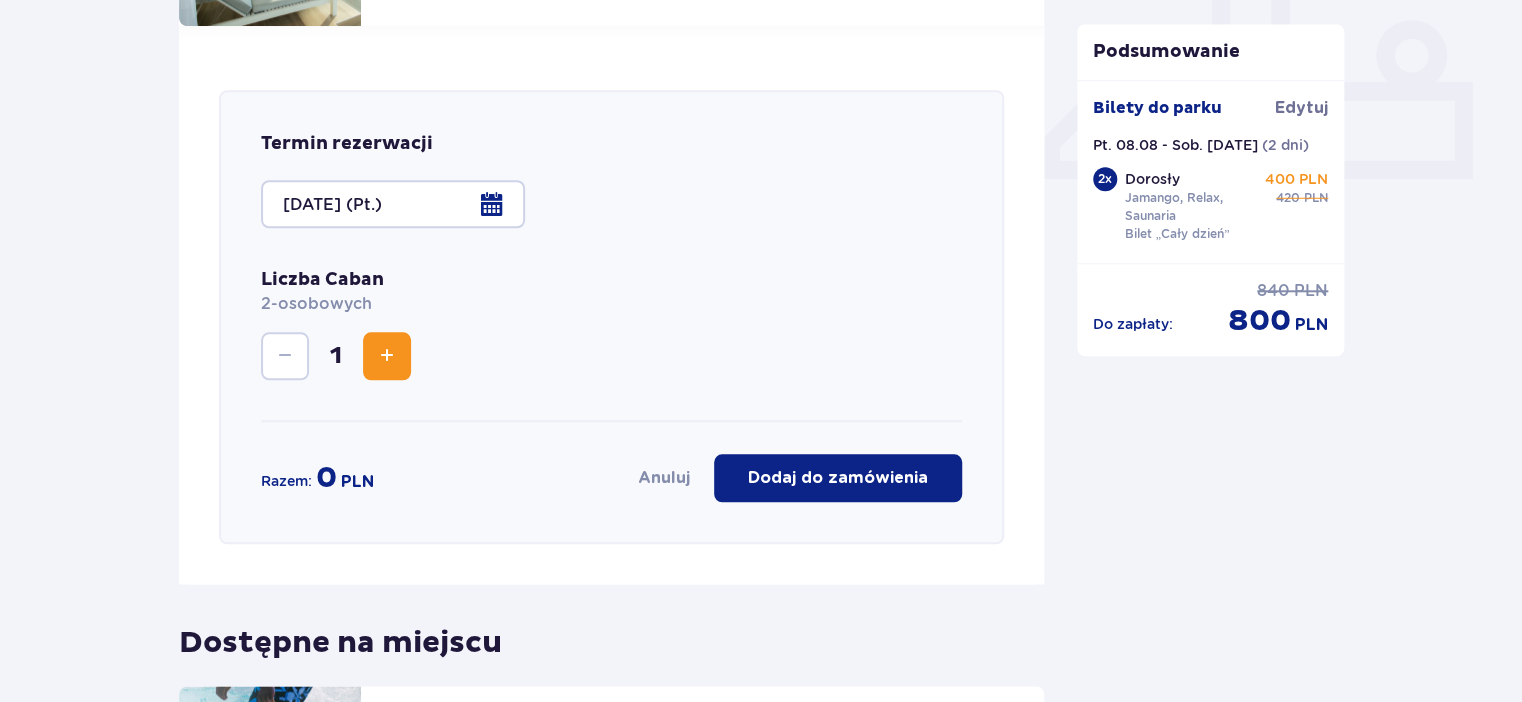 click at bounding box center [387, 356] 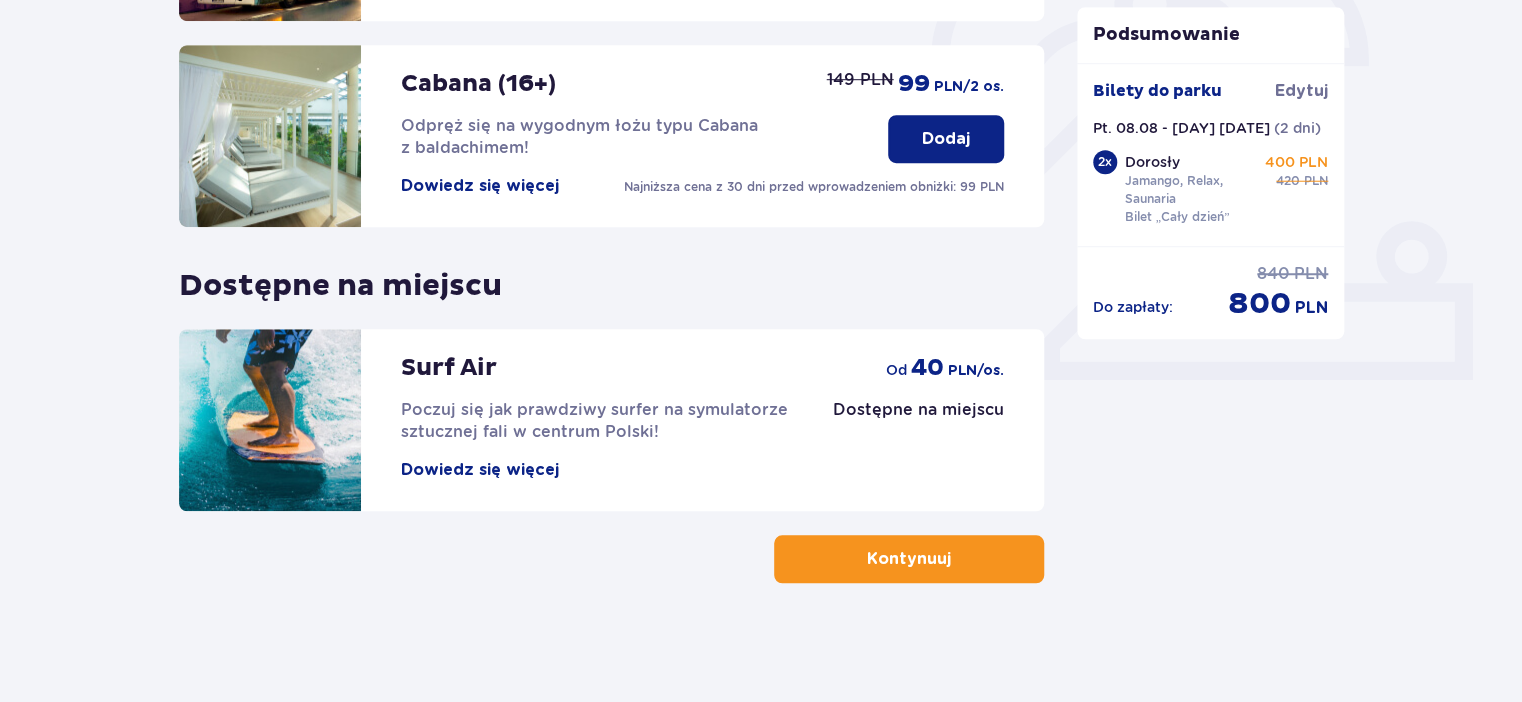 scroll, scrollTop: 442, scrollLeft: 0, axis: vertical 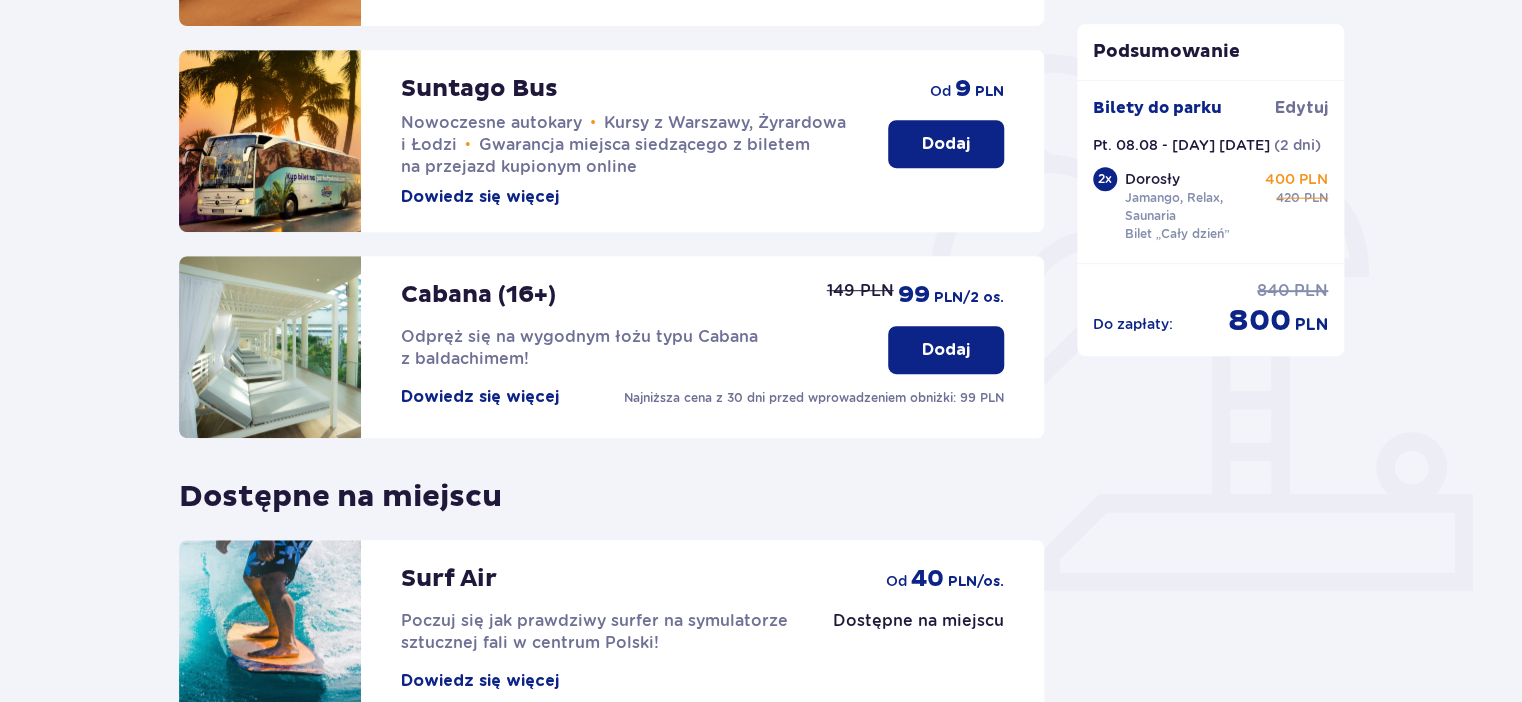 click on "Dodaj" at bounding box center [946, 350] 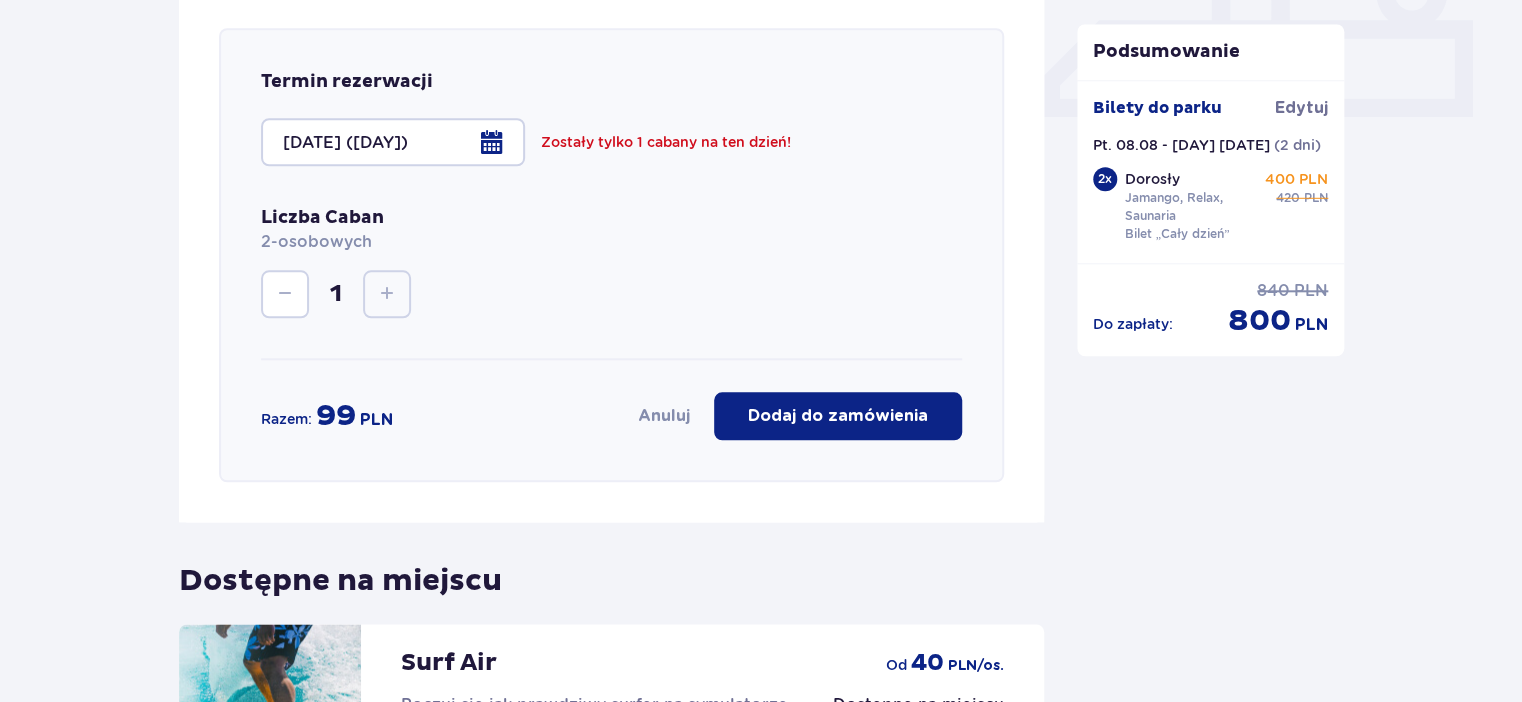 scroll, scrollTop: 920, scrollLeft: 0, axis: vertical 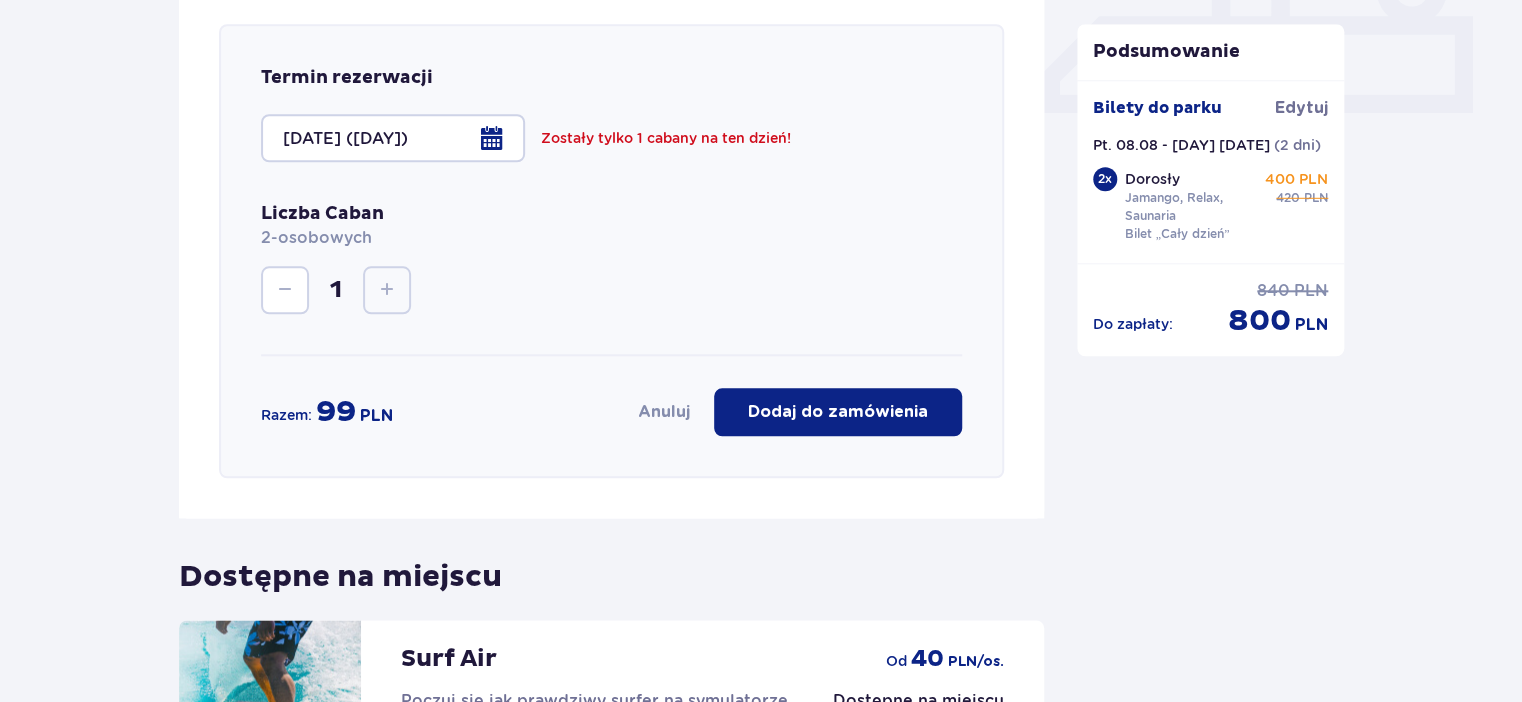 click at bounding box center [393, 138] 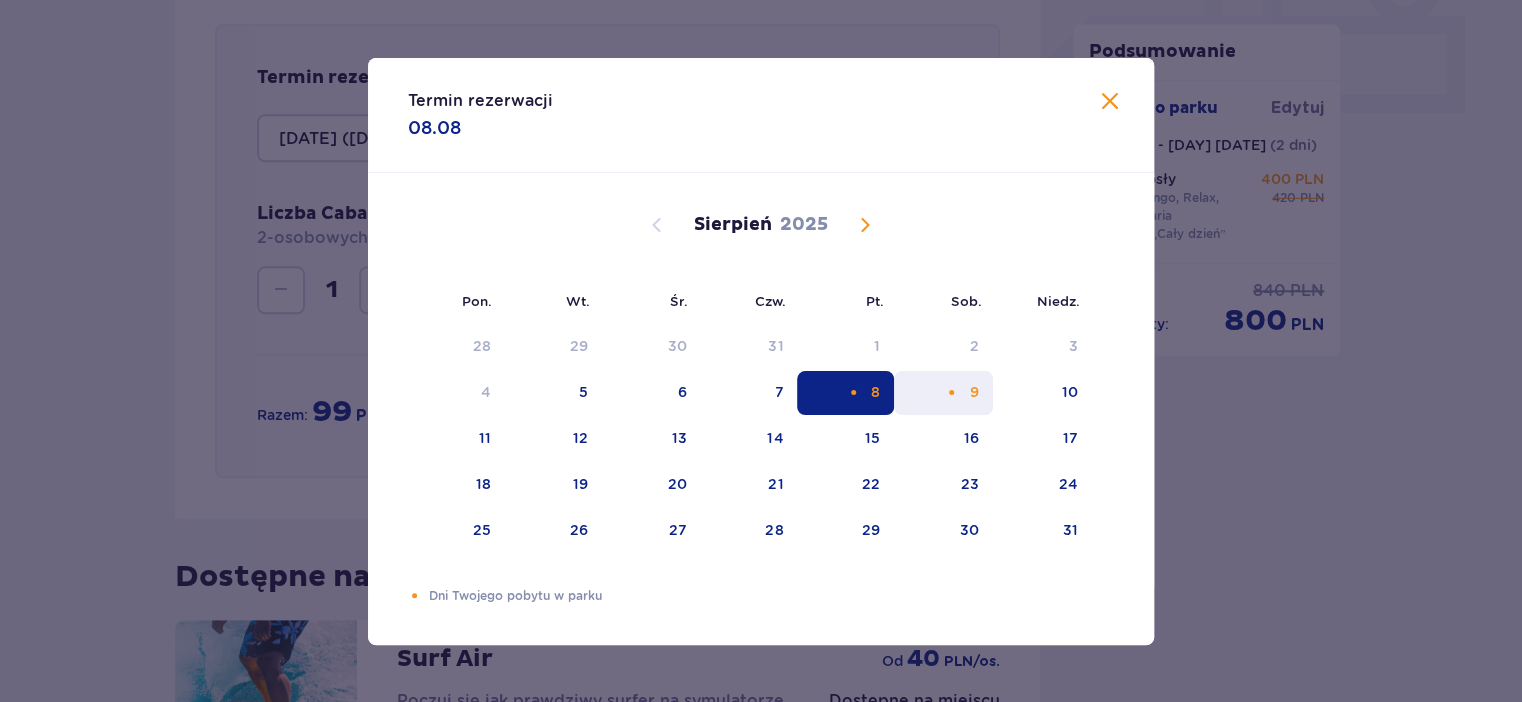 click on "9" at bounding box center (943, 393) 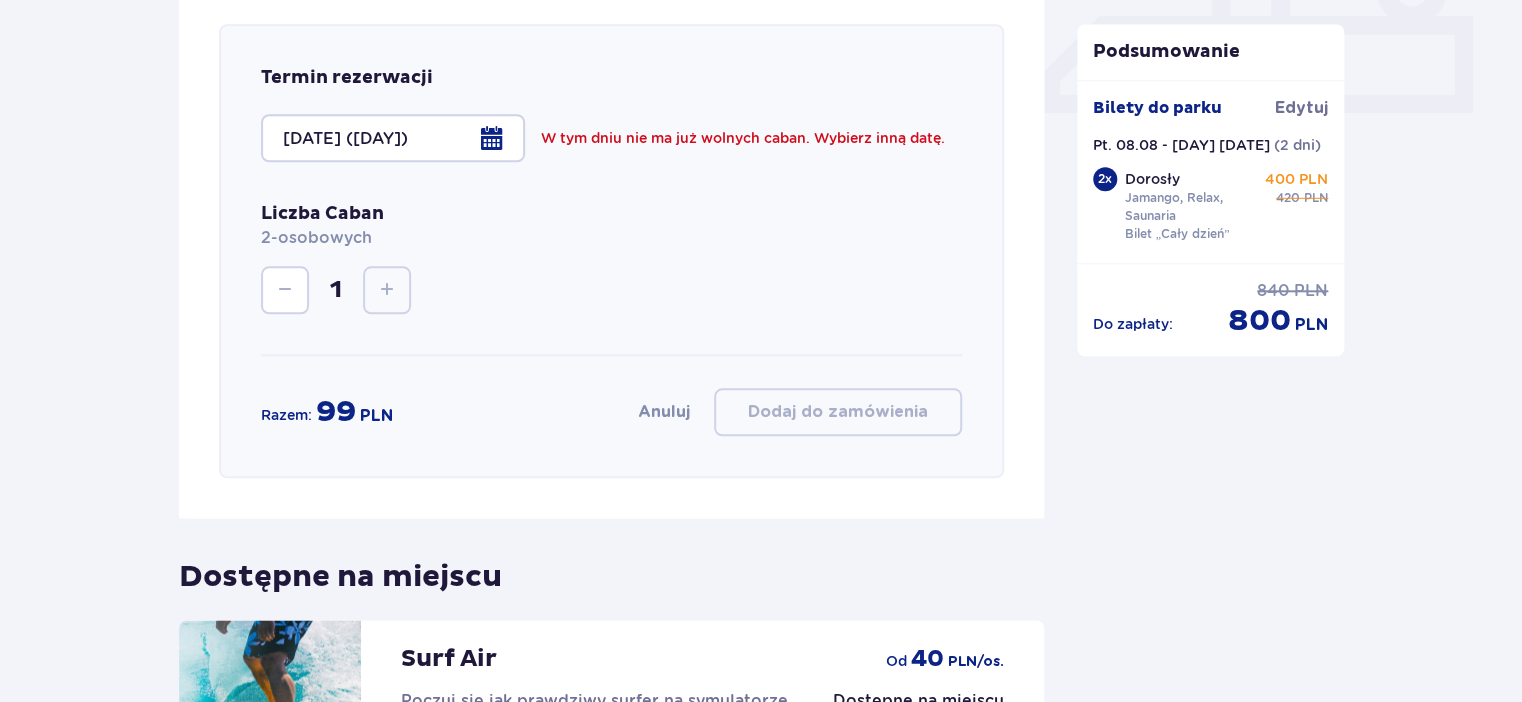 click at bounding box center [393, 138] 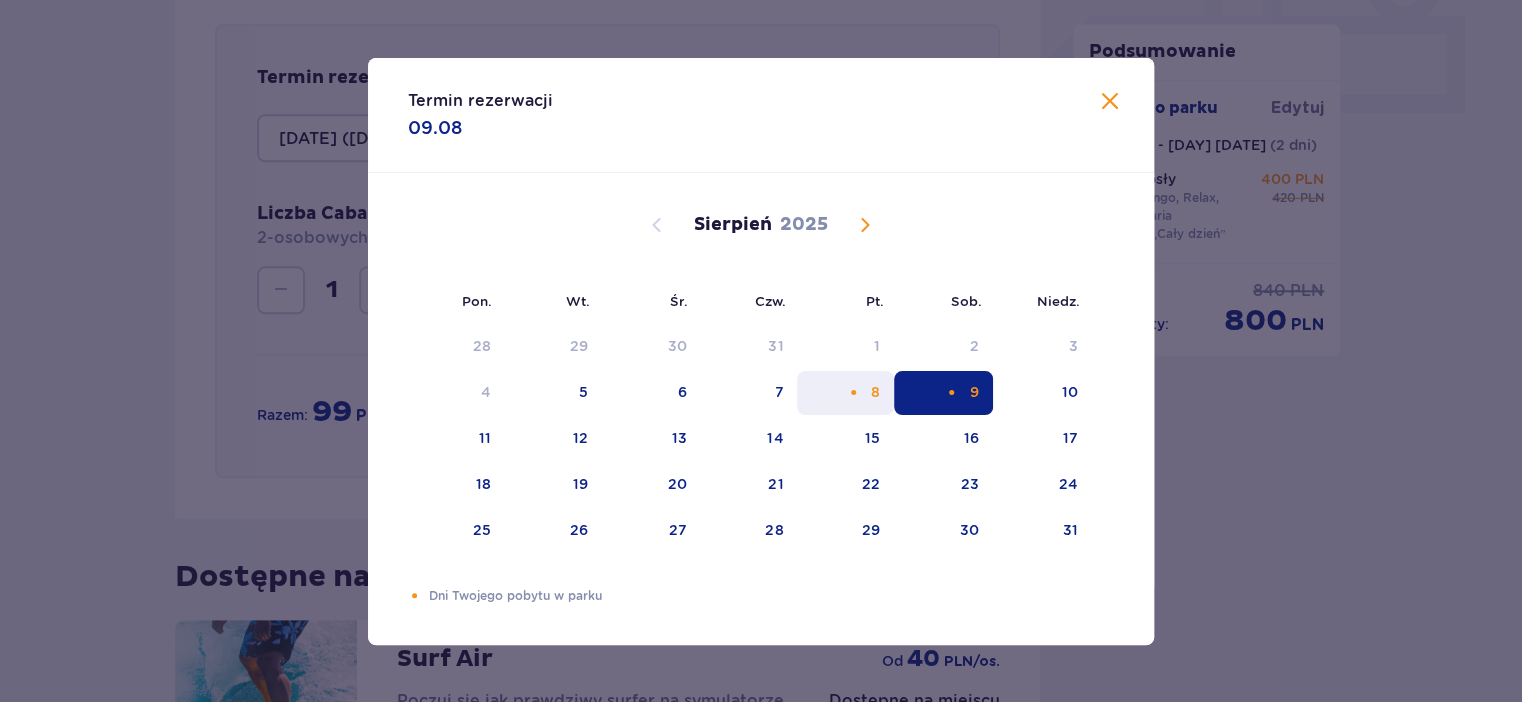 click on "8" at bounding box center (845, 393) 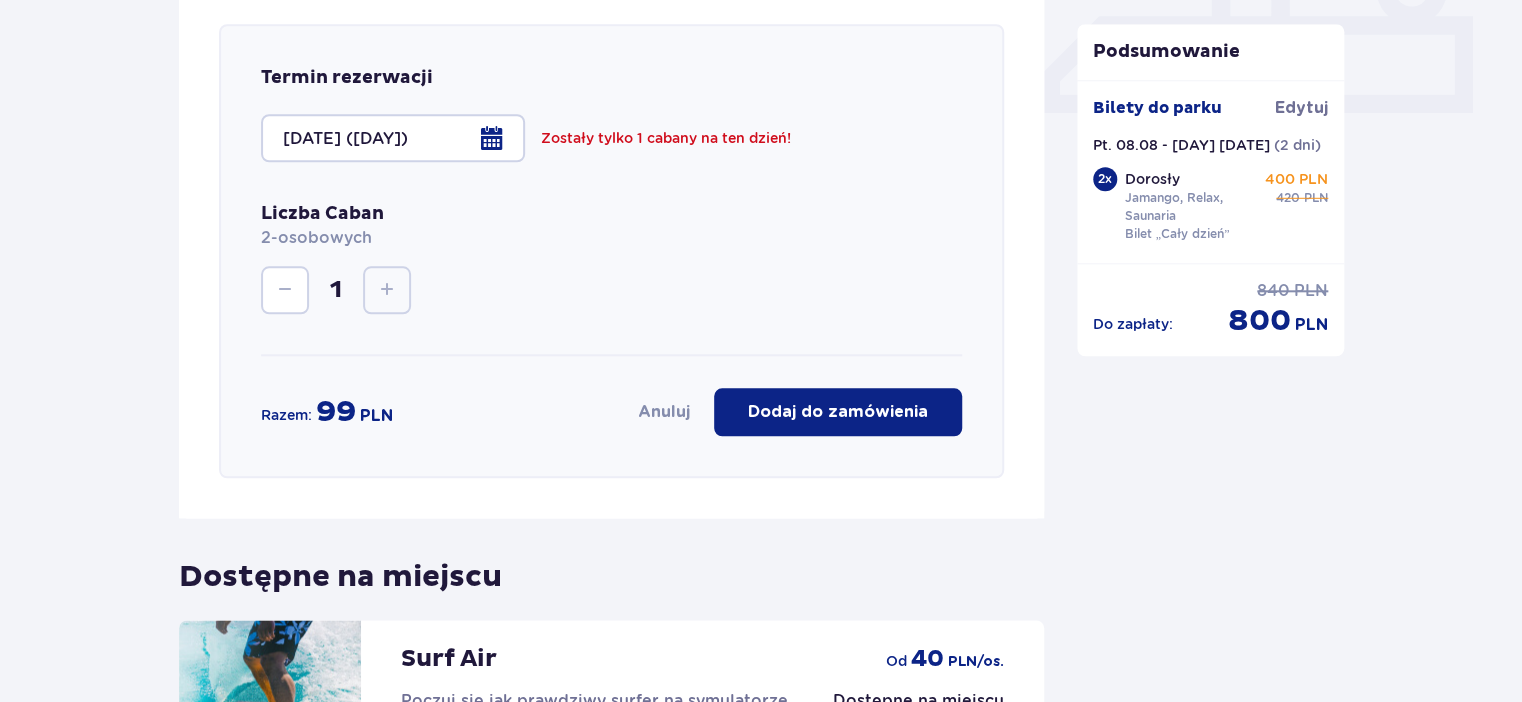 click on "Termin rezerwacji [DATE] ([DAY]) Zostały tylko 1 cabany na ten dzień! Liczba Caban 2-osobowych 1 Razem: 99 PLN Anuluj Dodaj do zamówienia" at bounding box center [611, 251] 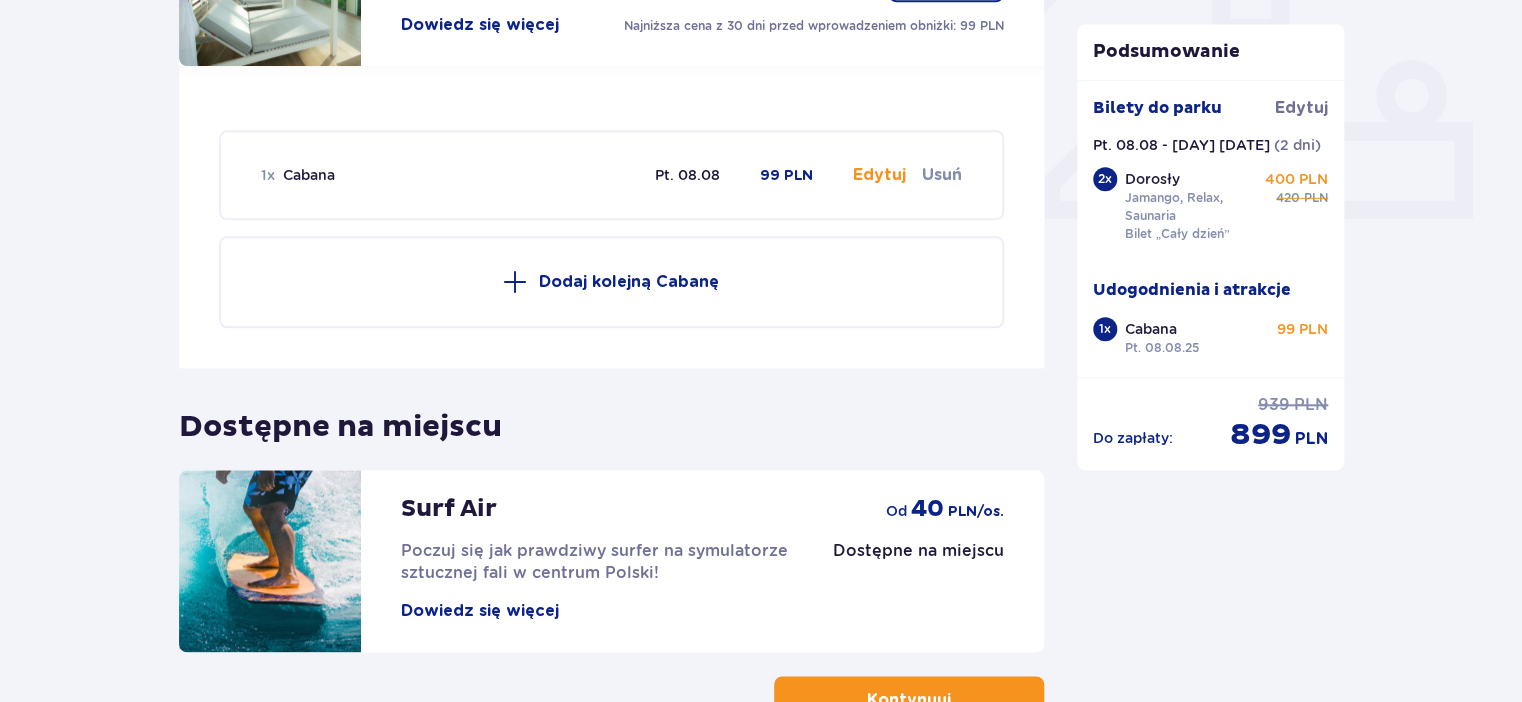 click on "Dodaj kolejną Cabanę" at bounding box center [629, 282] 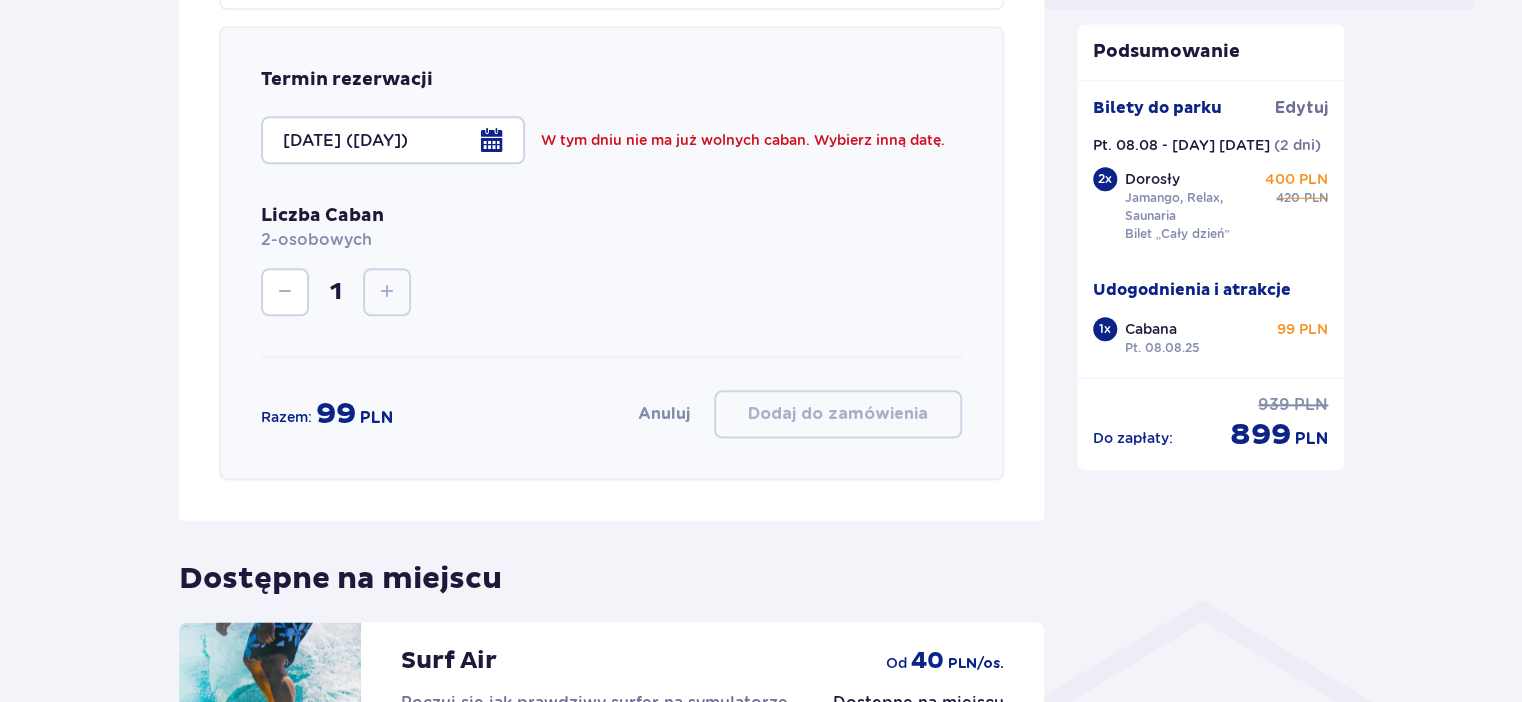 scroll, scrollTop: 1025, scrollLeft: 0, axis: vertical 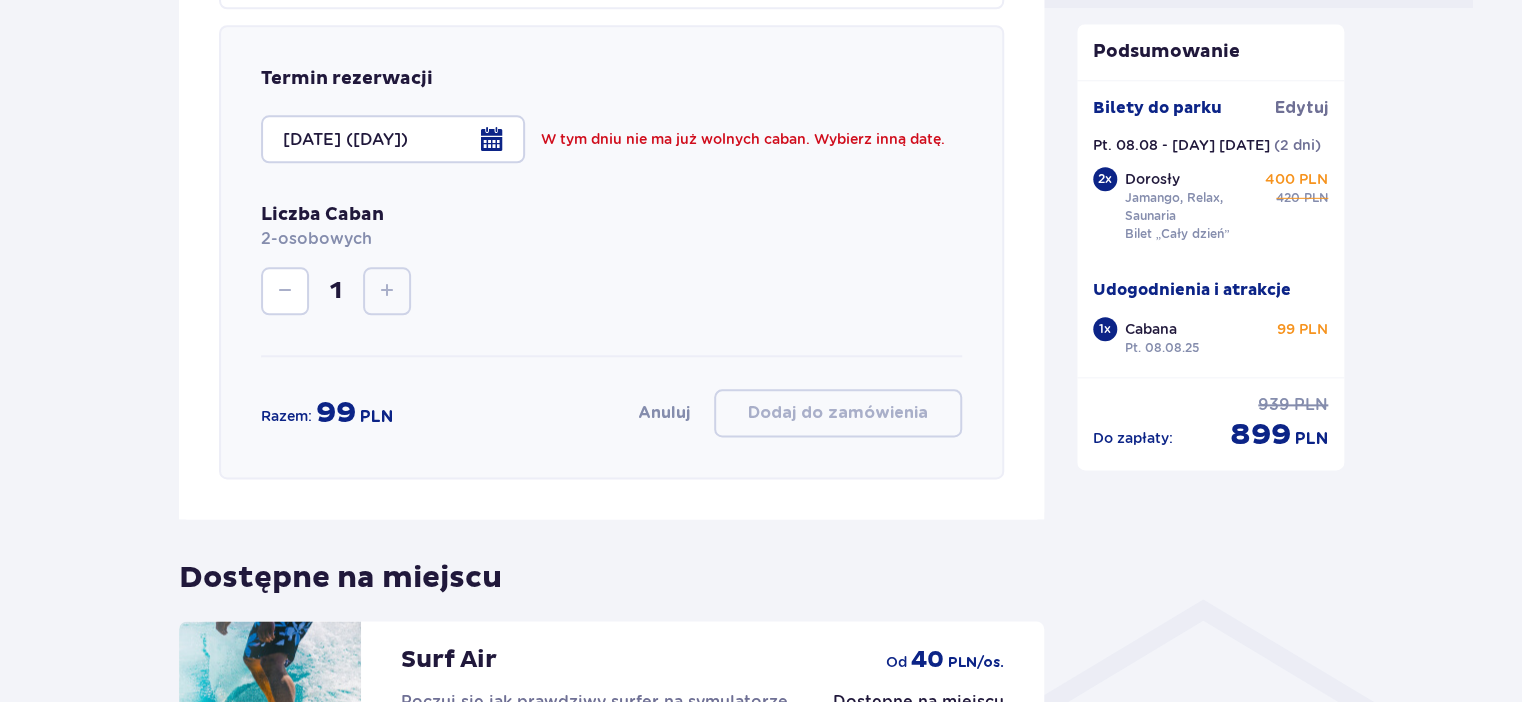 click at bounding box center [393, 139] 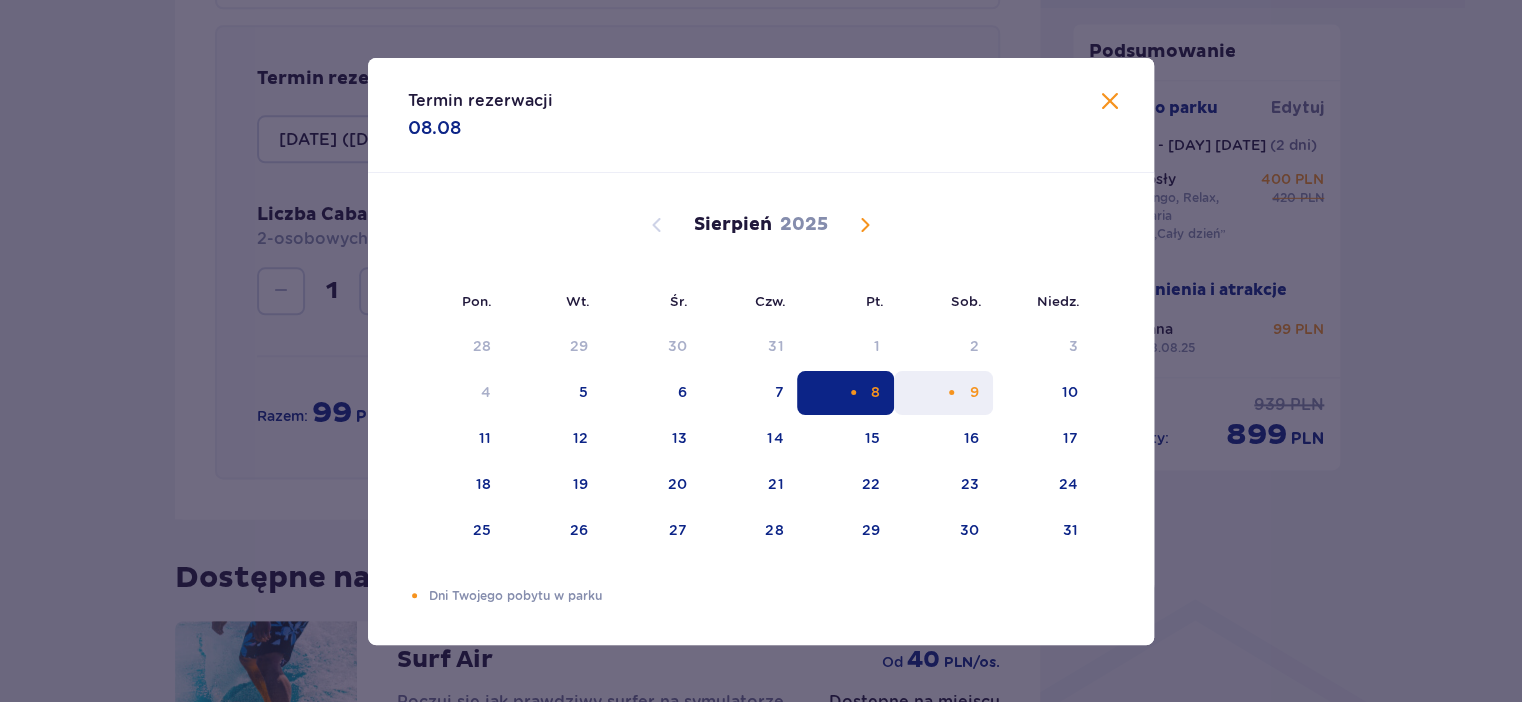 click at bounding box center (951, 392) 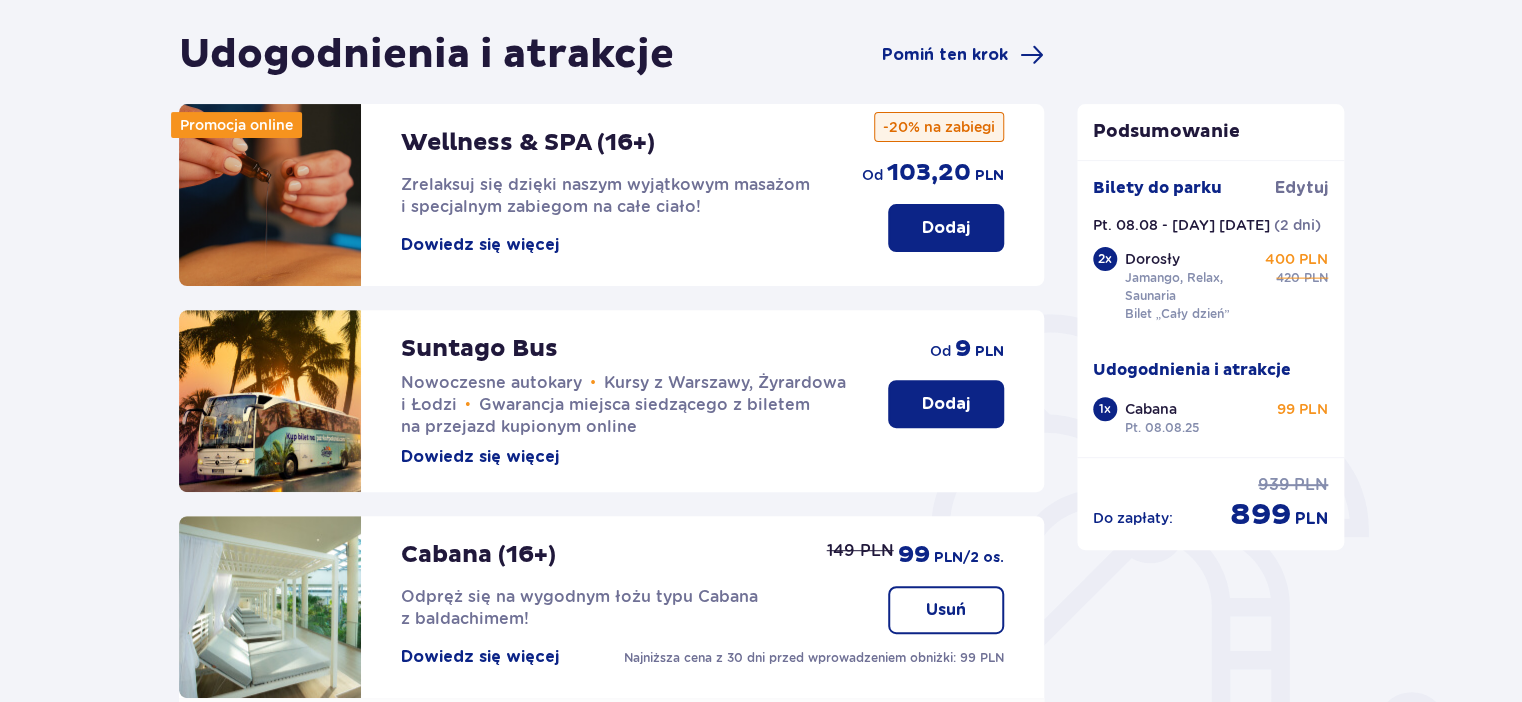 scroll, scrollTop: 128, scrollLeft: 0, axis: vertical 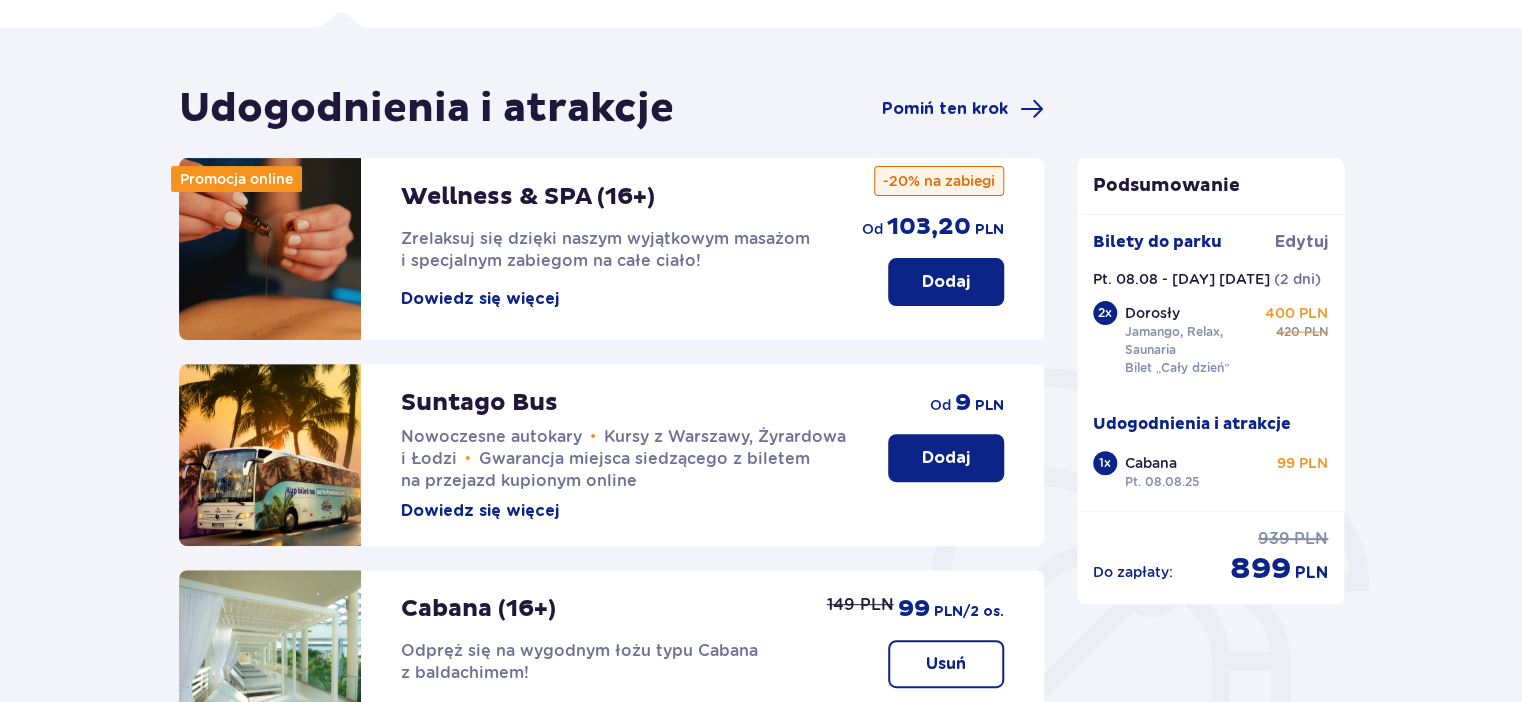 click on "Dowiedz się więcej" at bounding box center [480, 299] 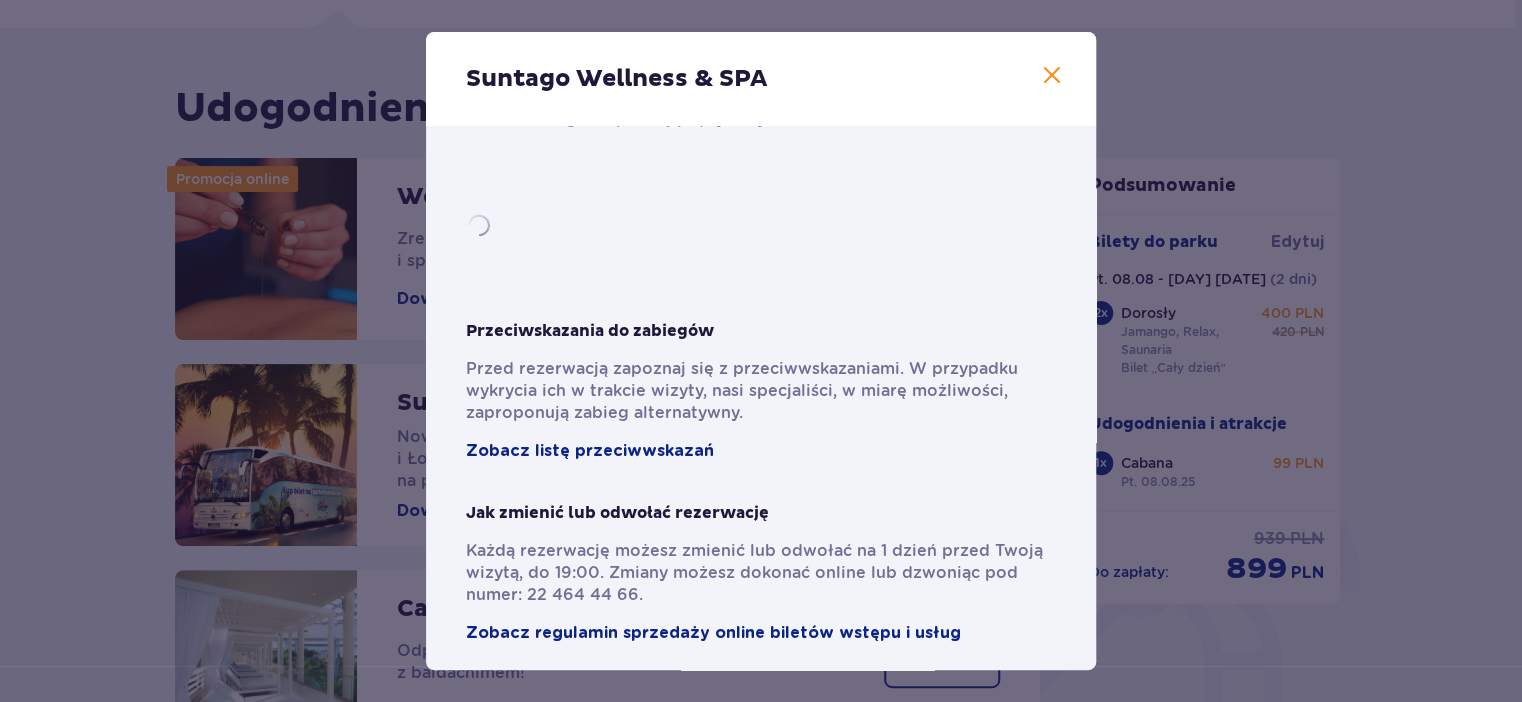 scroll, scrollTop: 356, scrollLeft: 0, axis: vertical 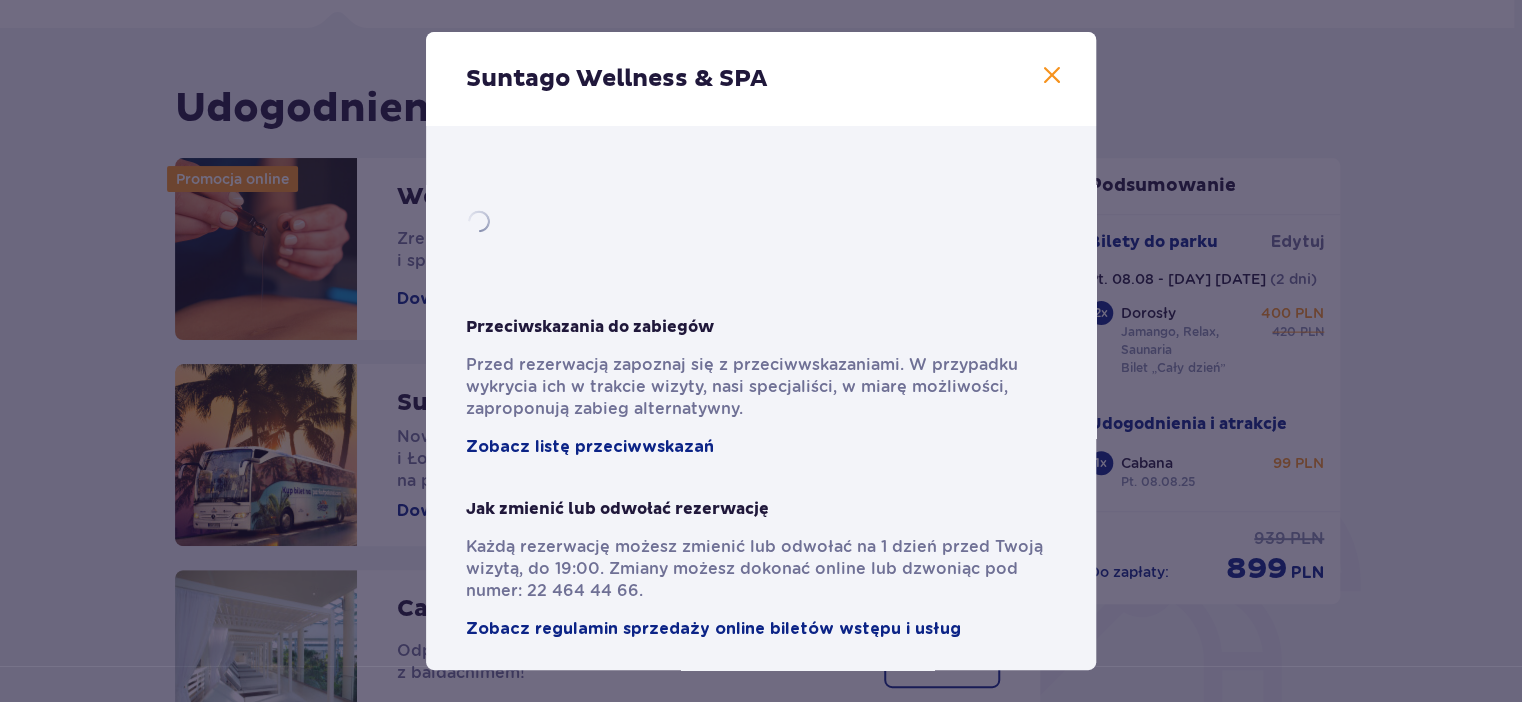 click at bounding box center (1052, 76) 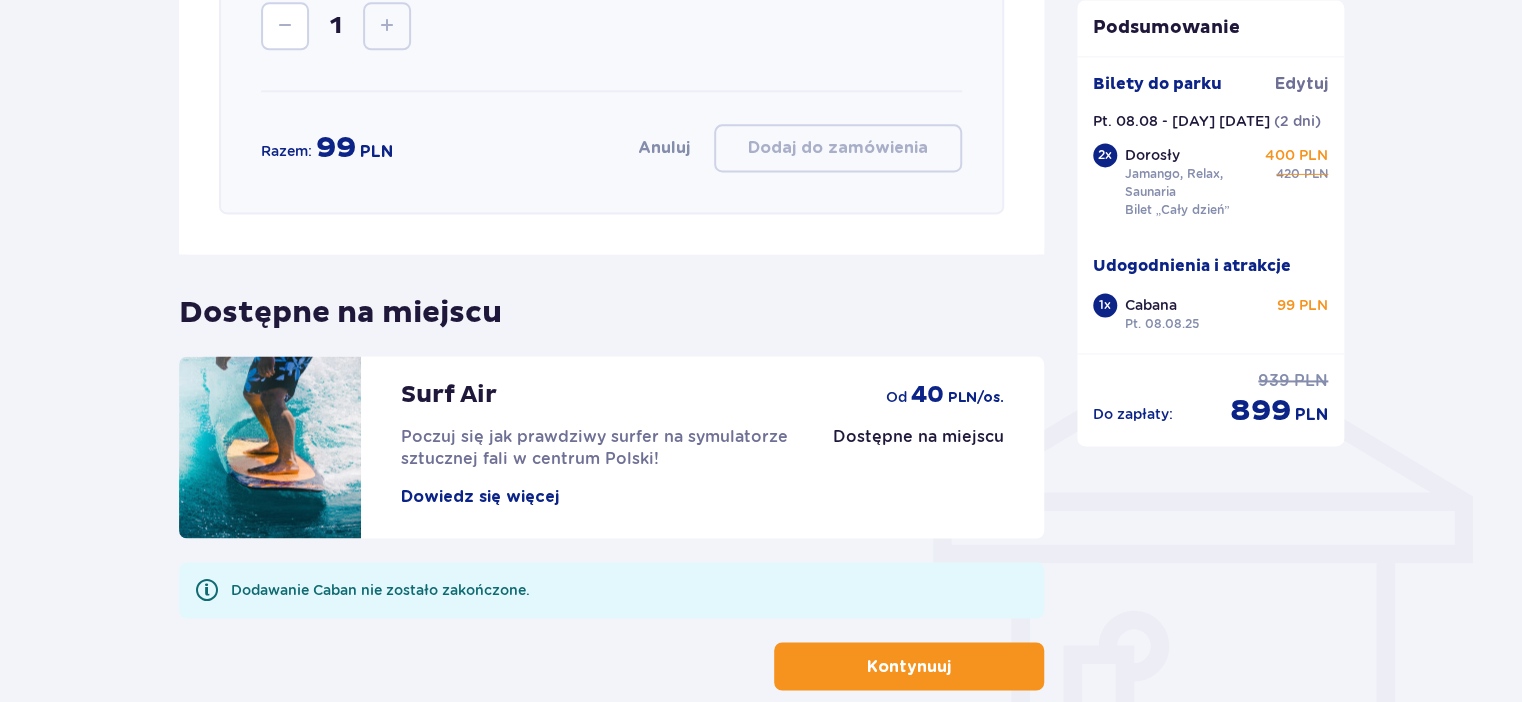 scroll, scrollTop: 1396, scrollLeft: 0, axis: vertical 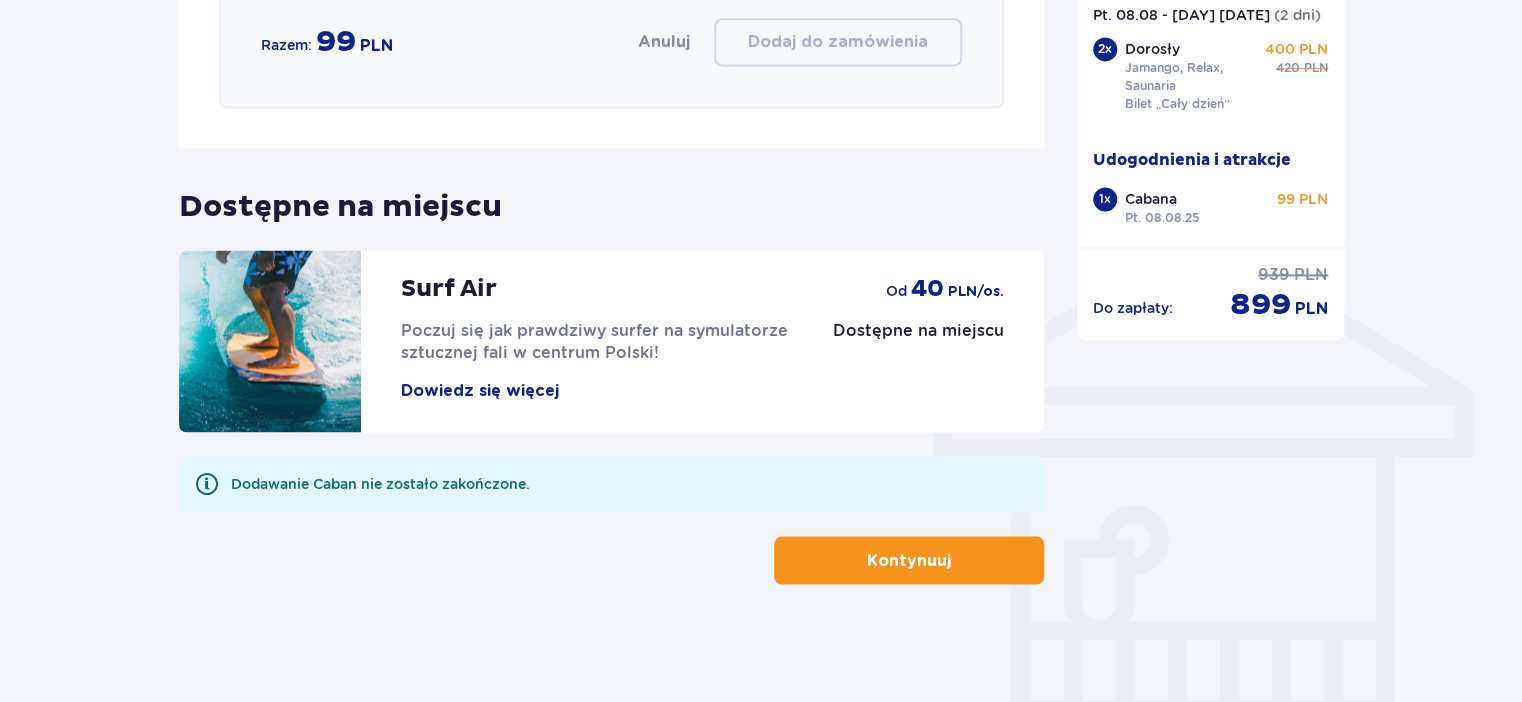 click on "Kontynuuj" at bounding box center (909, 560) 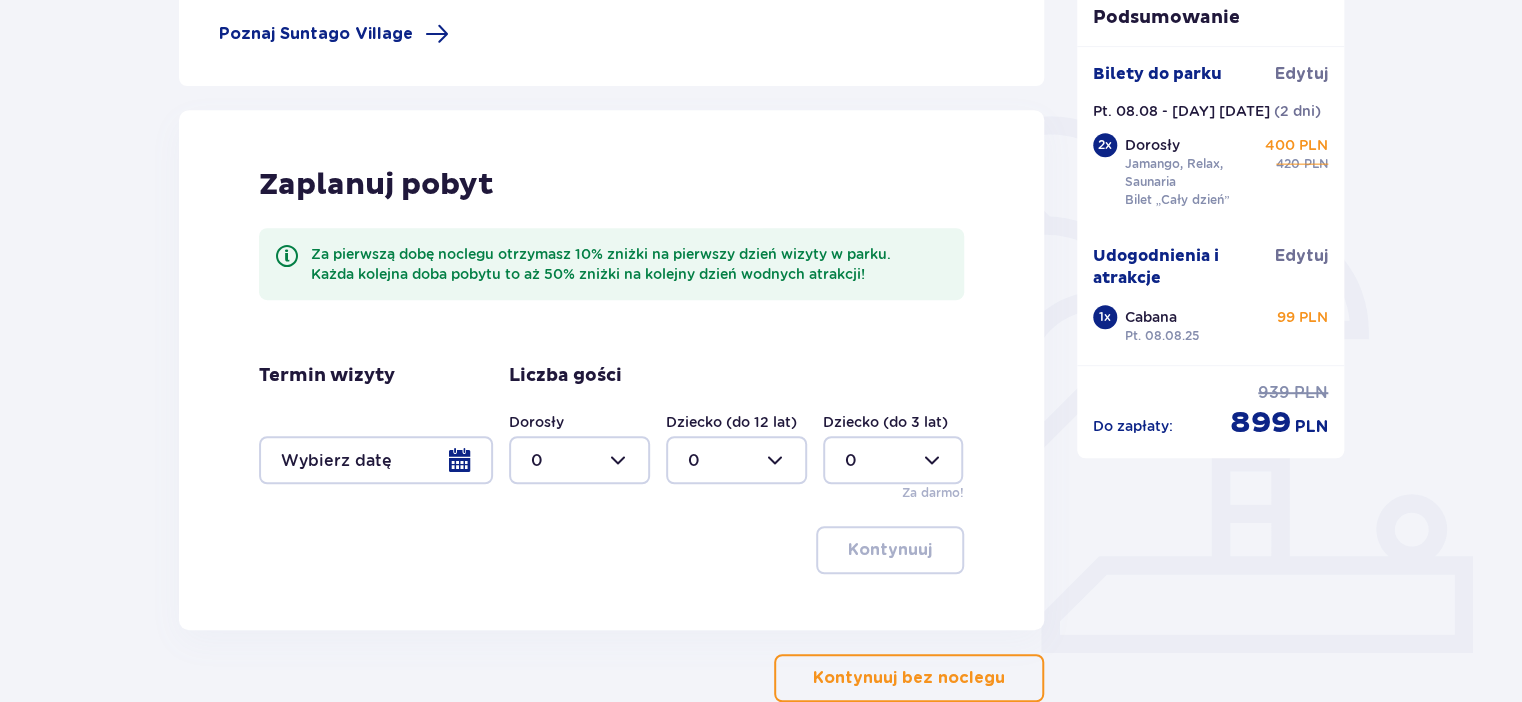 scroll, scrollTop: 422, scrollLeft: 0, axis: vertical 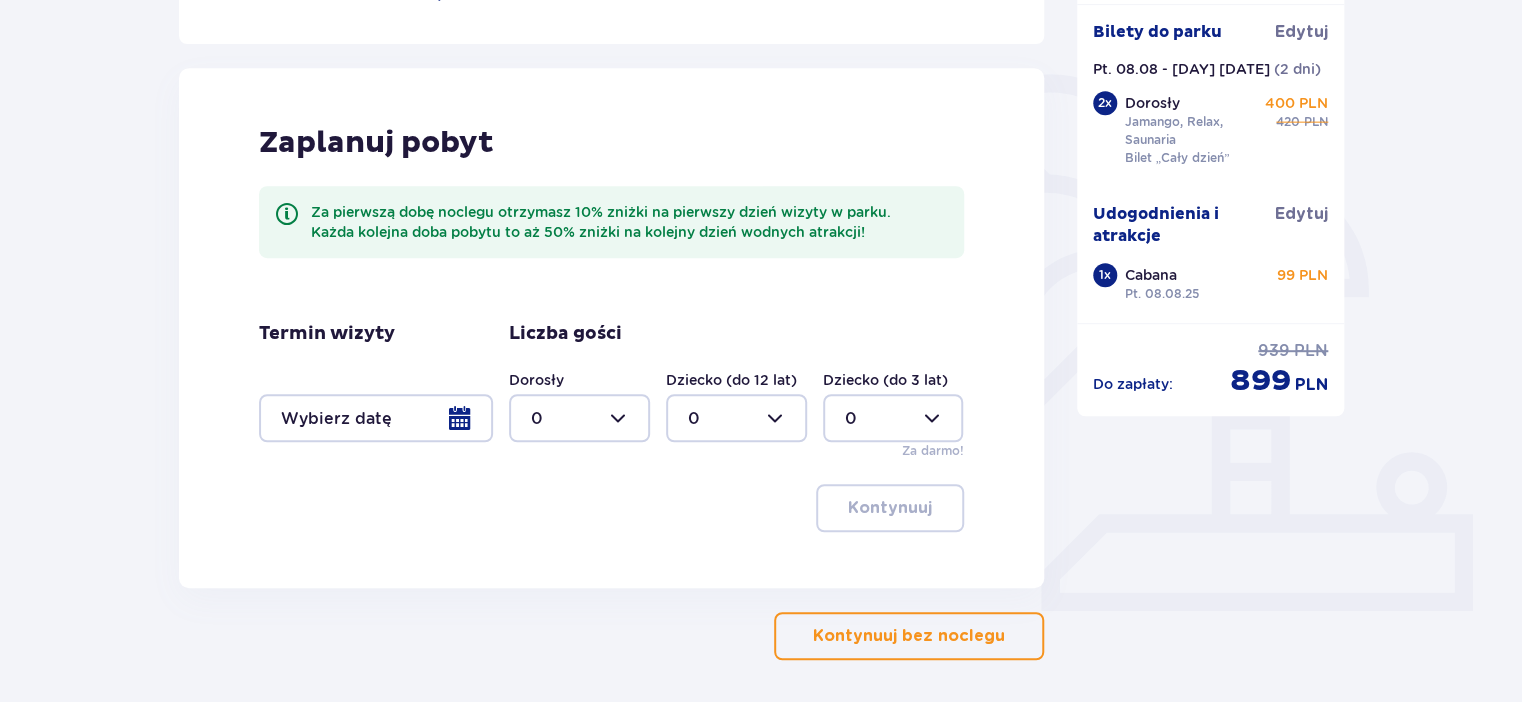 click at bounding box center [376, 418] 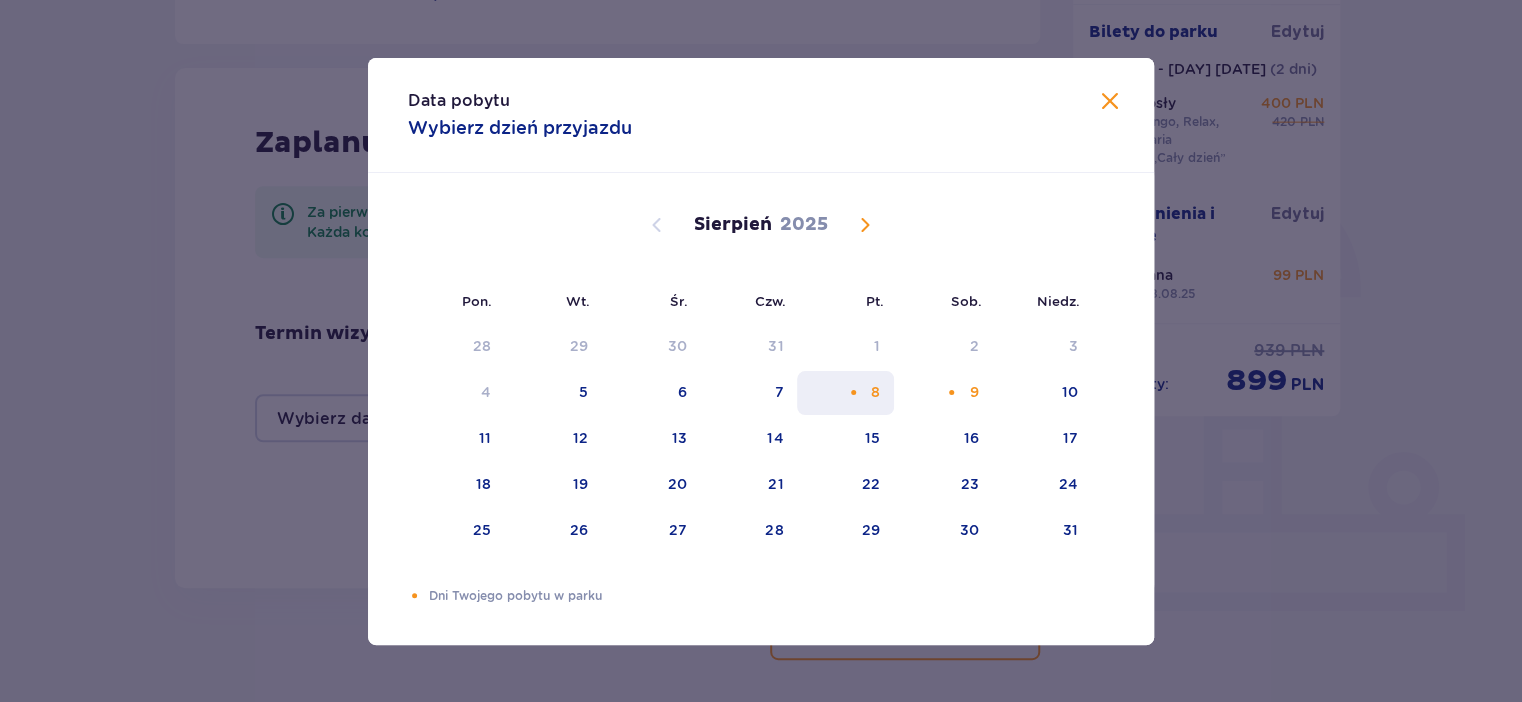 click on "8" at bounding box center (845, 393) 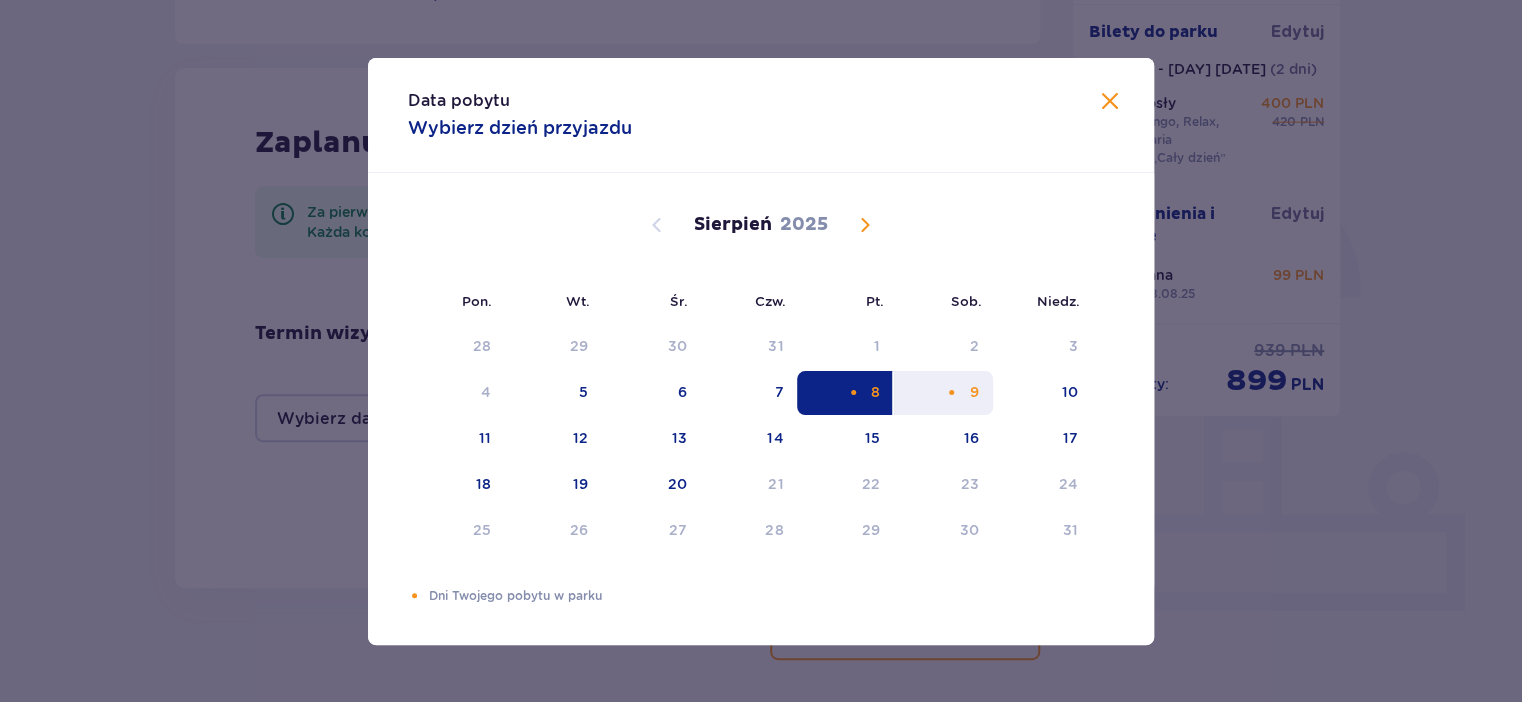 click on "9" at bounding box center (943, 393) 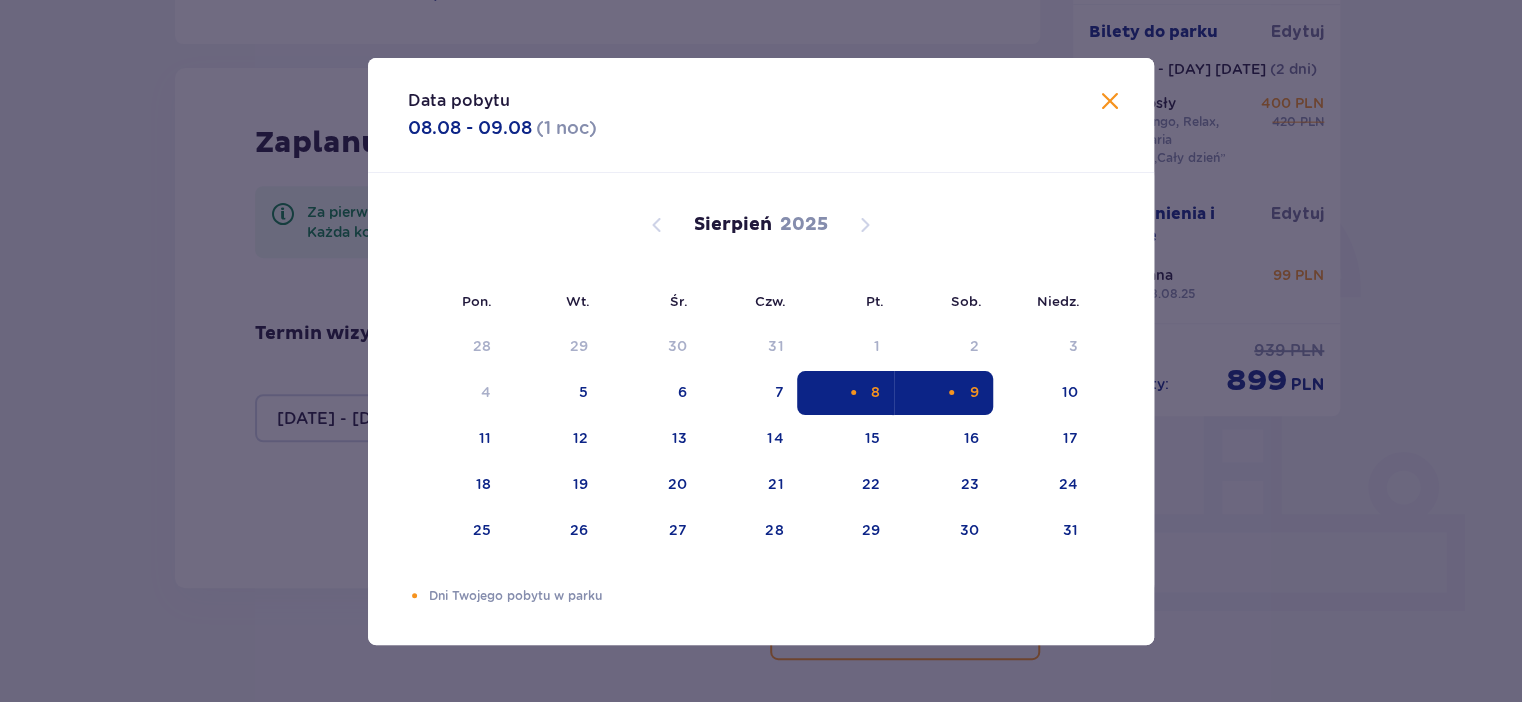 type on "[DATE] - [DATE]" 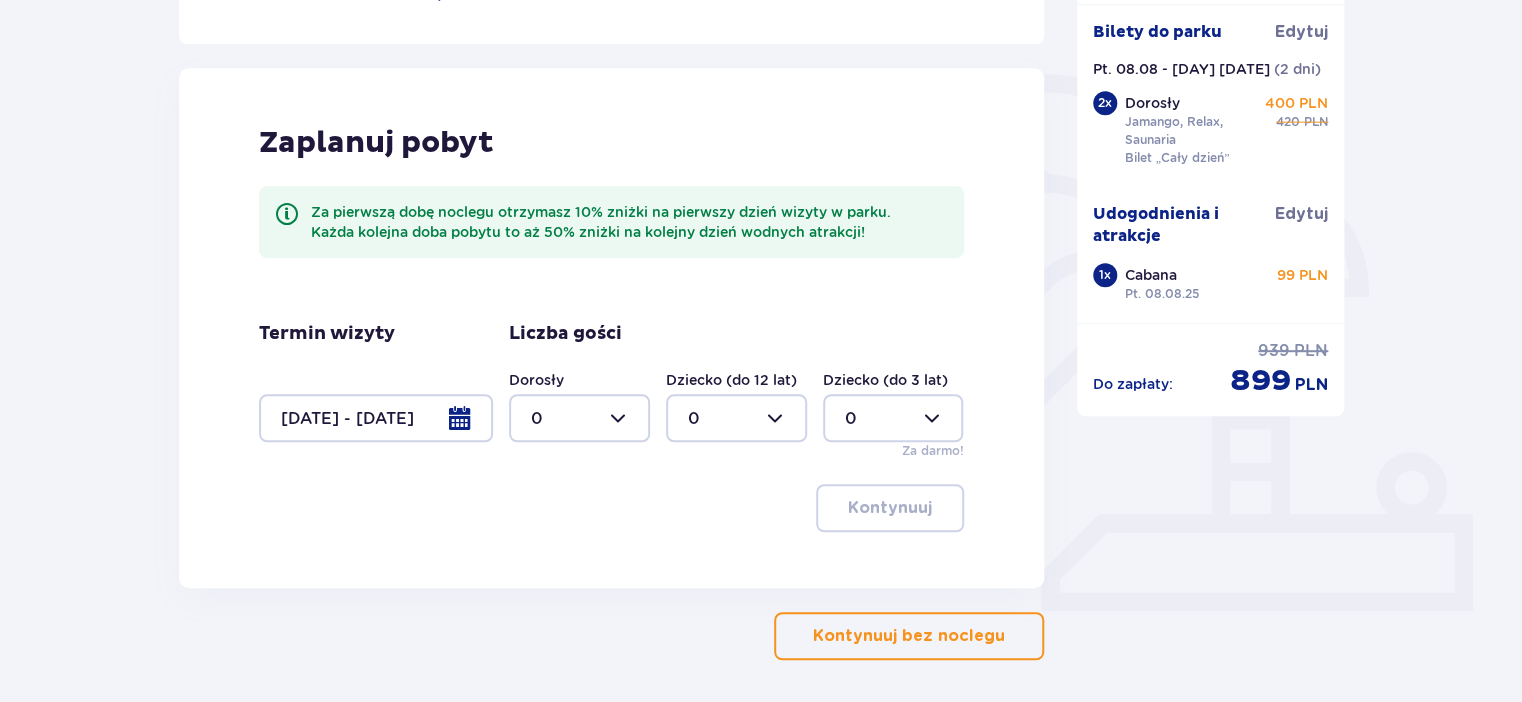 click at bounding box center [579, 418] 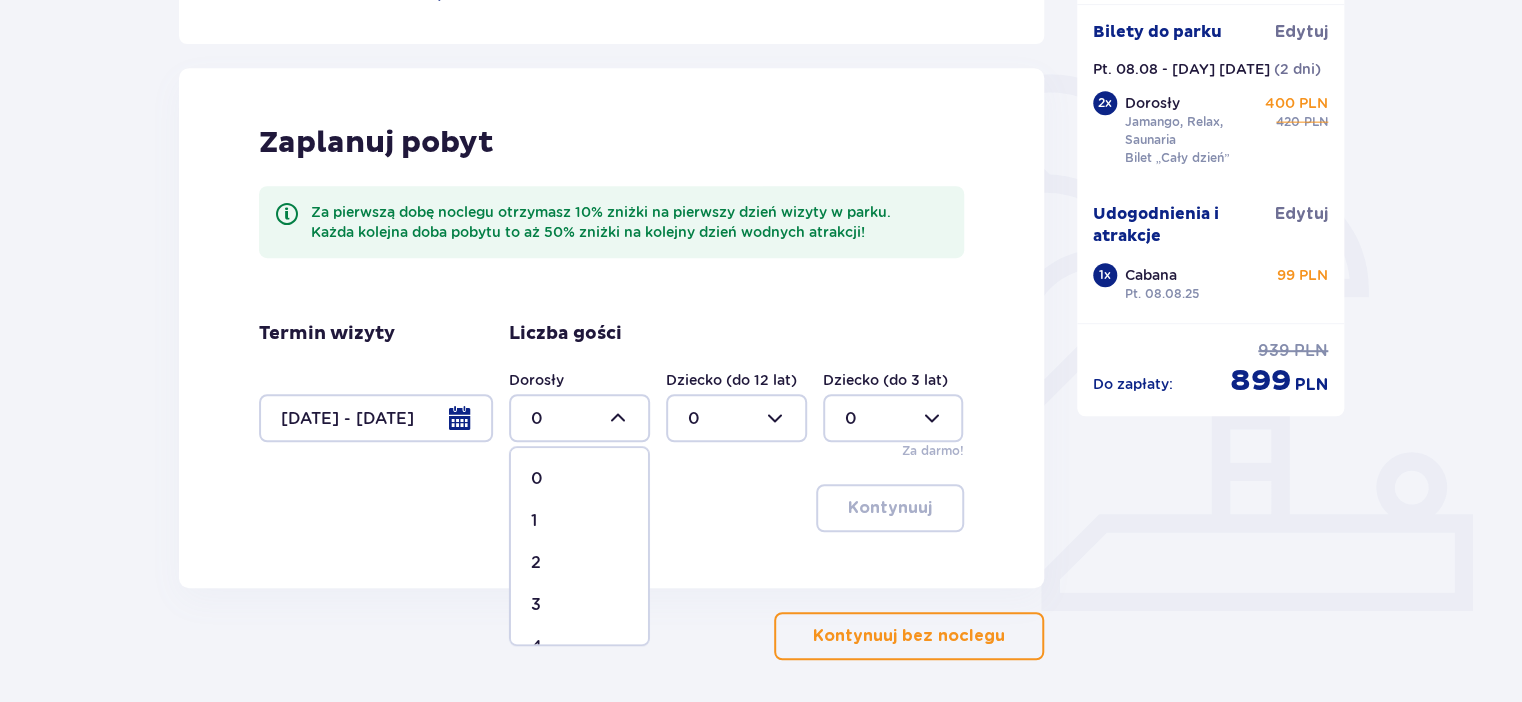 click on "2" at bounding box center [579, 563] 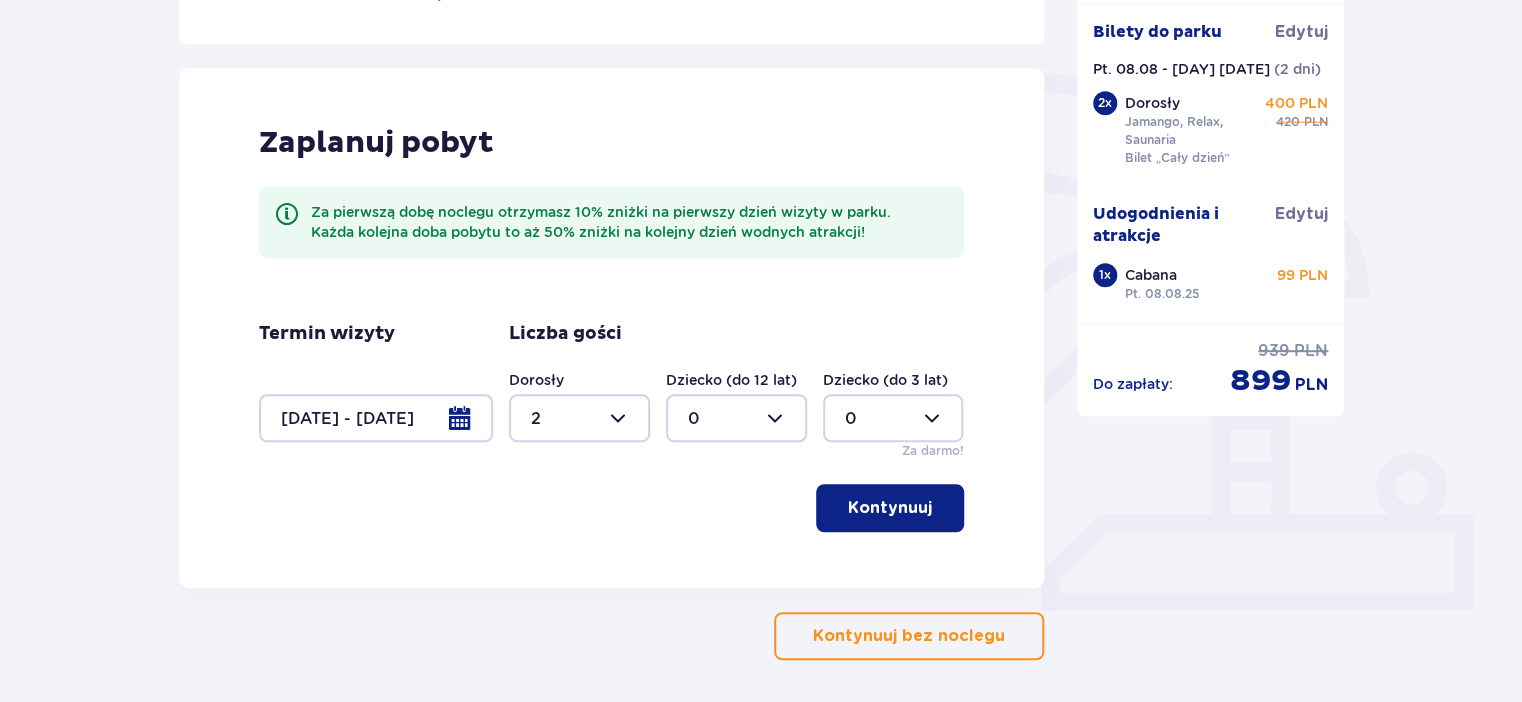 click on "Kontynuuj" at bounding box center [890, 508] 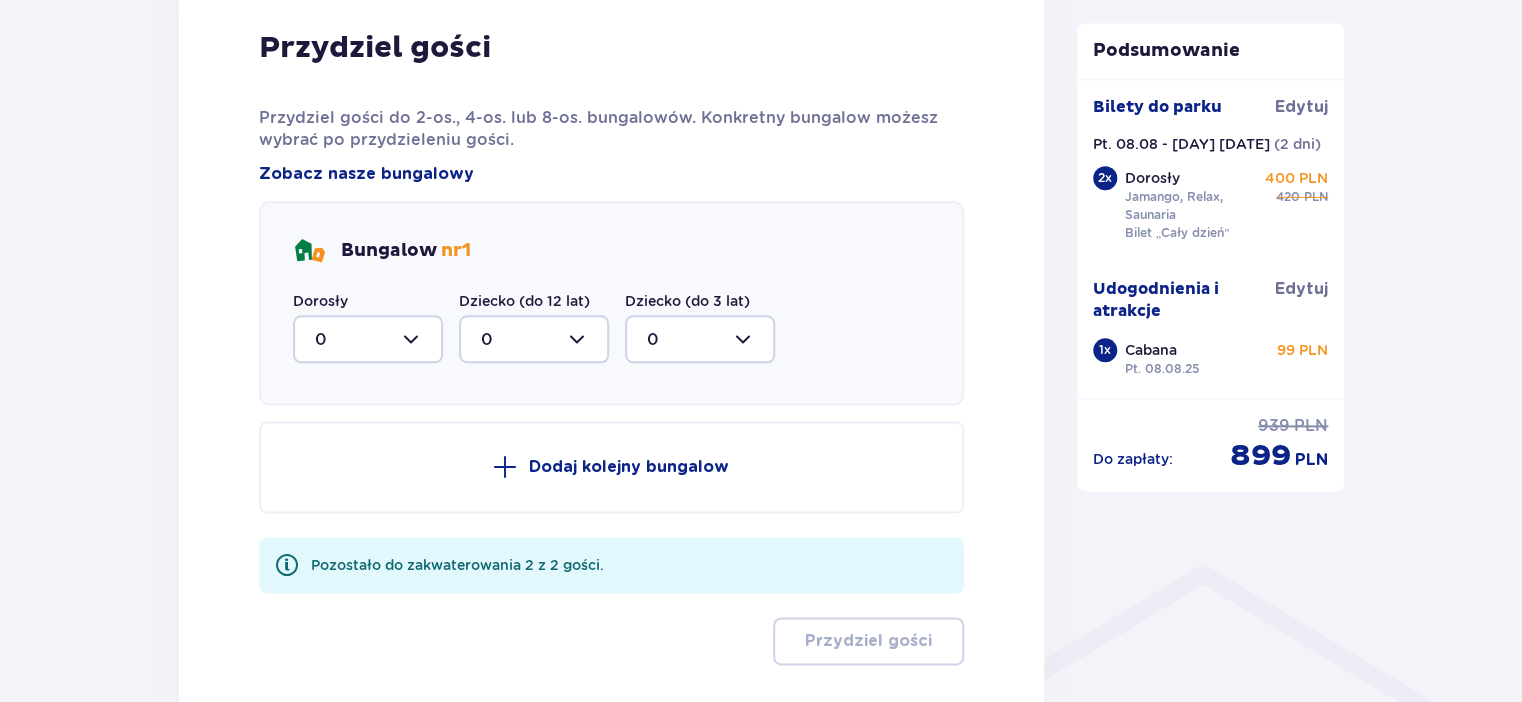scroll, scrollTop: 1059, scrollLeft: 0, axis: vertical 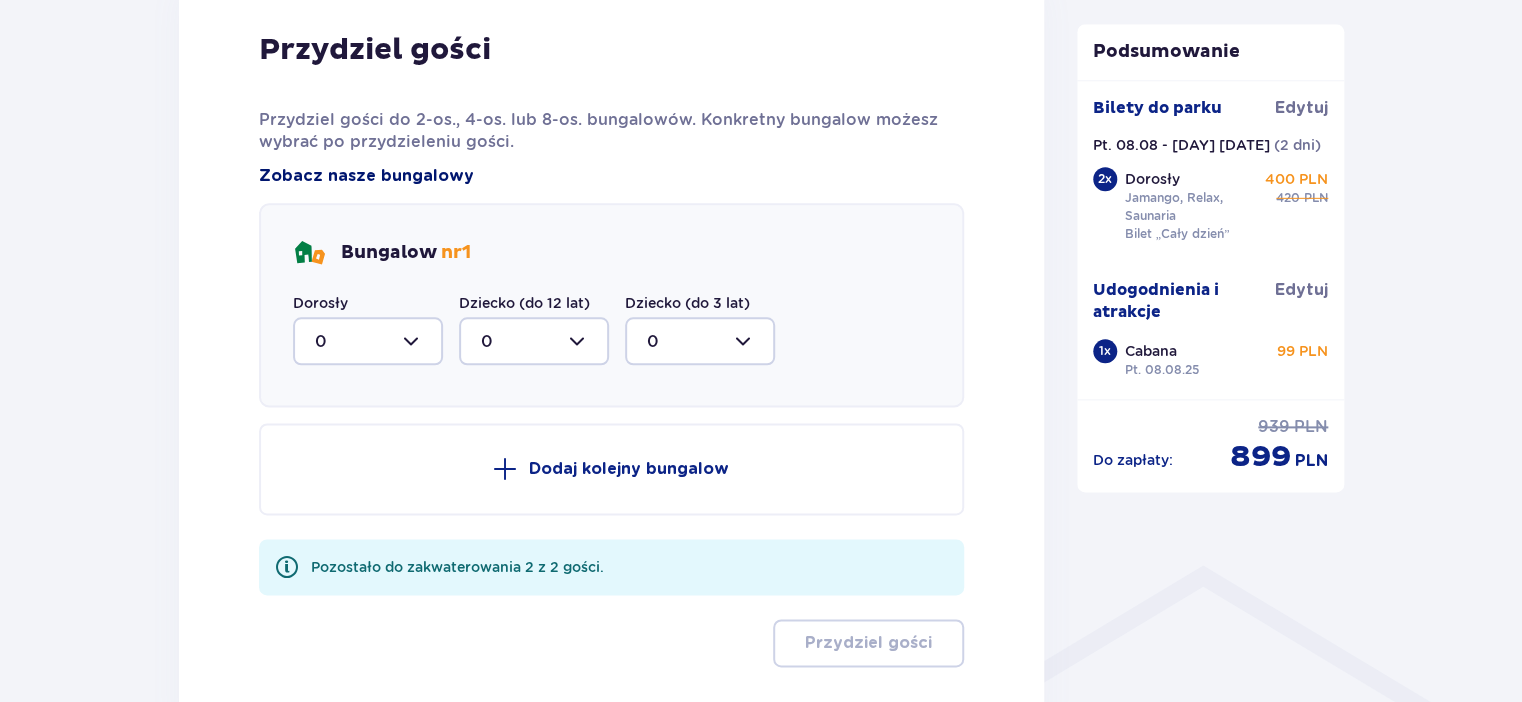 click on "Zobacz nasze bungalowy" at bounding box center [366, 176] 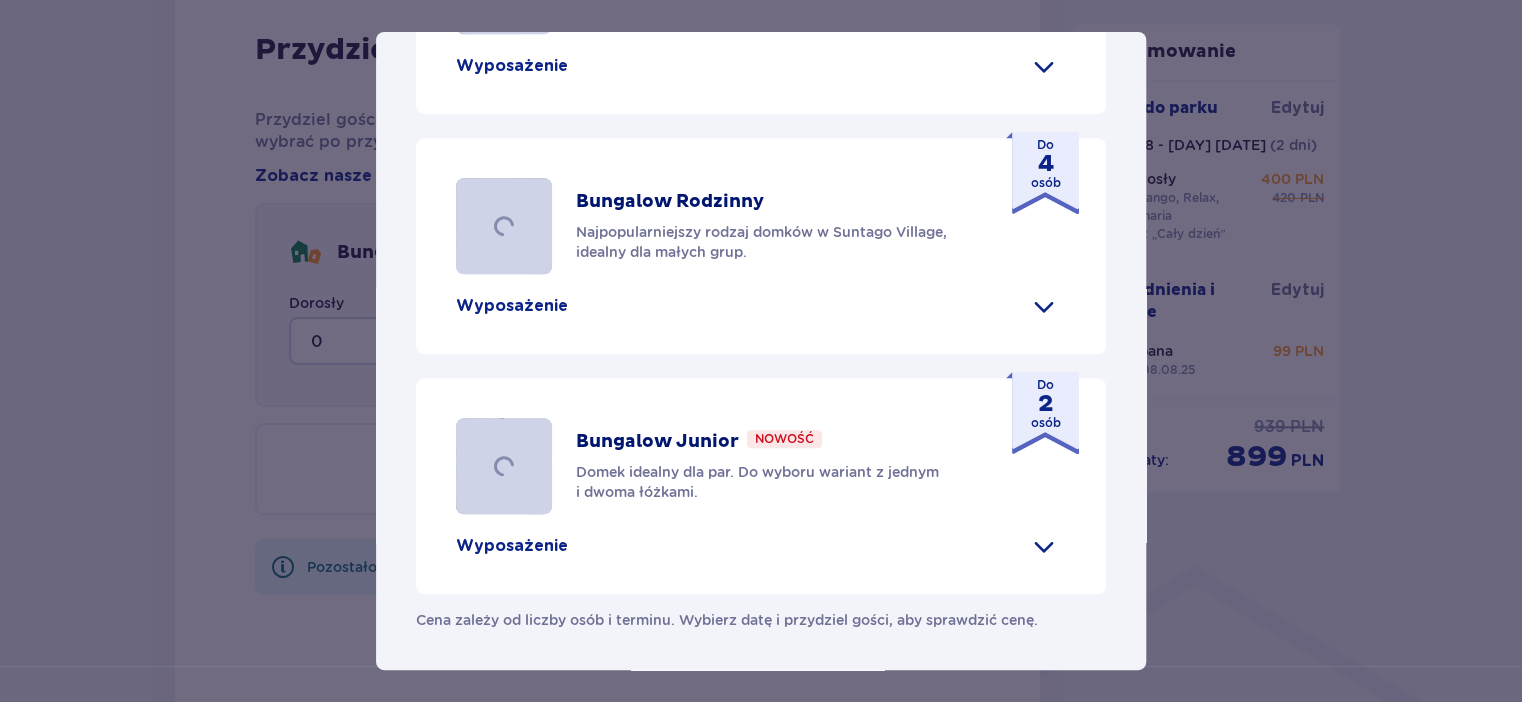 scroll, scrollTop: 1047, scrollLeft: 0, axis: vertical 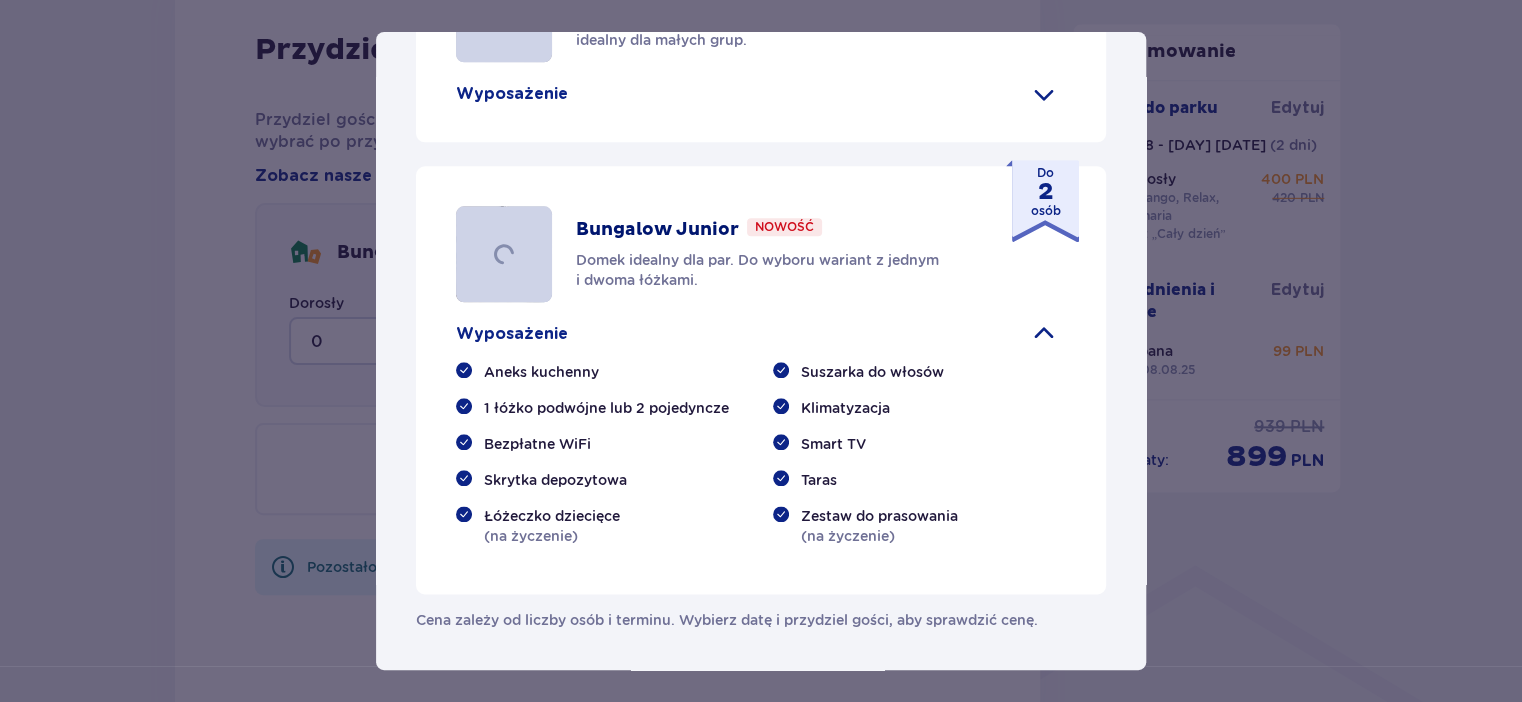 click on "Bungalow Junior" at bounding box center [657, 230] 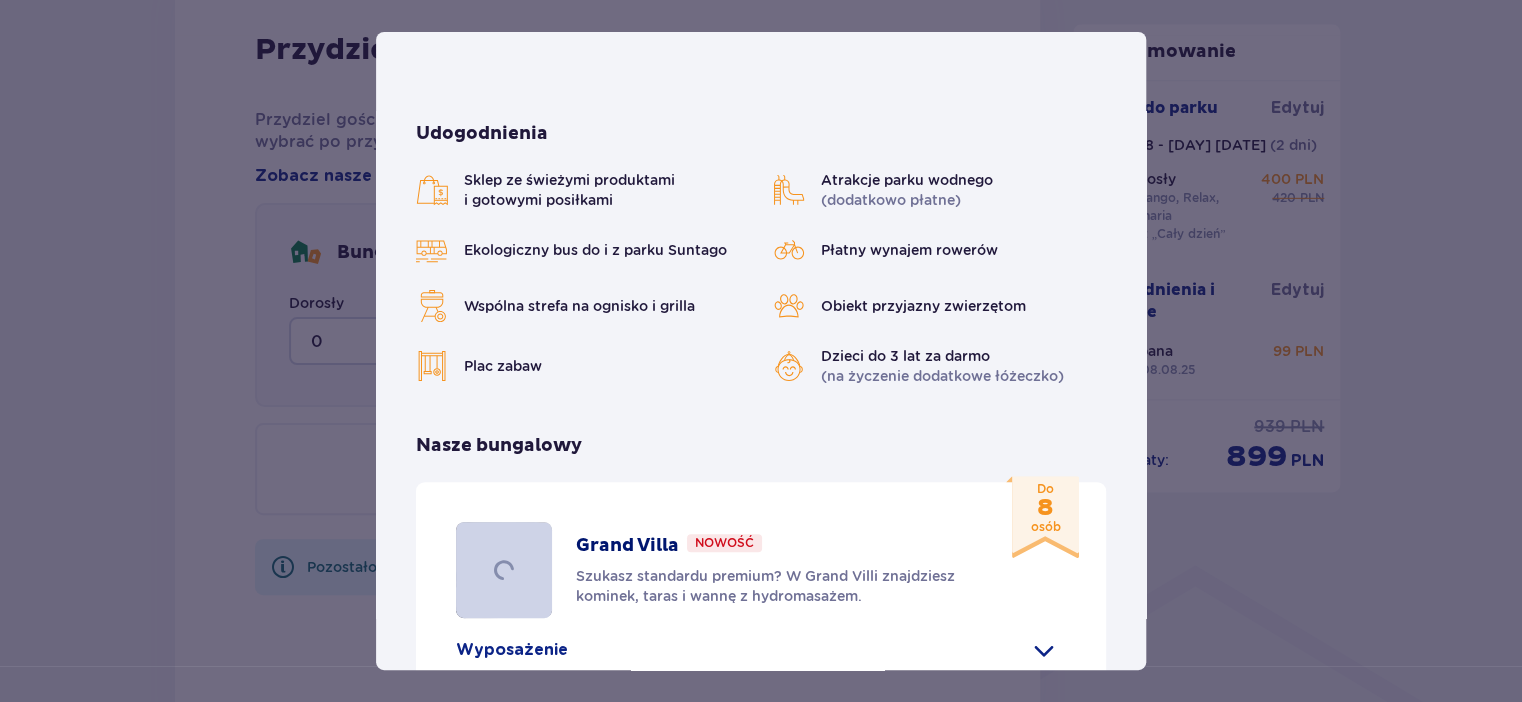 scroll, scrollTop: 0, scrollLeft: 0, axis: both 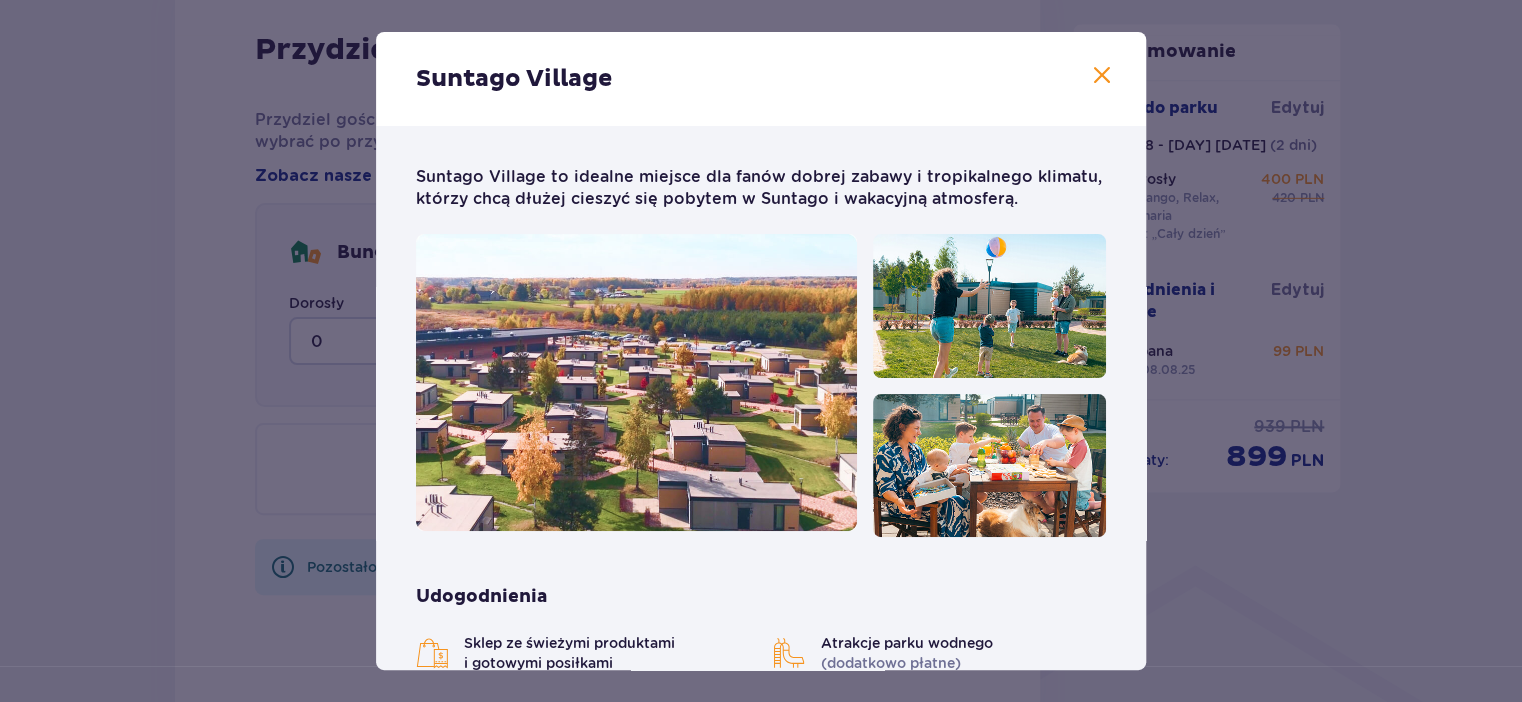 click on "Suntago Village" at bounding box center [761, 79] 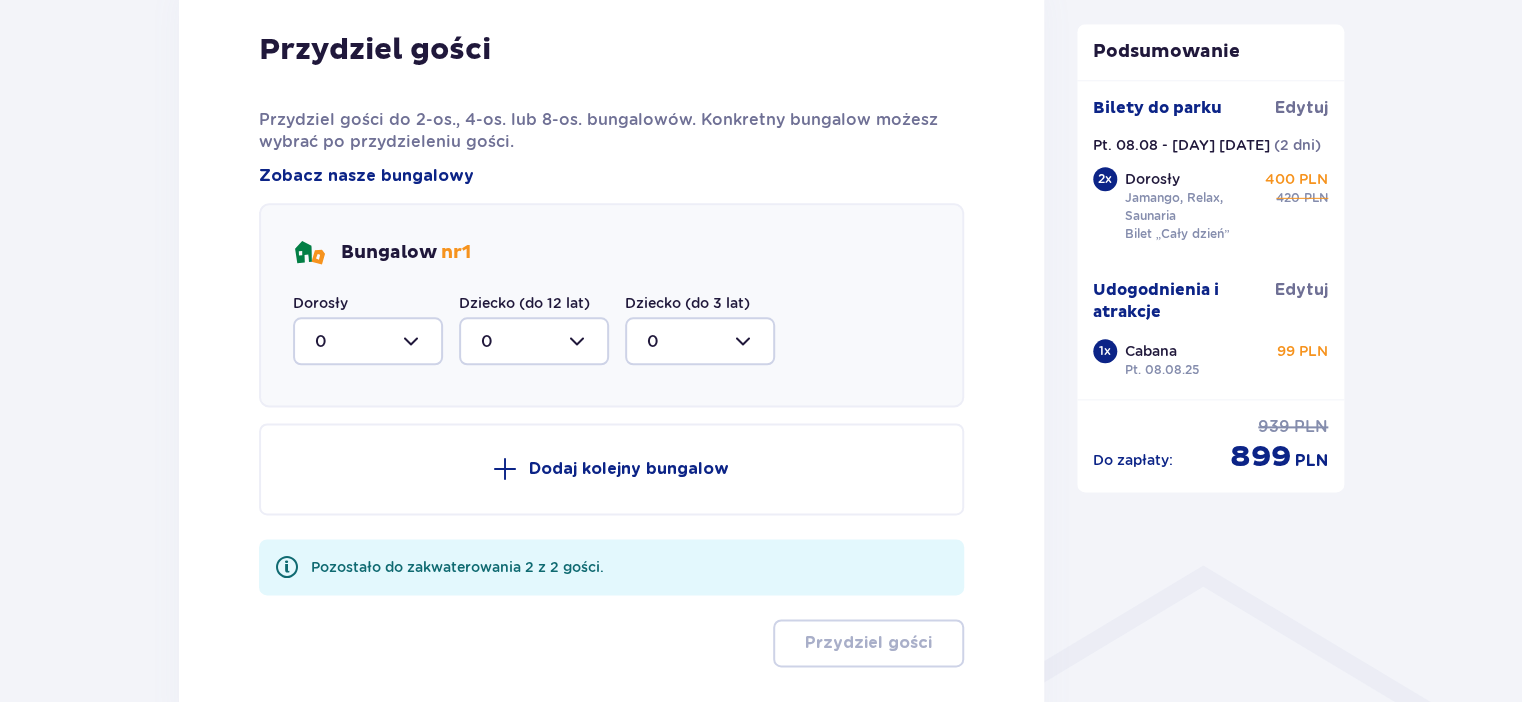 click at bounding box center [368, 341] 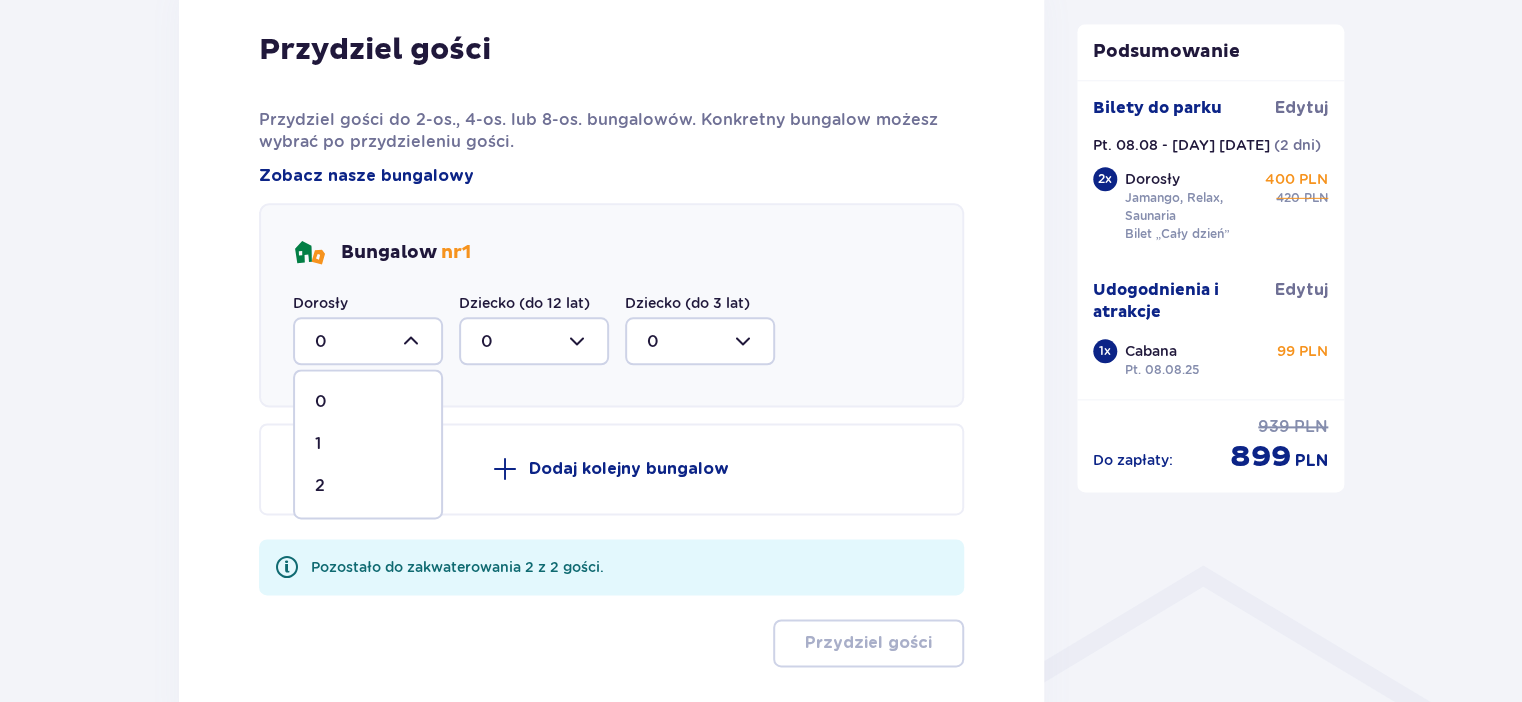 click on "2" at bounding box center [368, 486] 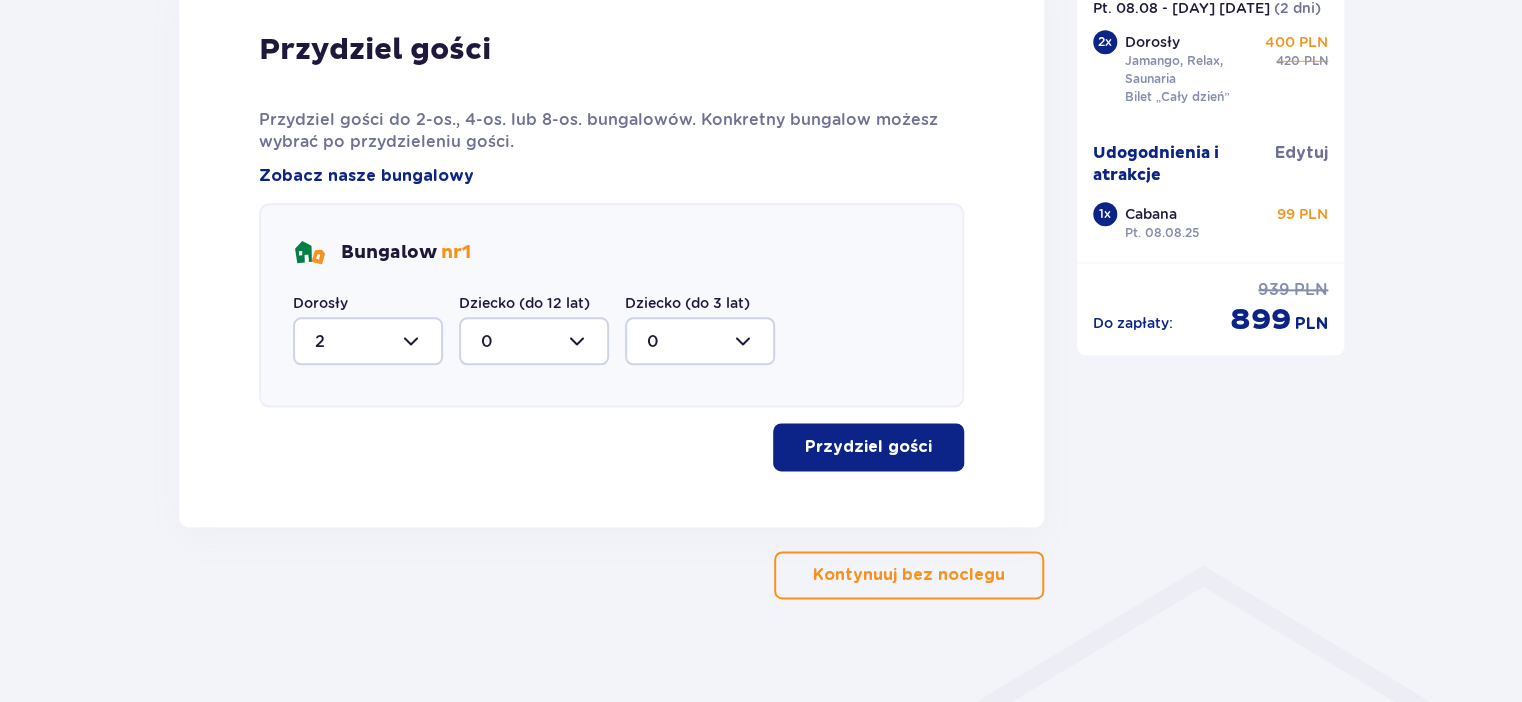 click at bounding box center [534, 341] 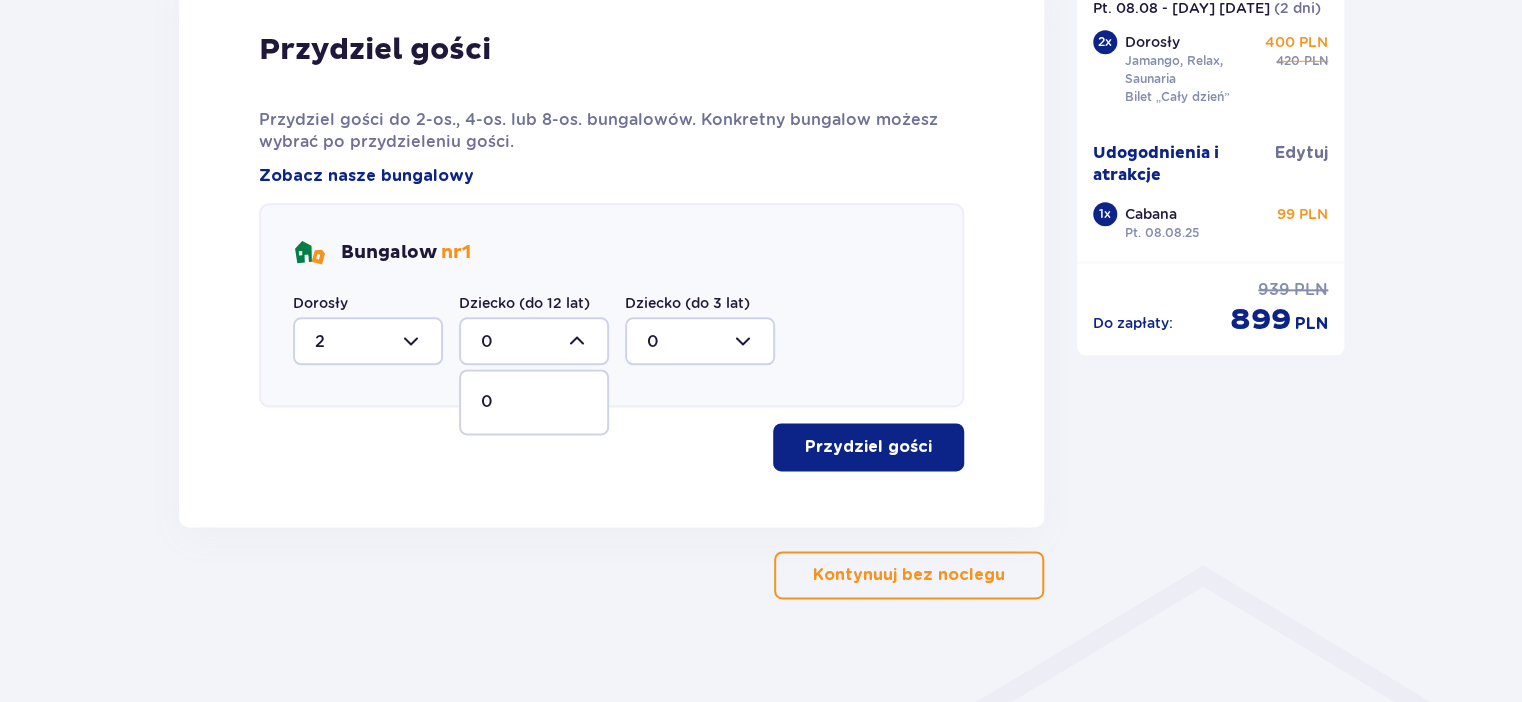 click on "Bungalow   nr  1 Dorosły   2 Dziecko (do 12 lat)   0 0 Dziecko (do 3 lat)   0" at bounding box center (611, 305) 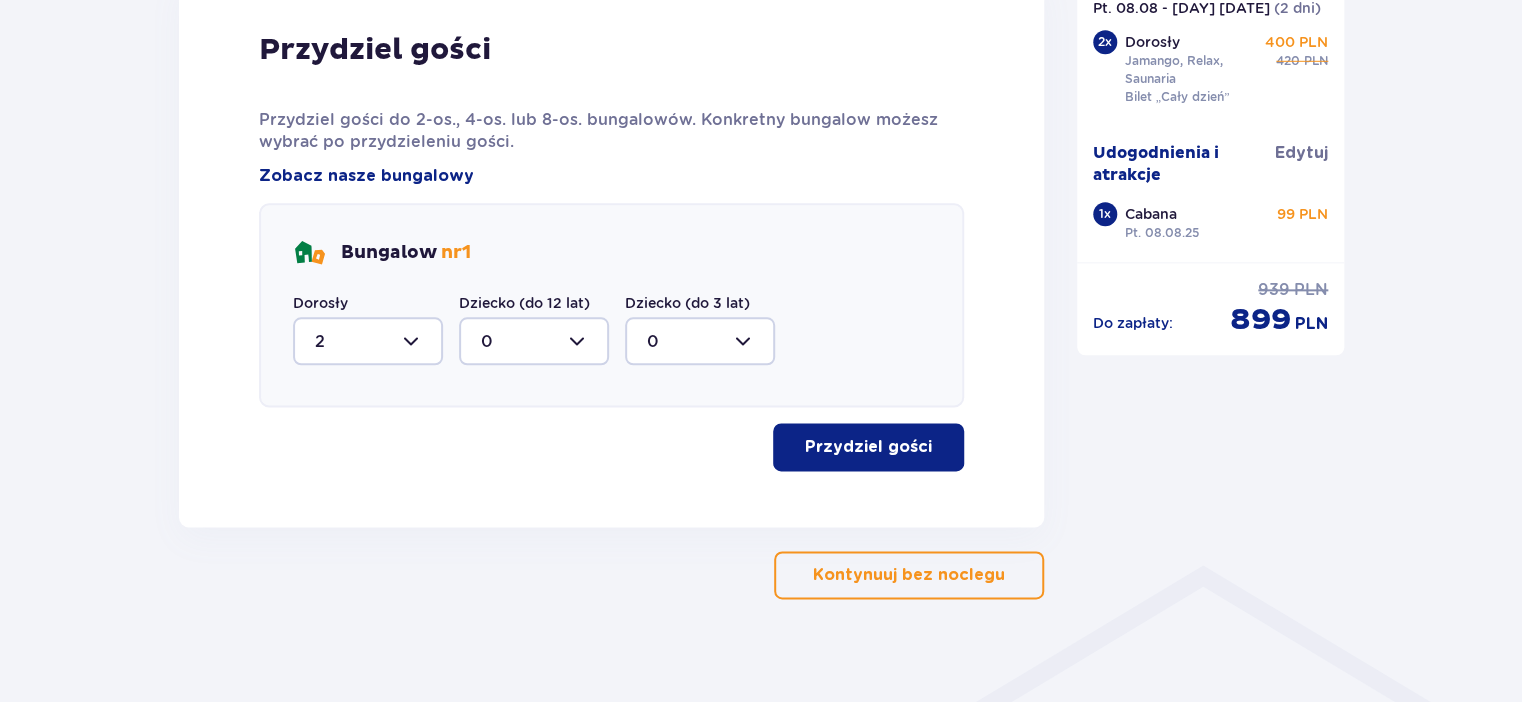 click on "Przydziel gości" at bounding box center (868, 447) 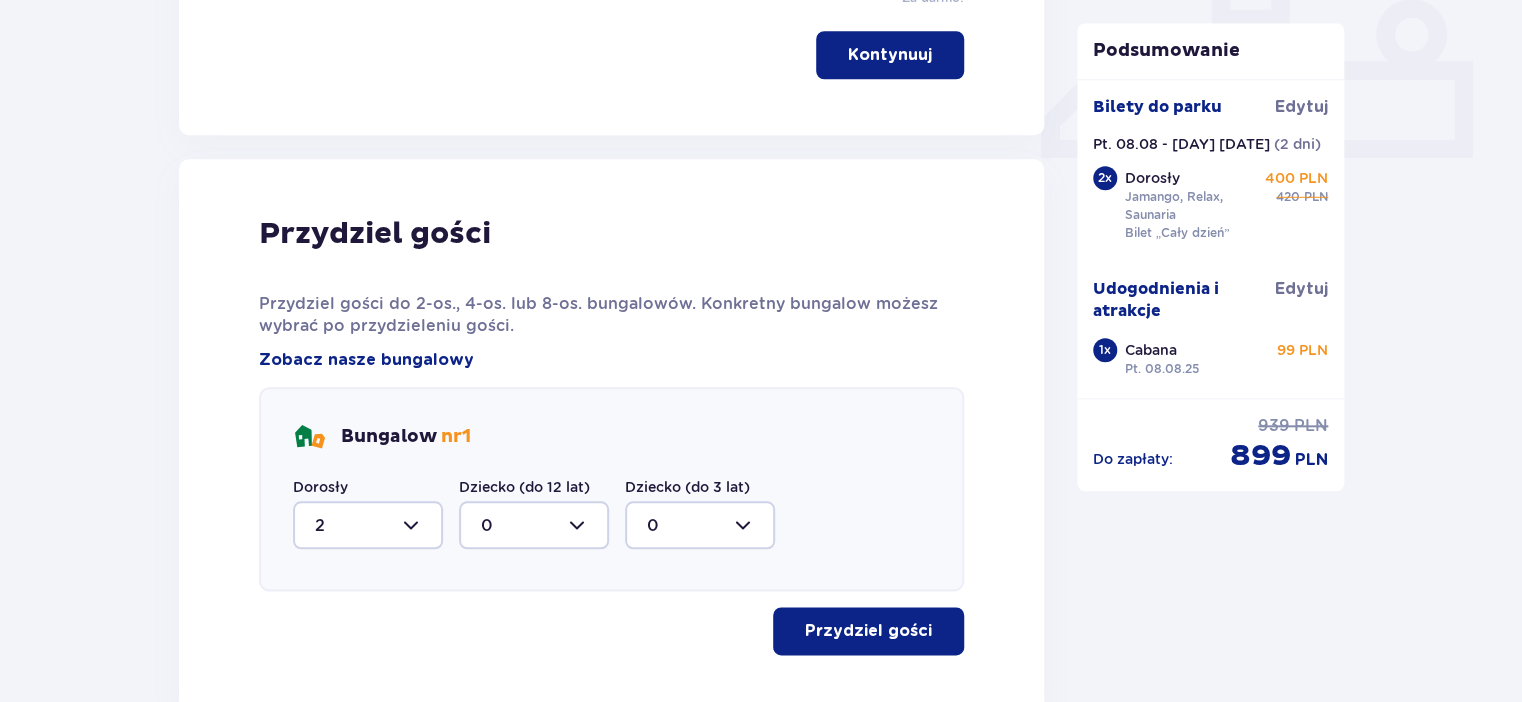 scroll, scrollTop: 1004, scrollLeft: 0, axis: vertical 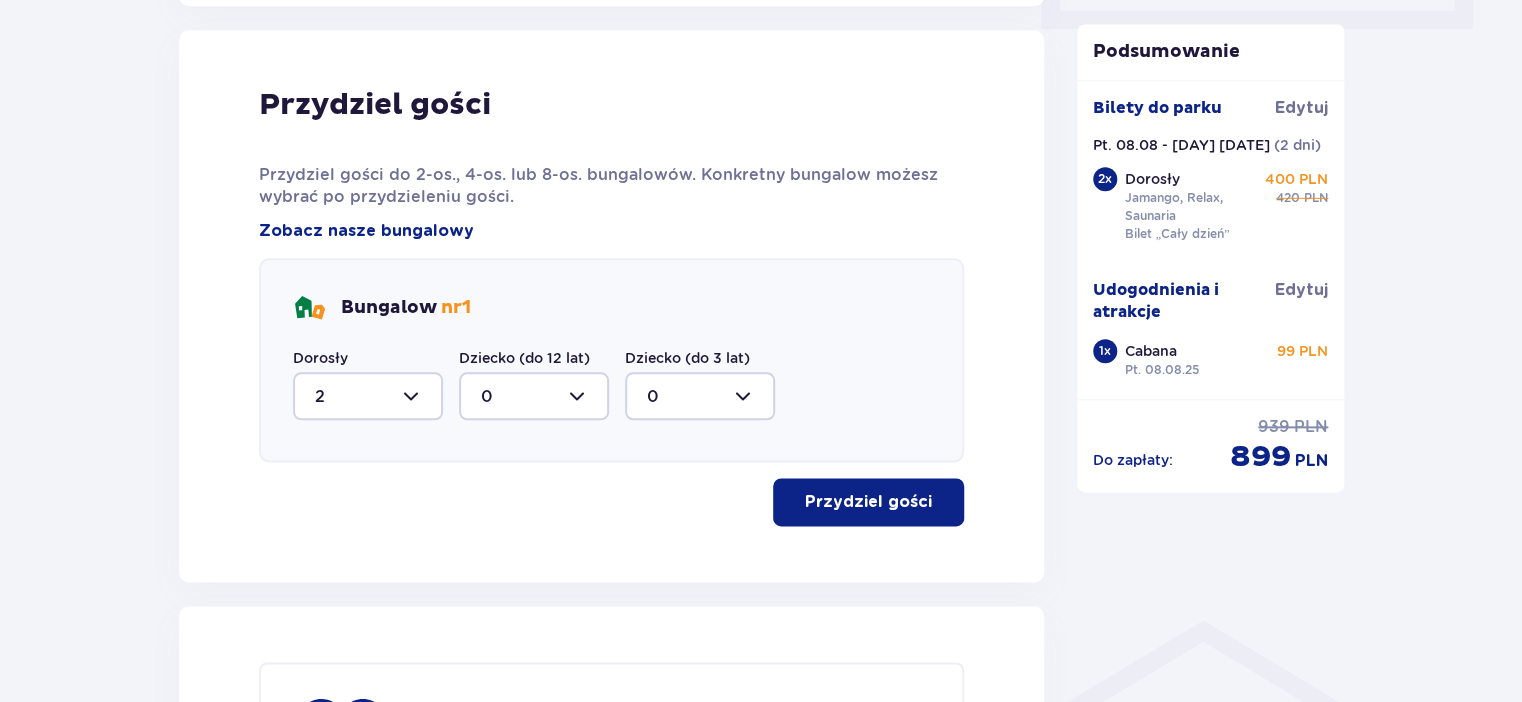 click on "Przydziel gości" at bounding box center (868, 502) 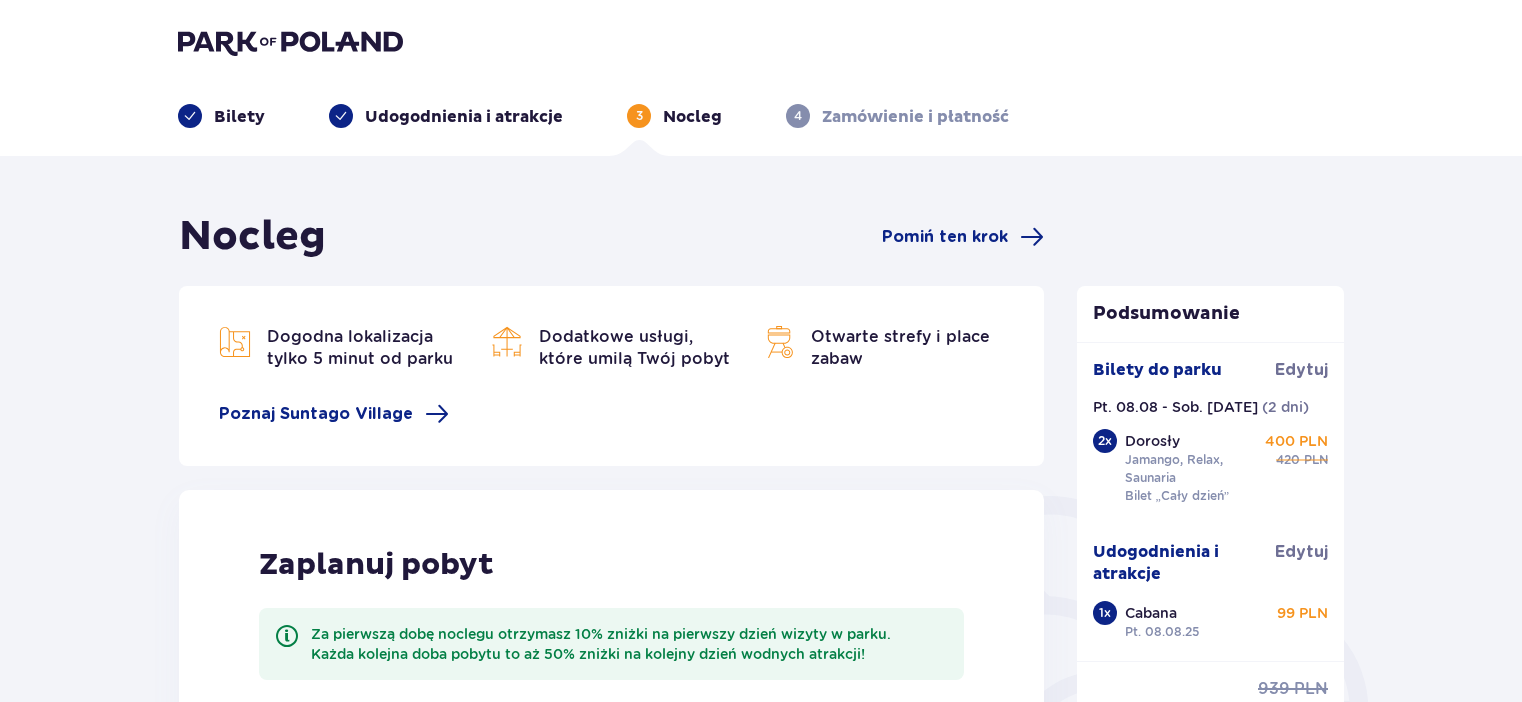 scroll, scrollTop: 500, scrollLeft: 0, axis: vertical 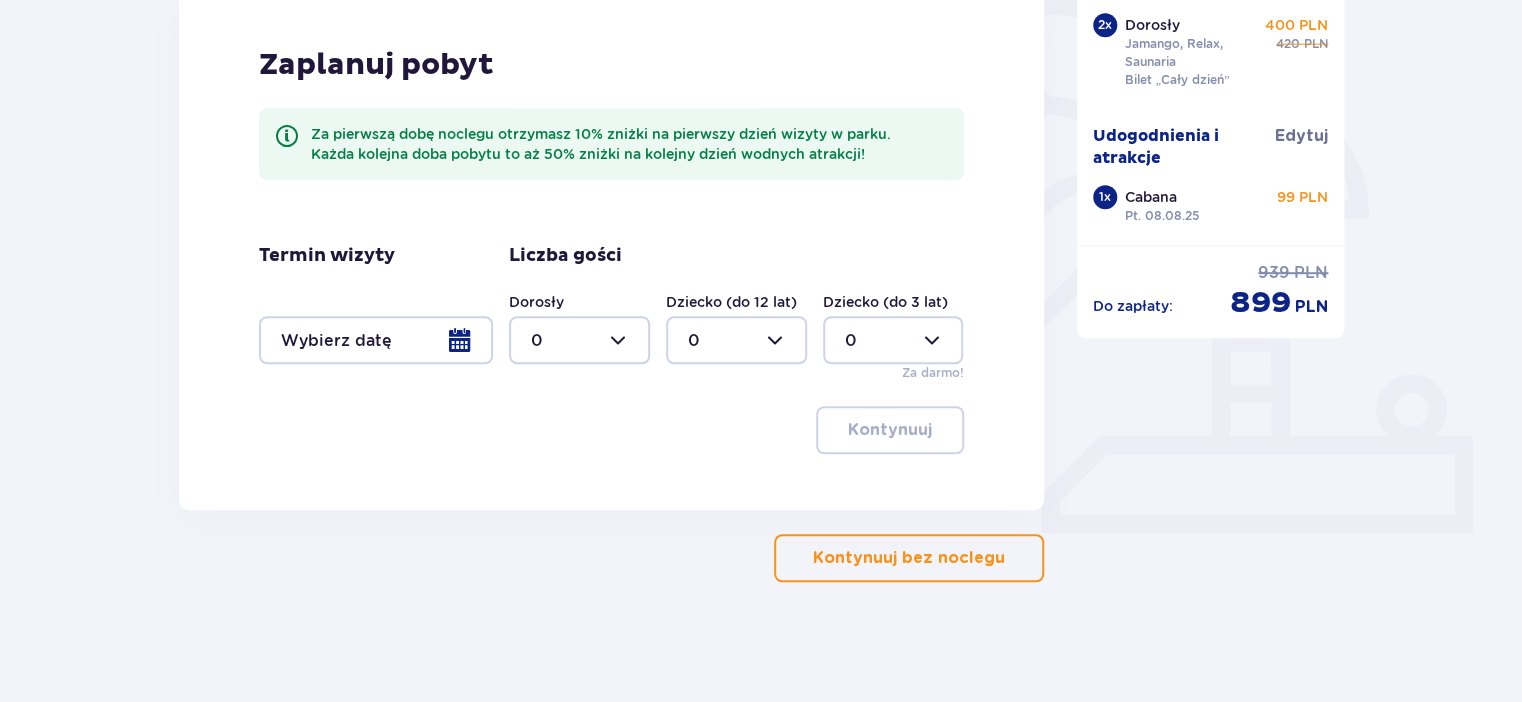 click at bounding box center (376, 340) 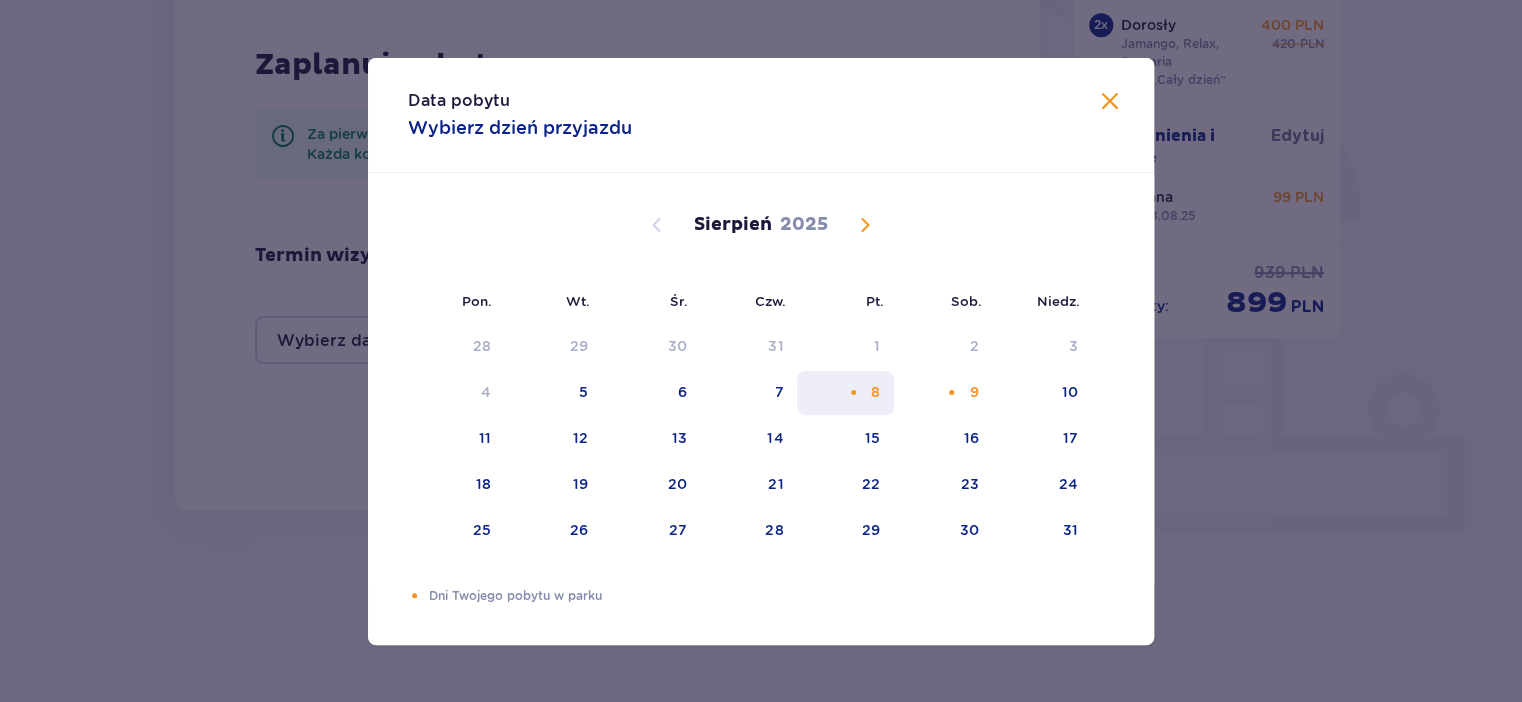 click on "8" at bounding box center (845, 393) 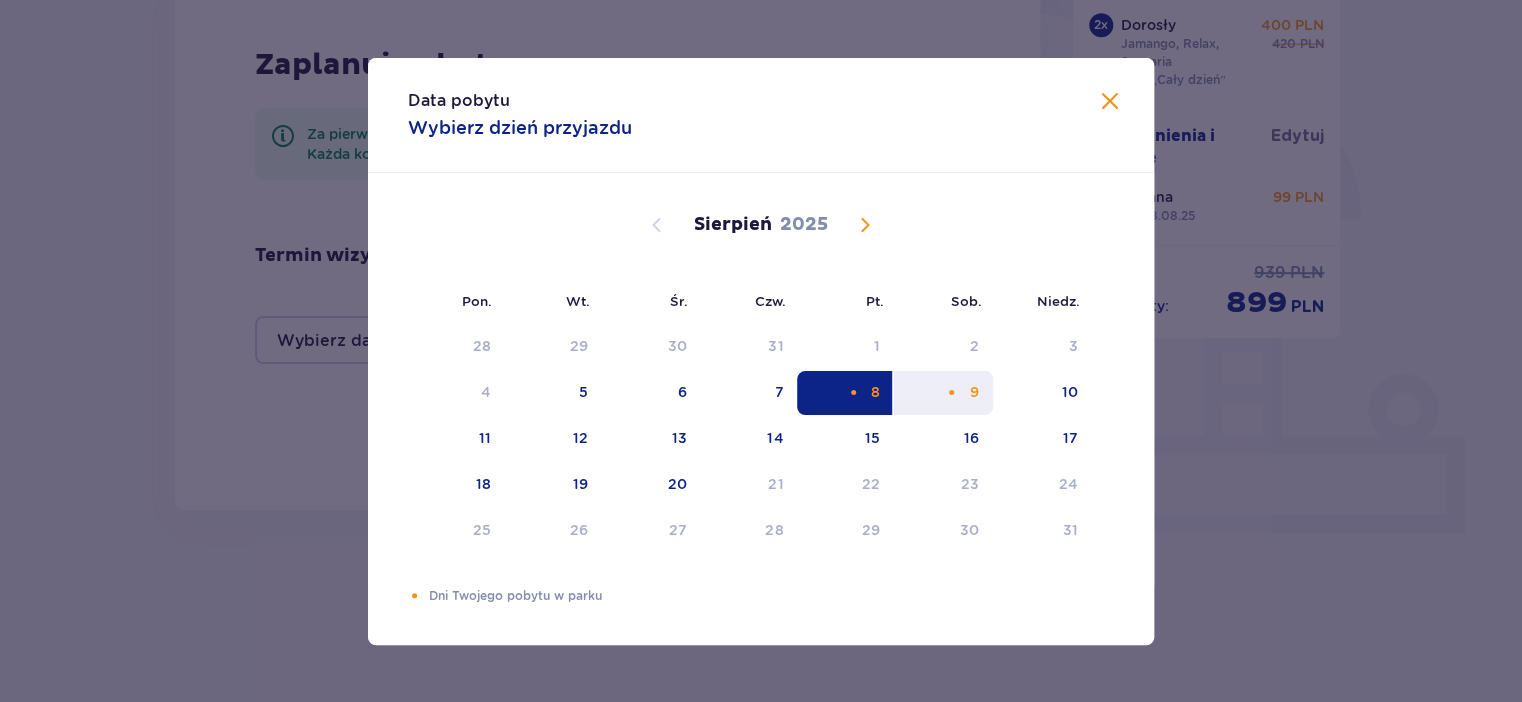 click on "9" at bounding box center [943, 393] 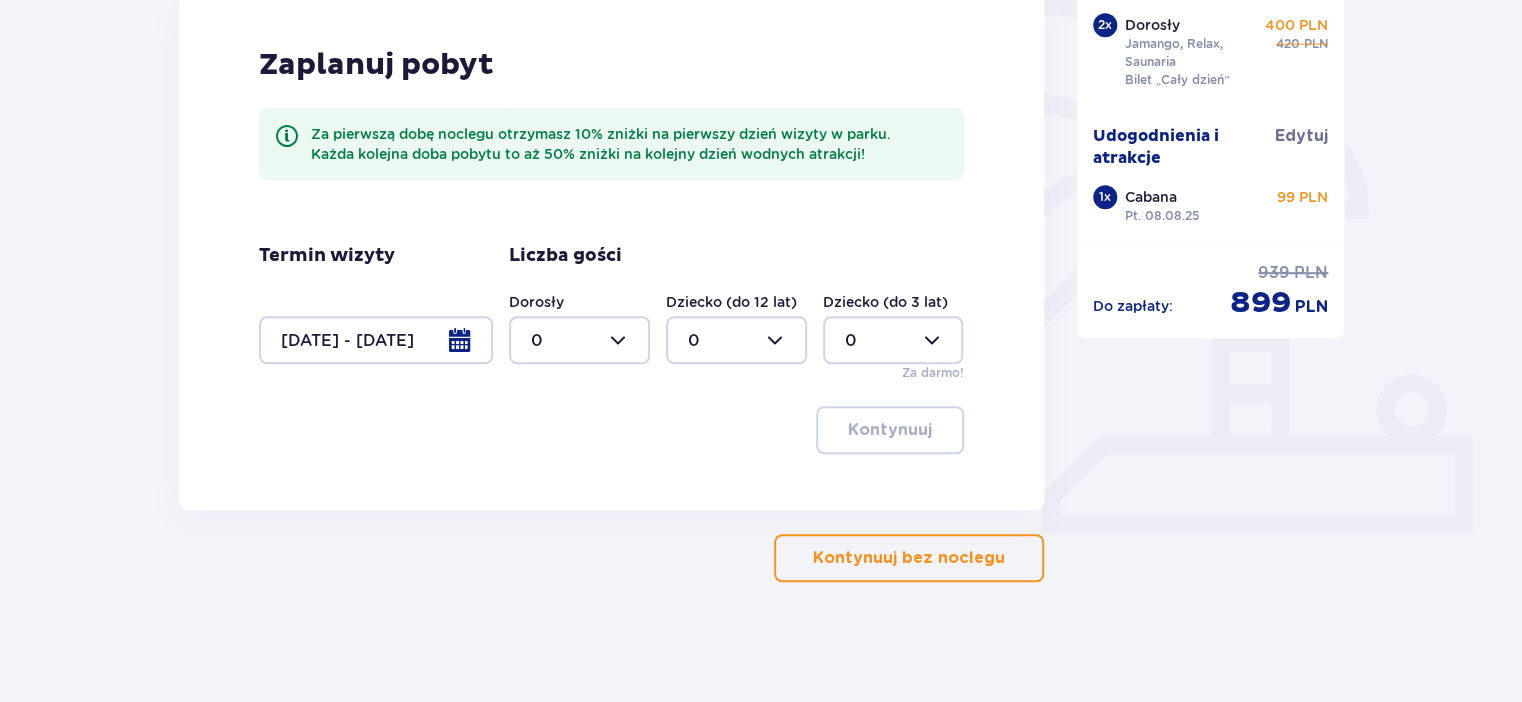click at bounding box center [579, 340] 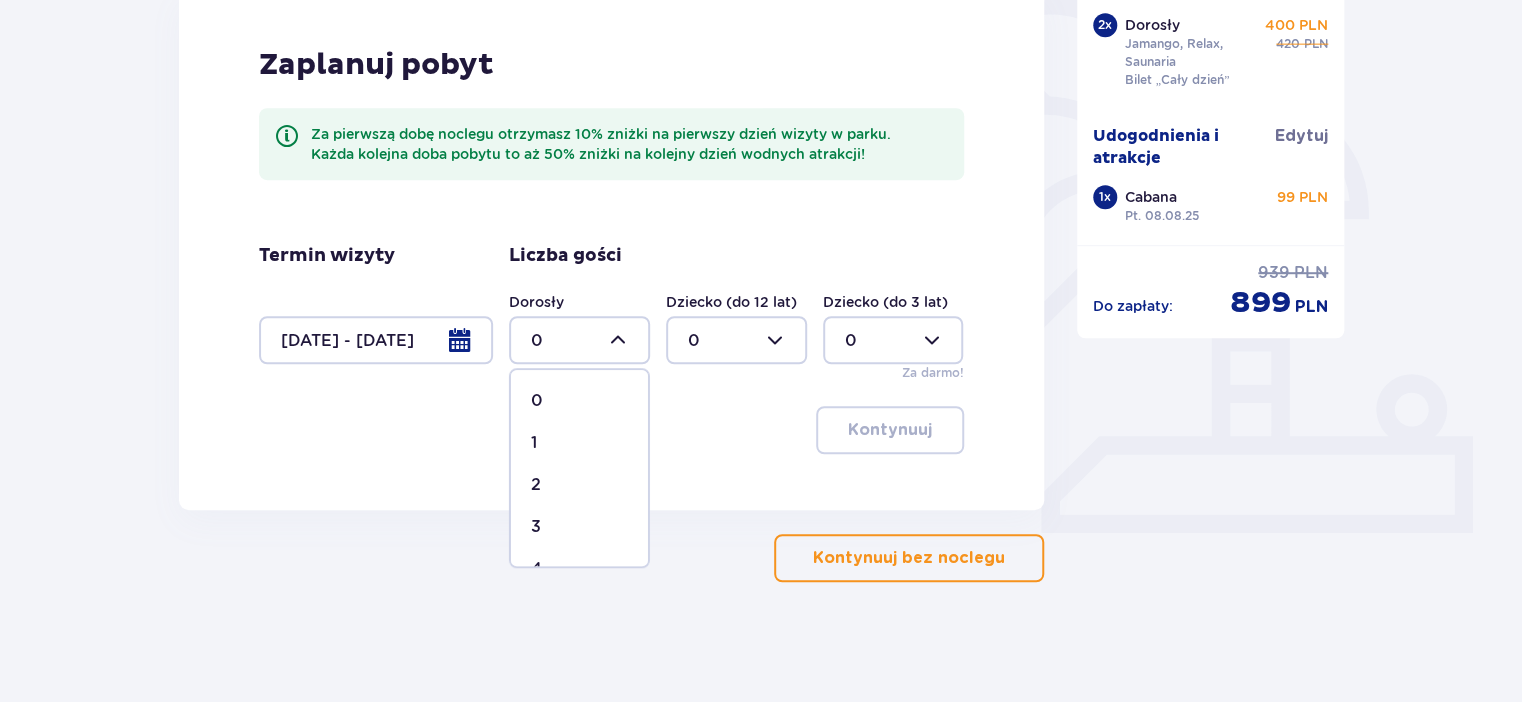 click on "2" at bounding box center (579, 485) 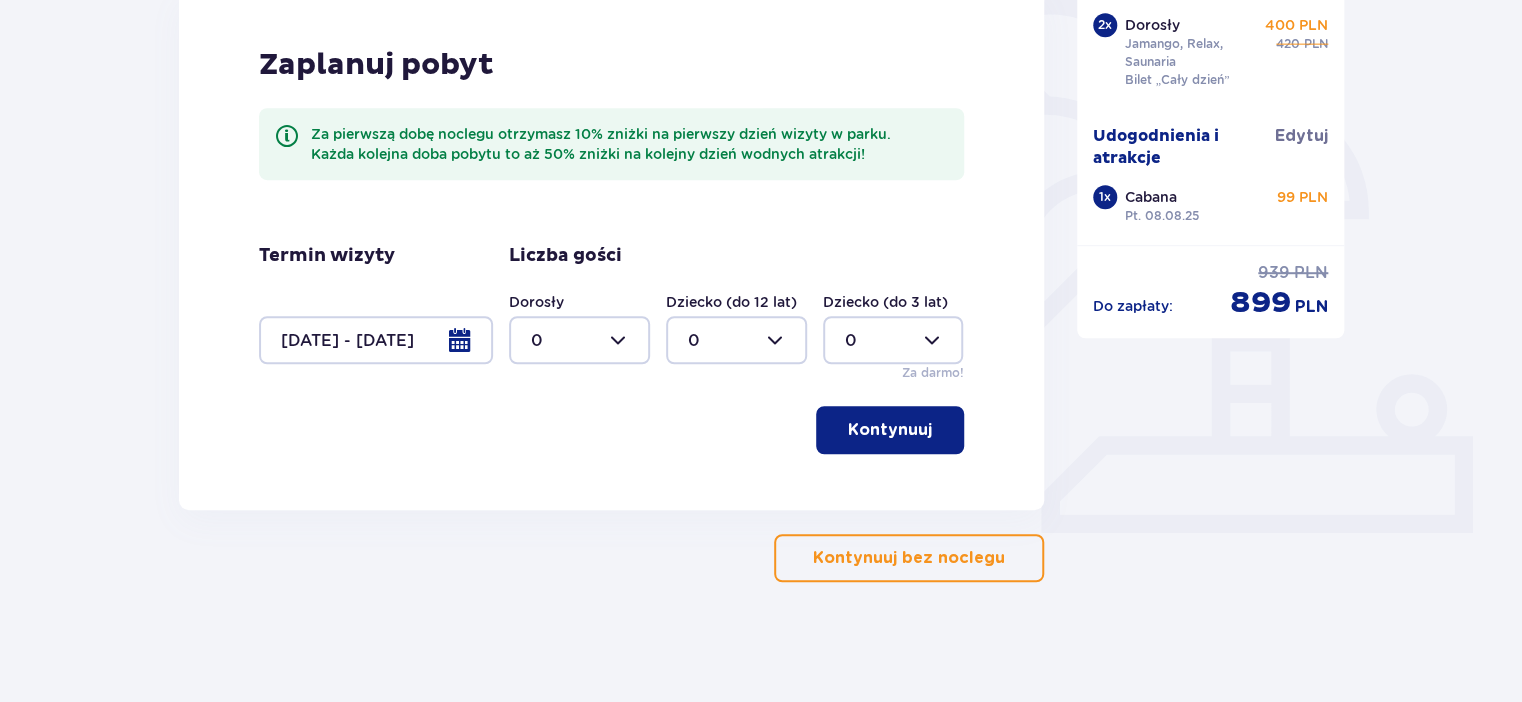 type on "2" 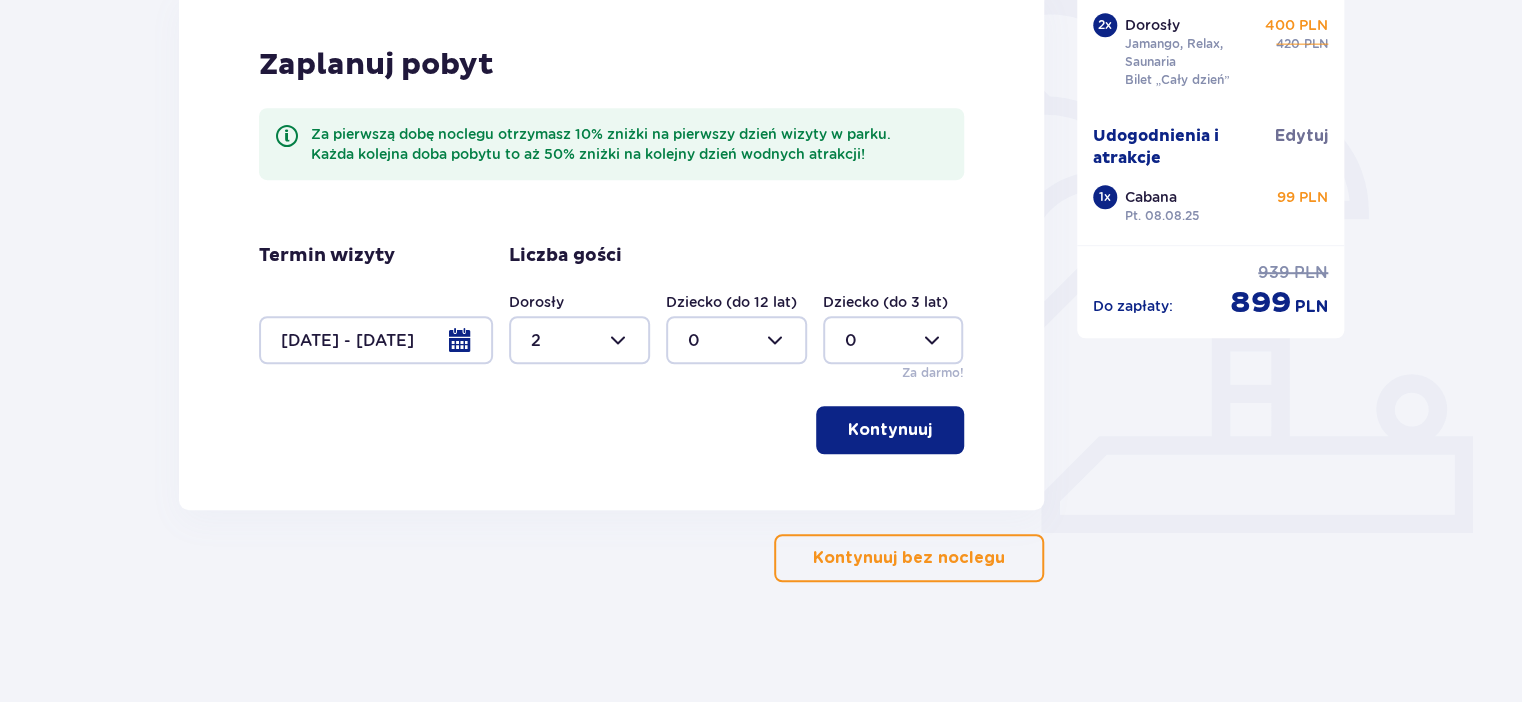 click on "Kontynuuj" at bounding box center [890, 430] 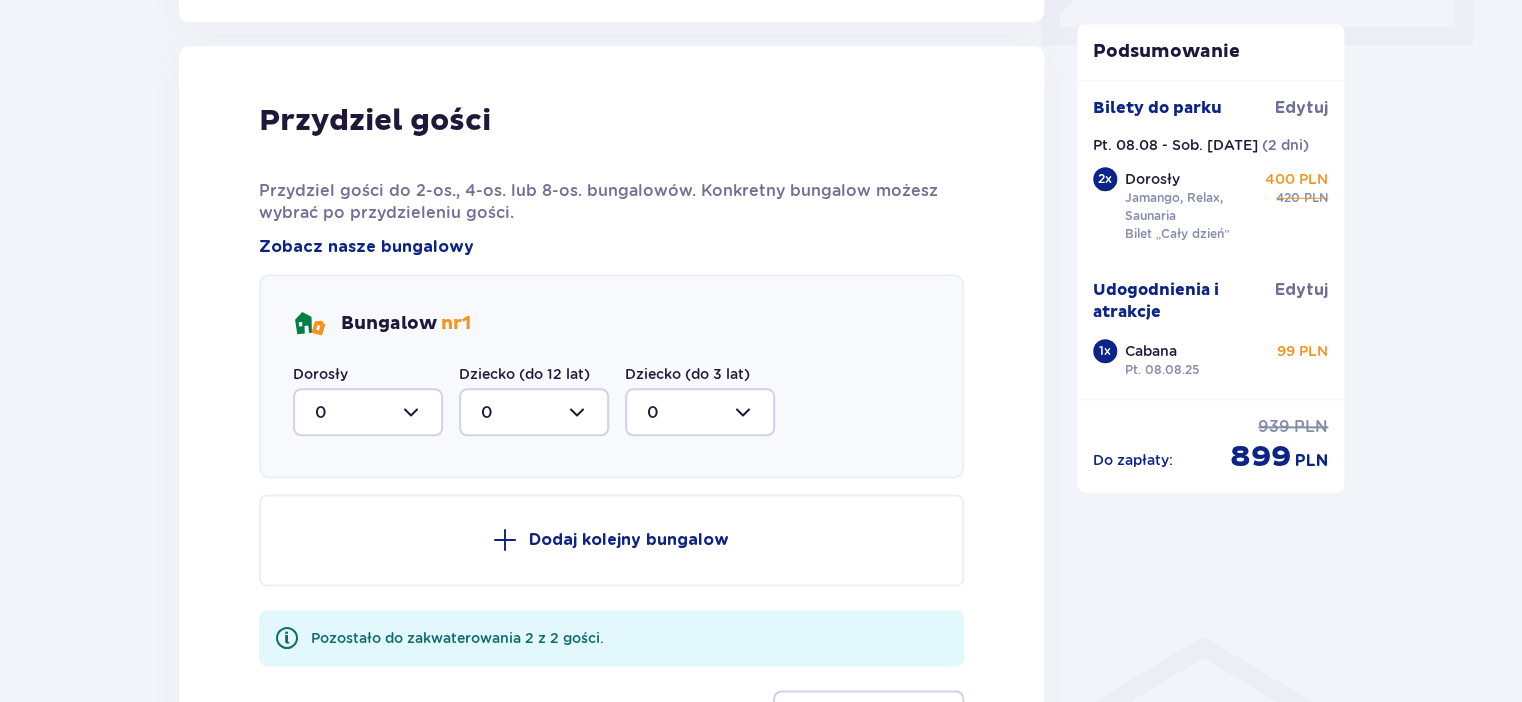 scroll, scrollTop: 1010, scrollLeft: 0, axis: vertical 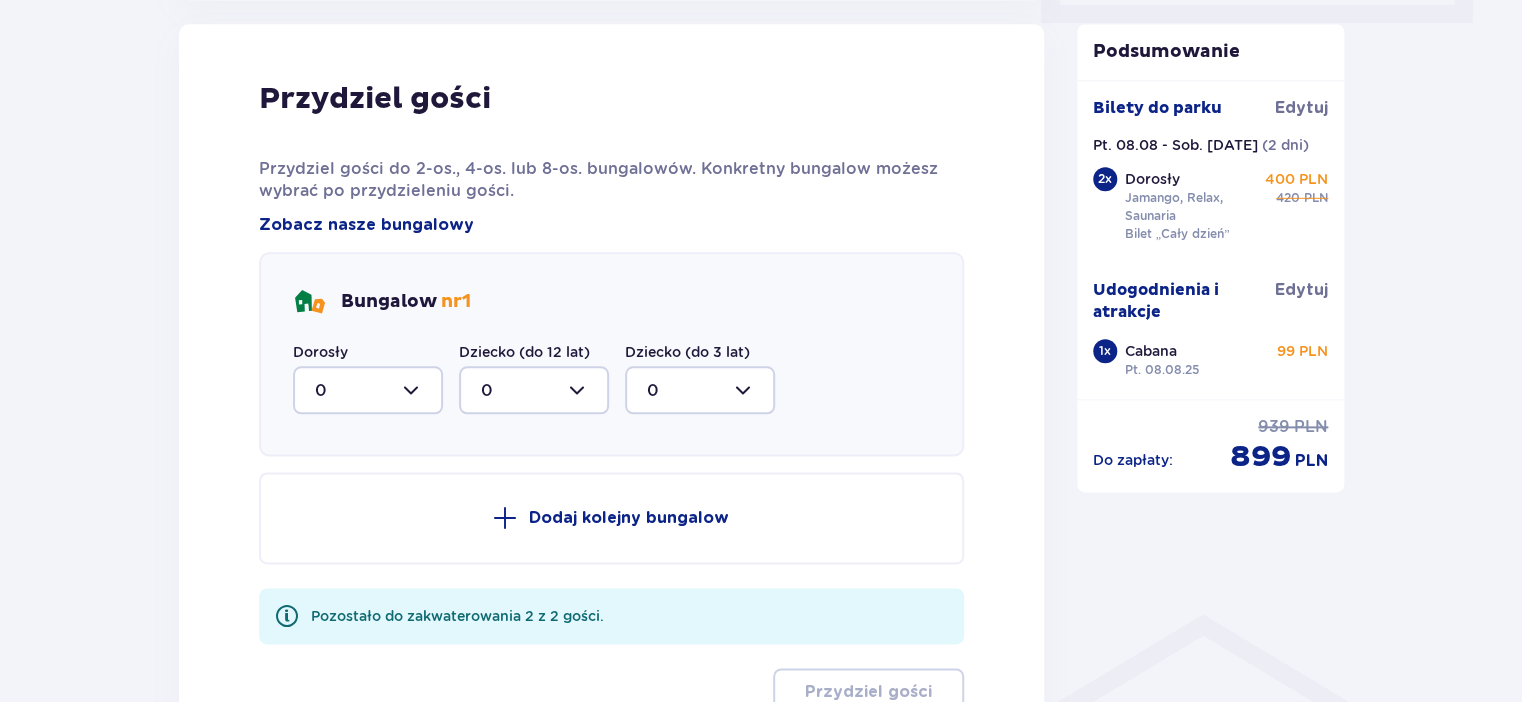 click at bounding box center (368, 390) 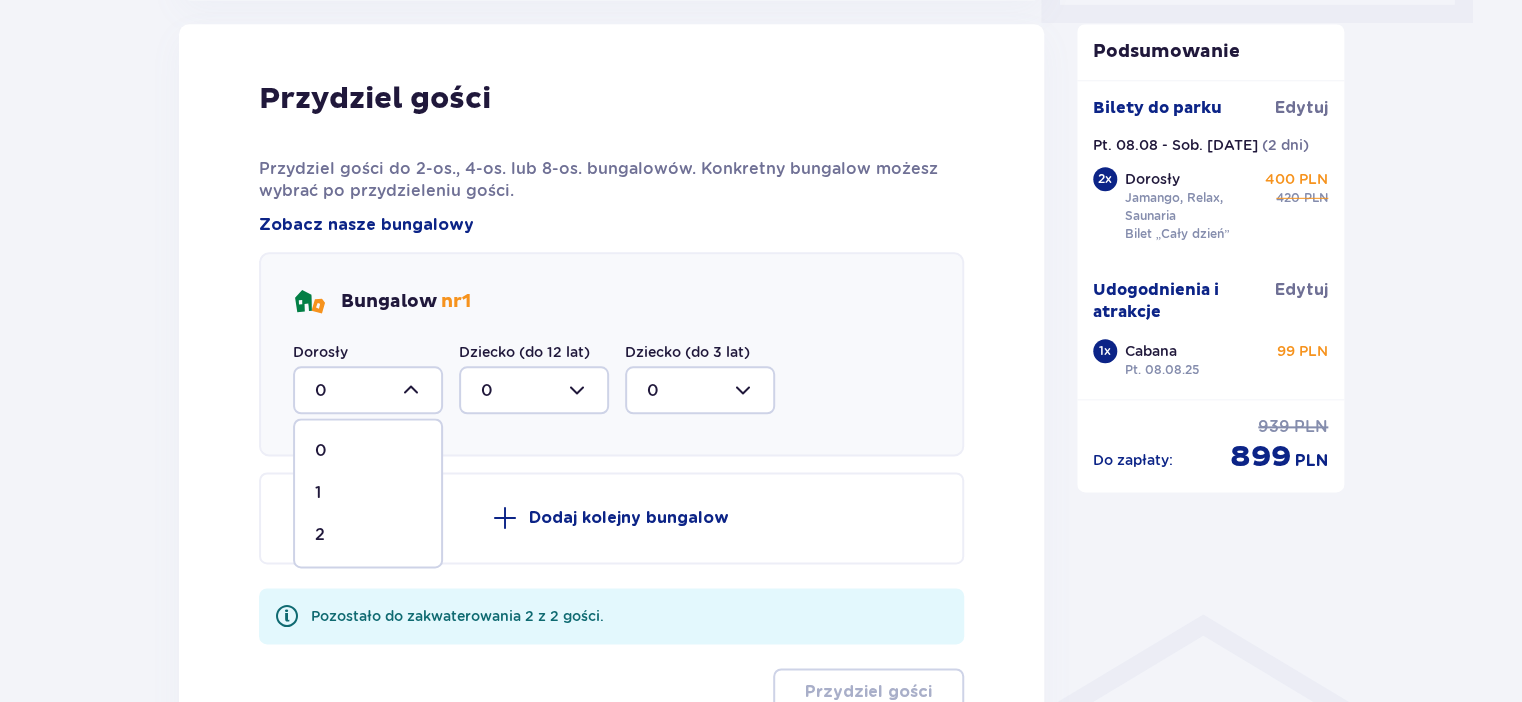 click on "2" at bounding box center (368, 535) 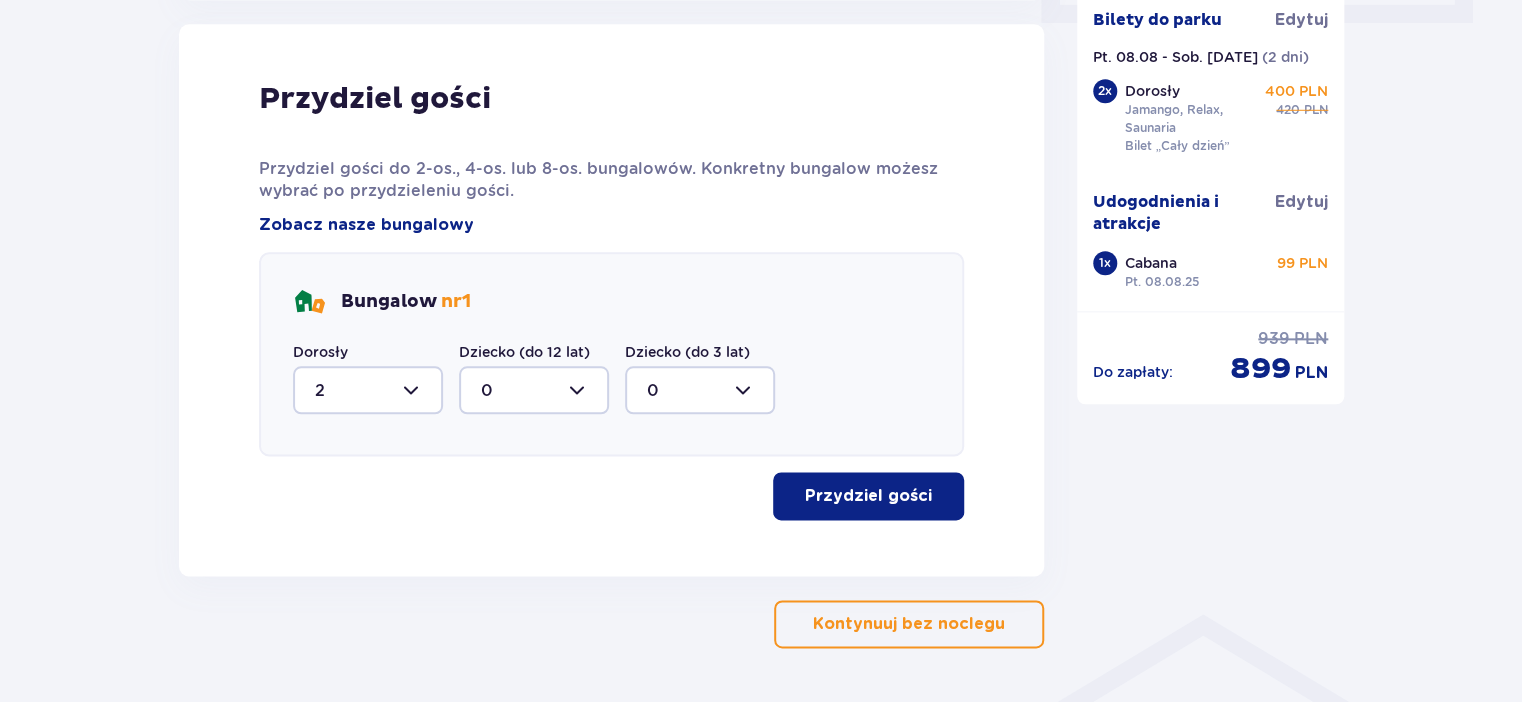 click on "Przydziel gości" at bounding box center (868, 496) 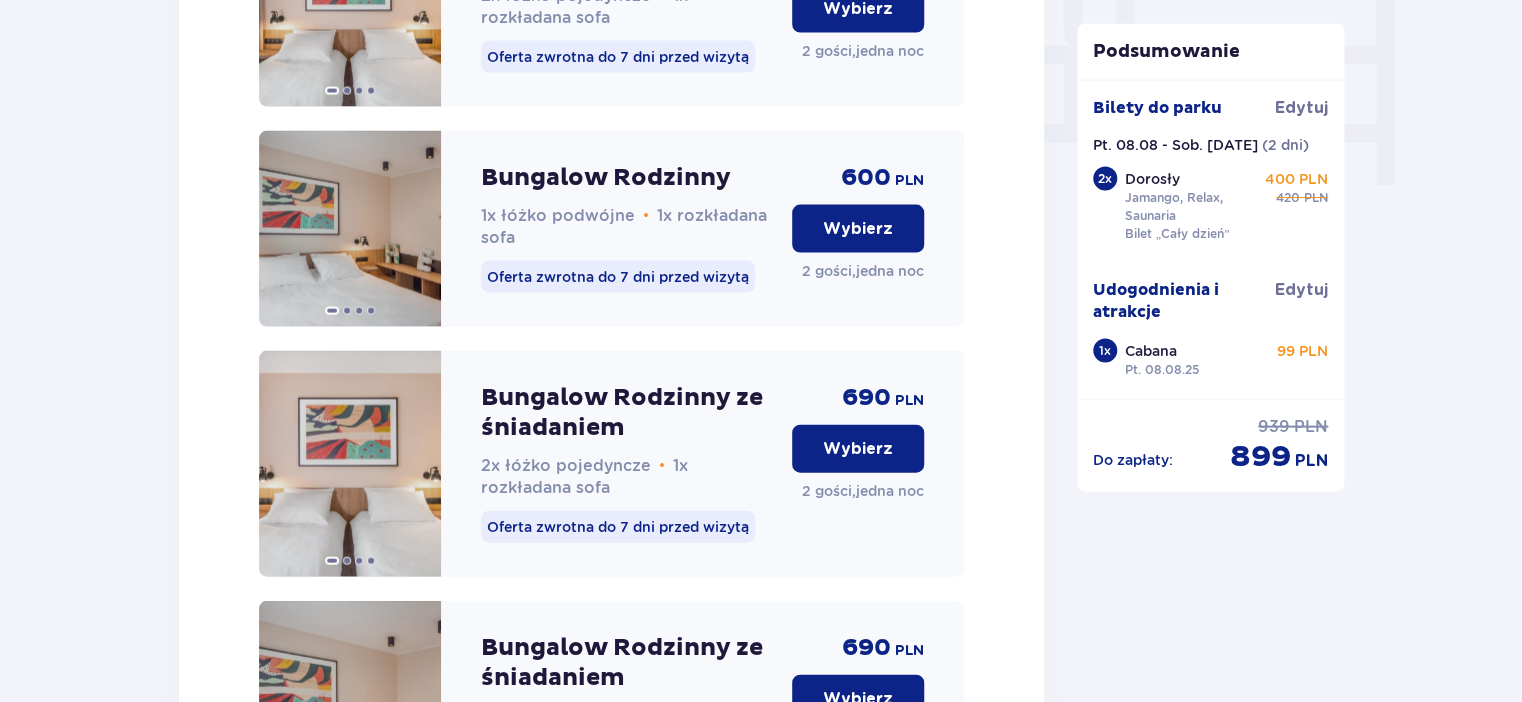 scroll, scrollTop: 1984, scrollLeft: 0, axis: vertical 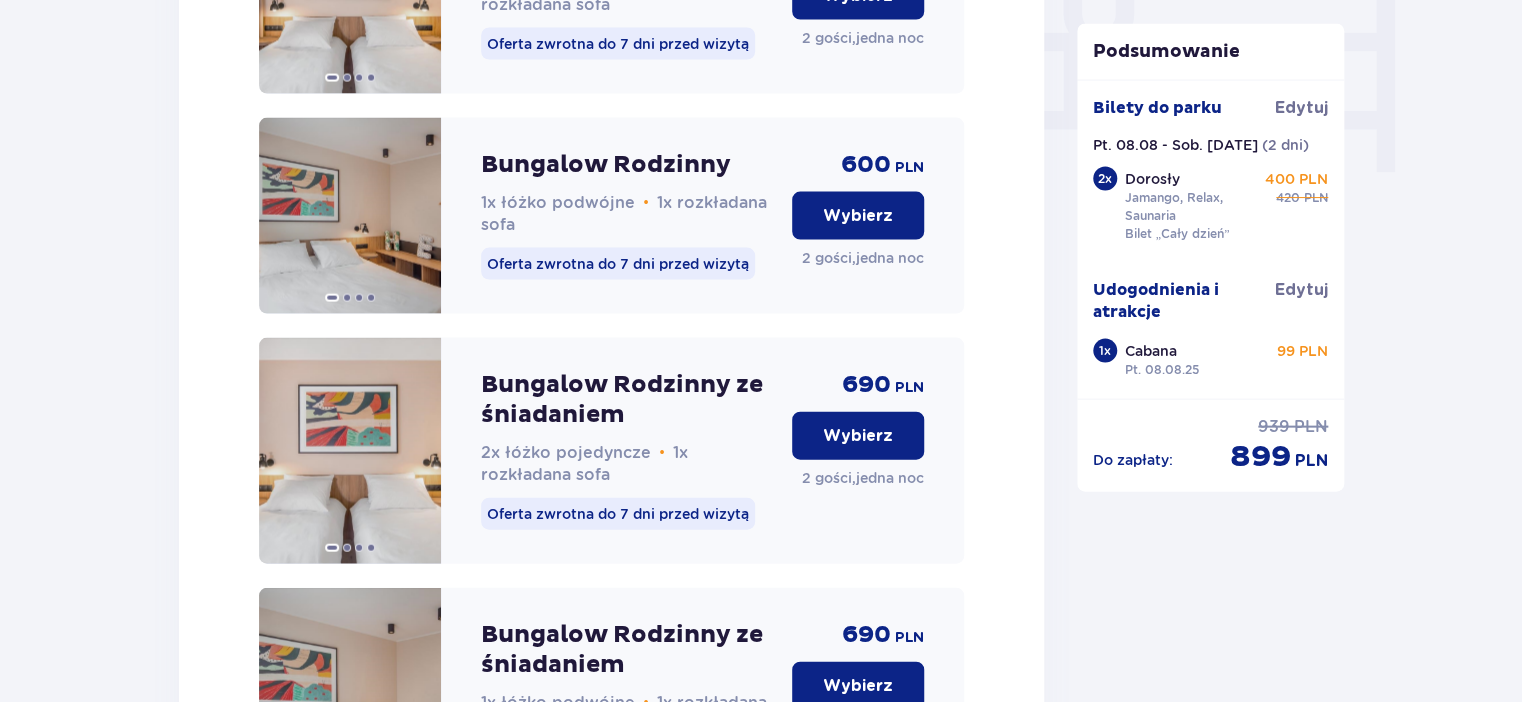 click on "Wybierz" at bounding box center (858, 436) 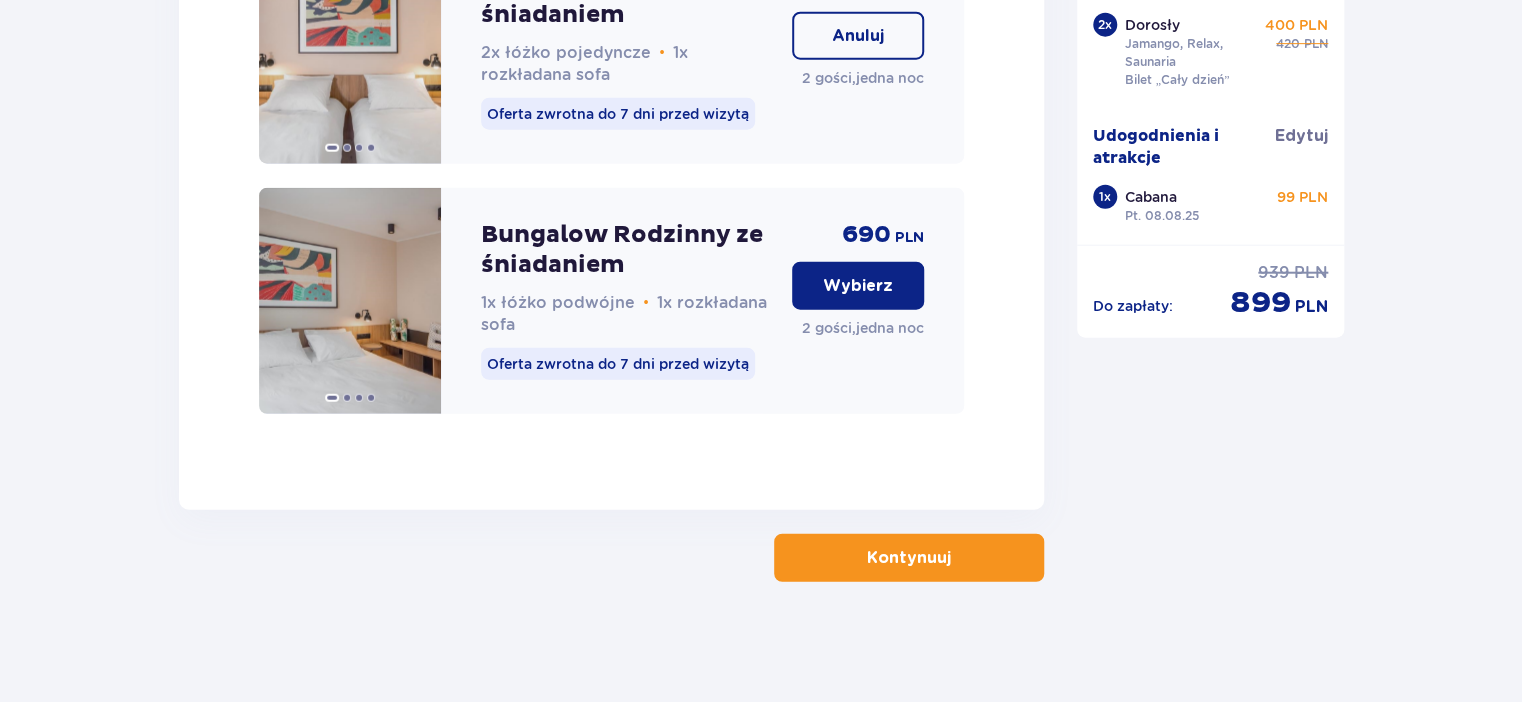 scroll, scrollTop: 2406, scrollLeft: 0, axis: vertical 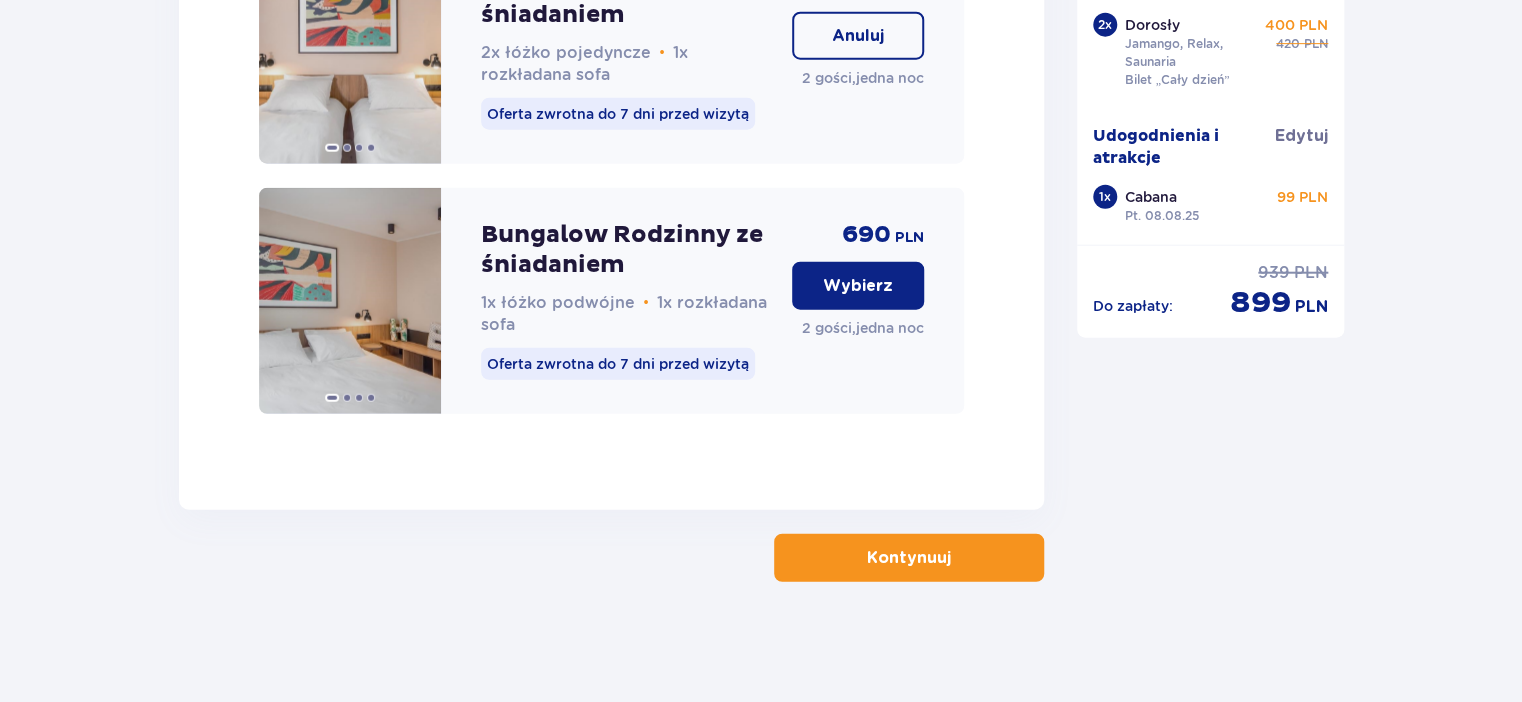 click on "Kontynuuj" at bounding box center (909, 558) 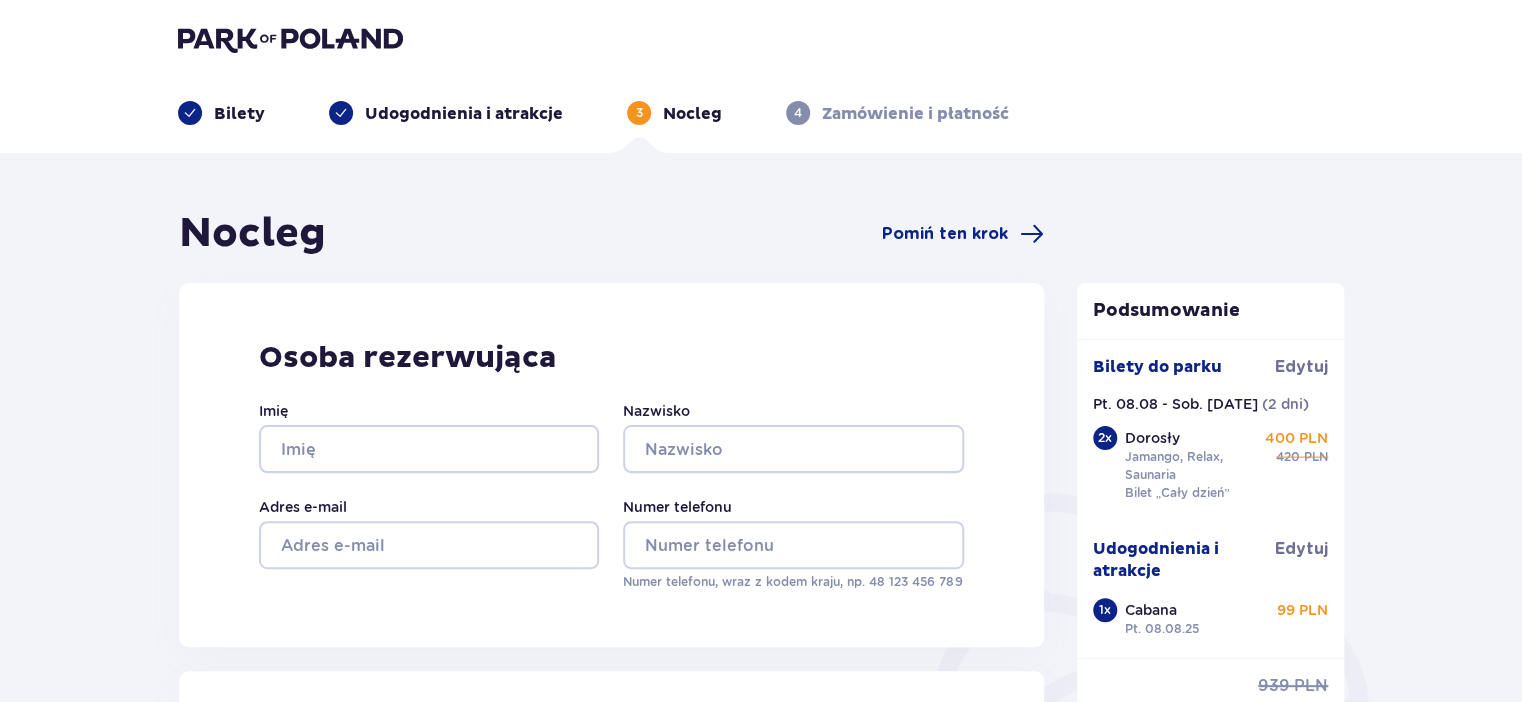 scroll, scrollTop: 0, scrollLeft: 0, axis: both 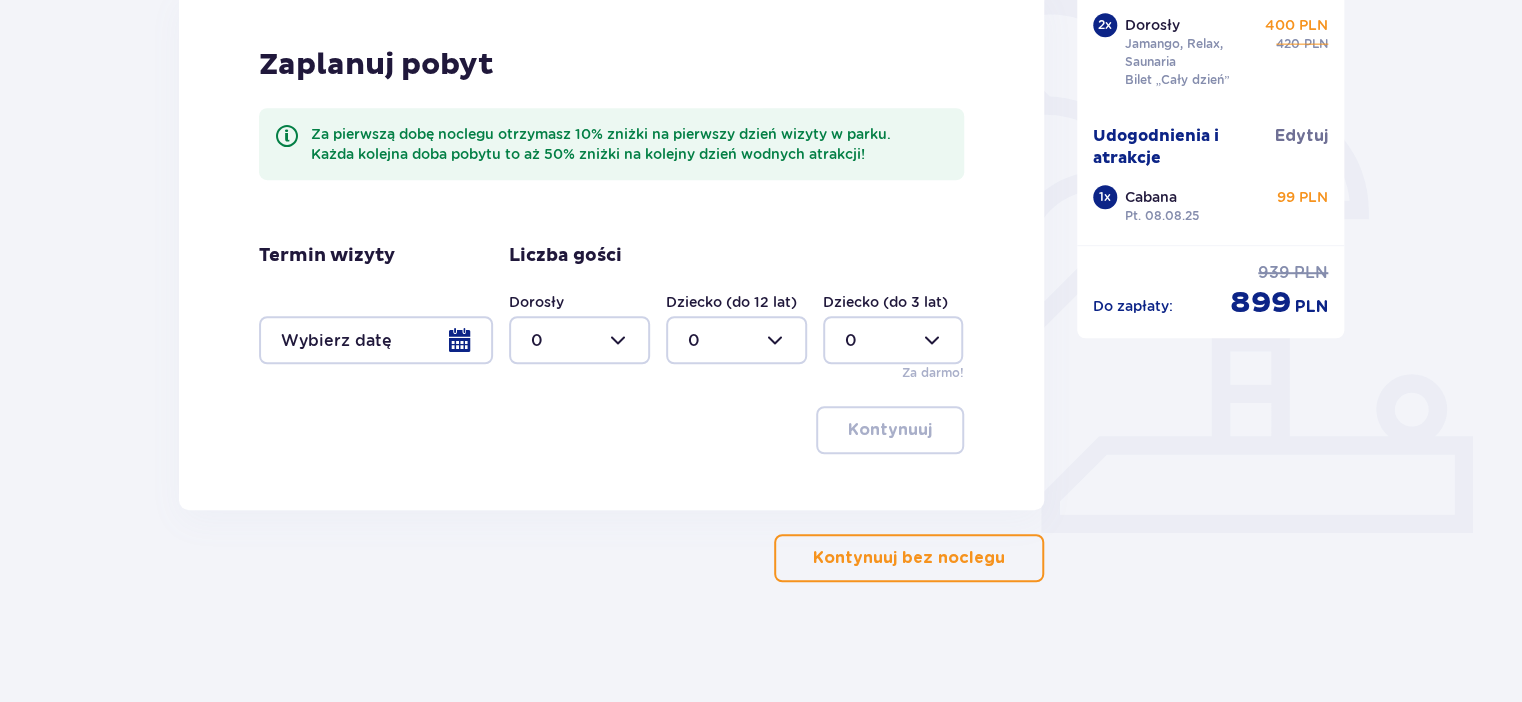 click at bounding box center [376, 340] 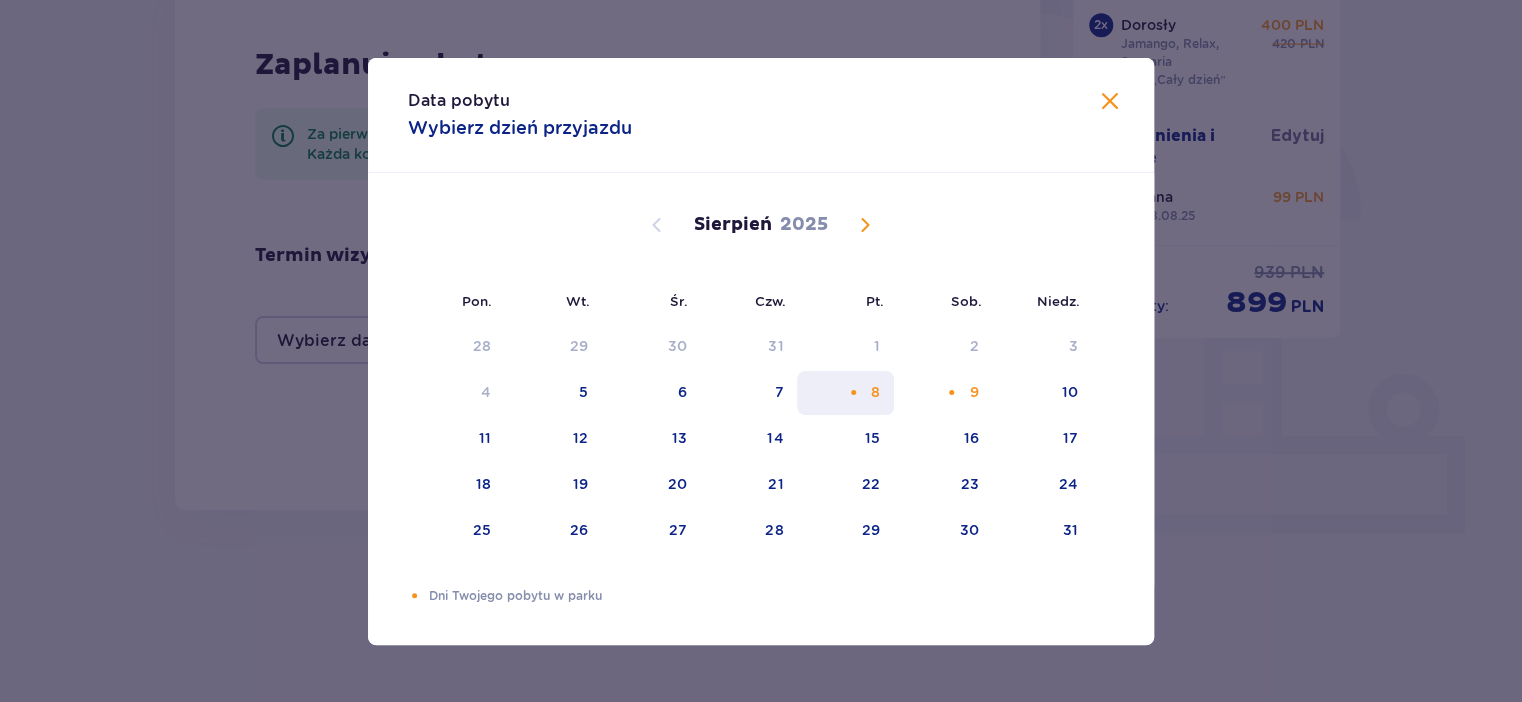 click at bounding box center (853, 392) 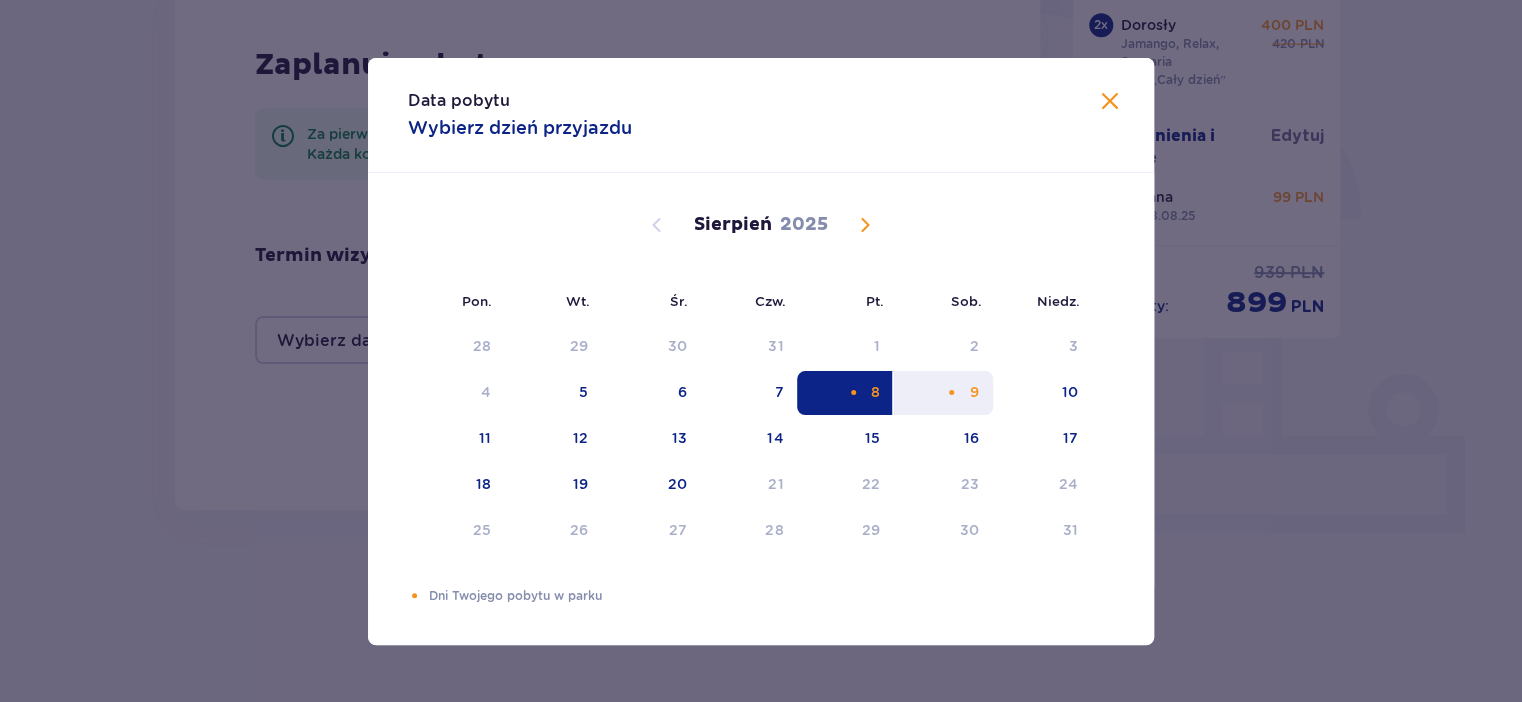 click on "9" at bounding box center [943, 393] 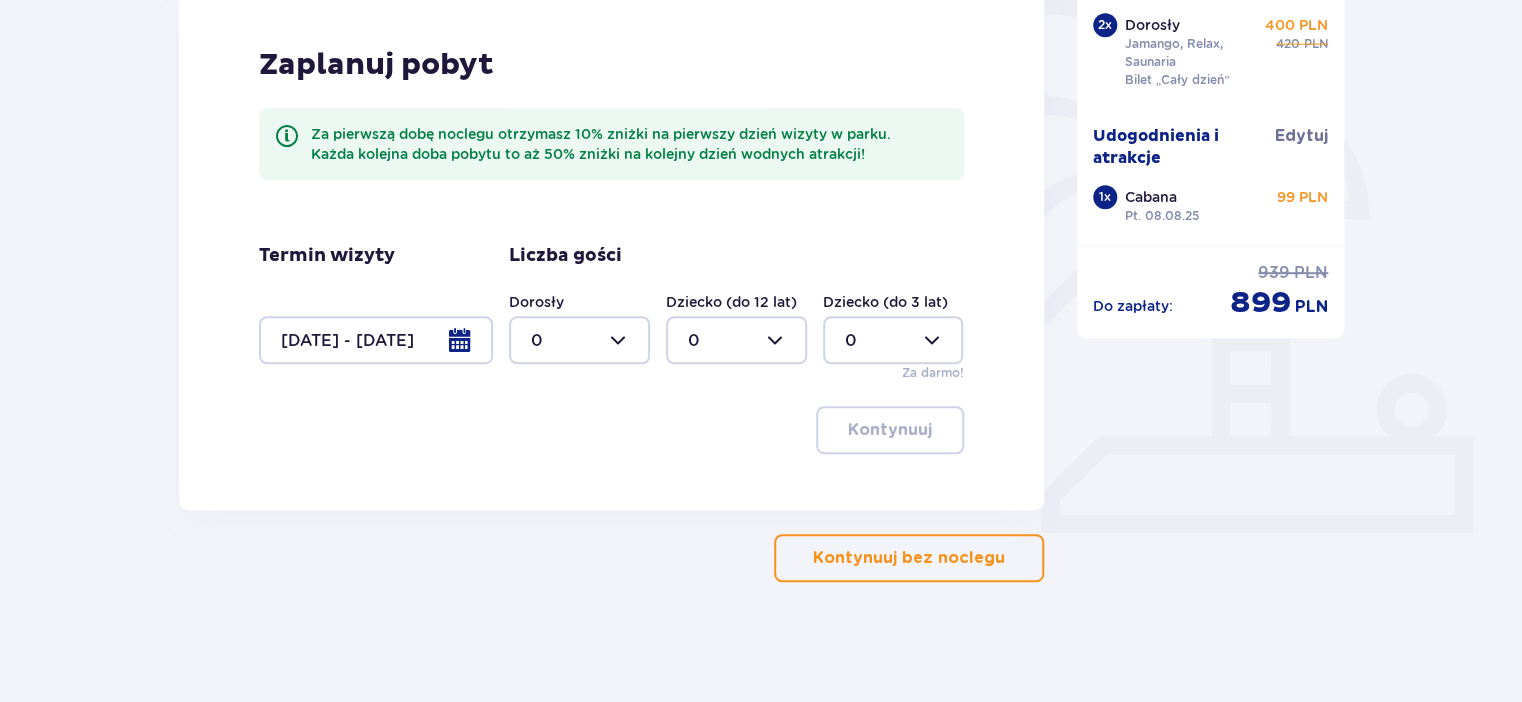 click at bounding box center [579, 340] 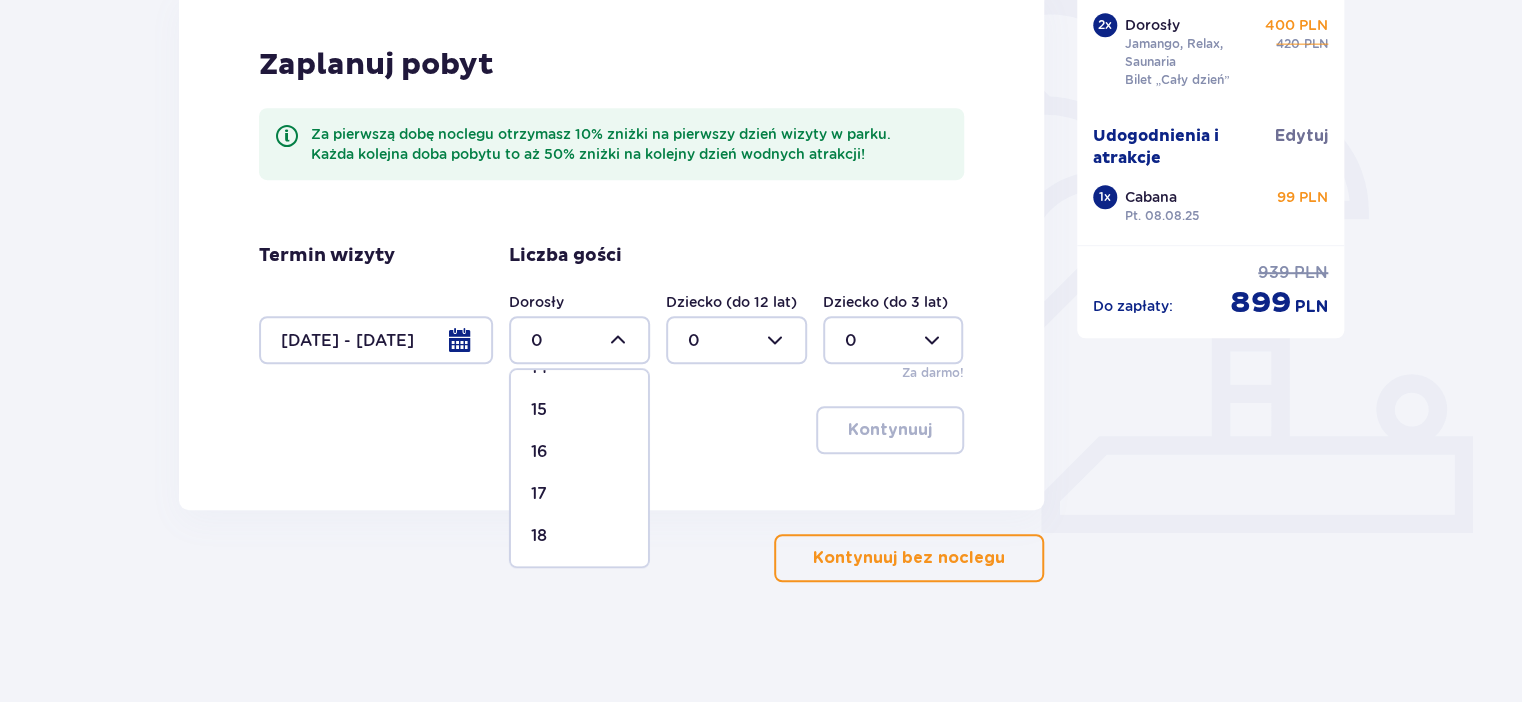scroll, scrollTop: 0, scrollLeft: 0, axis: both 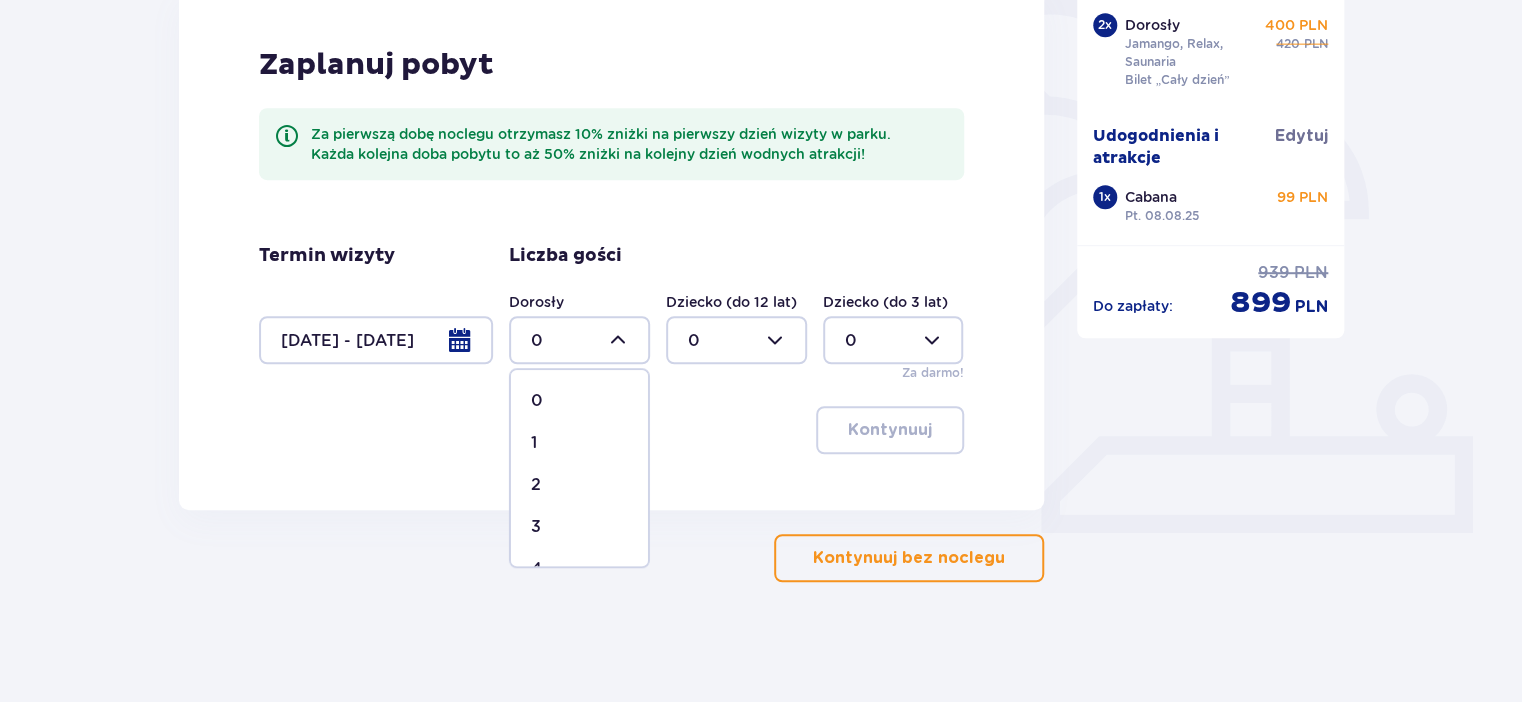 click on "2" at bounding box center (536, 485) 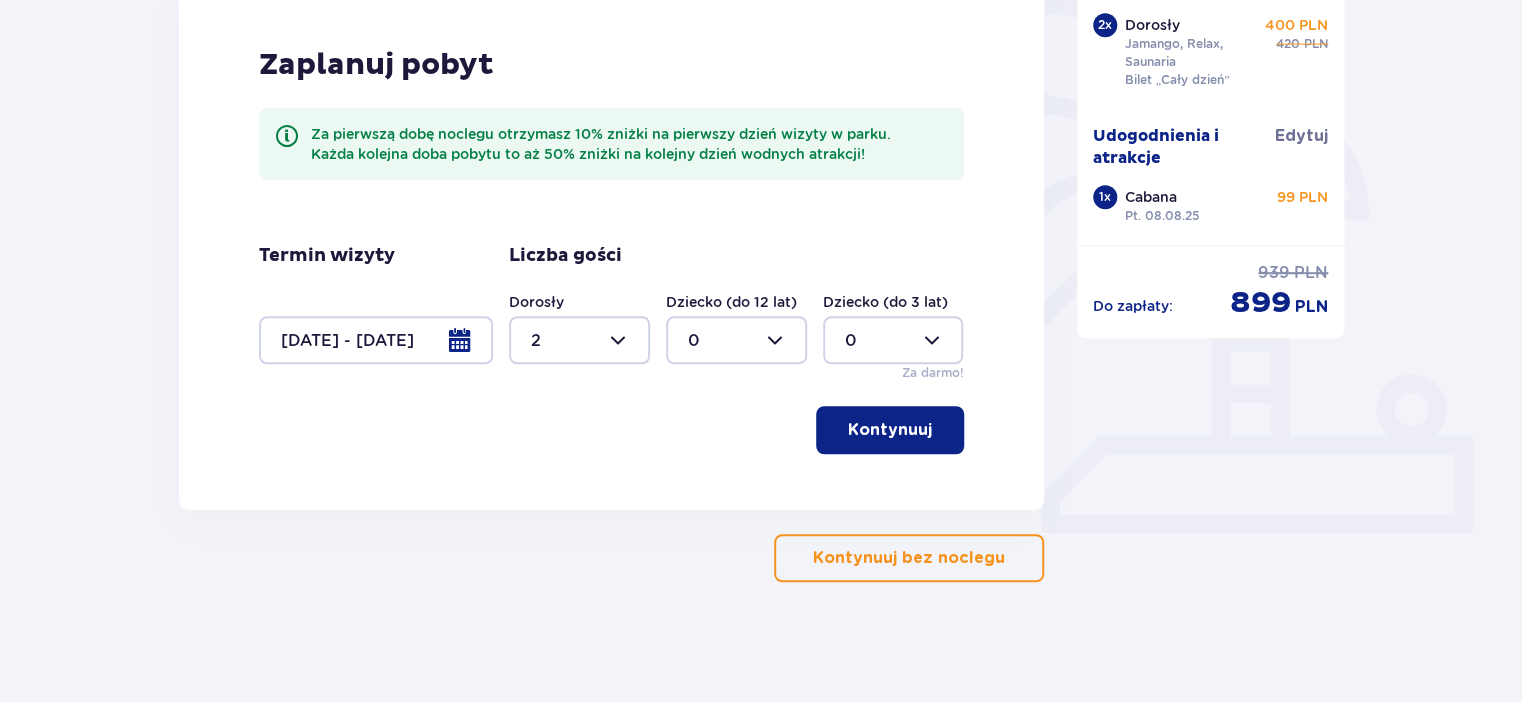 click on "Kontynuuj" at bounding box center (890, 430) 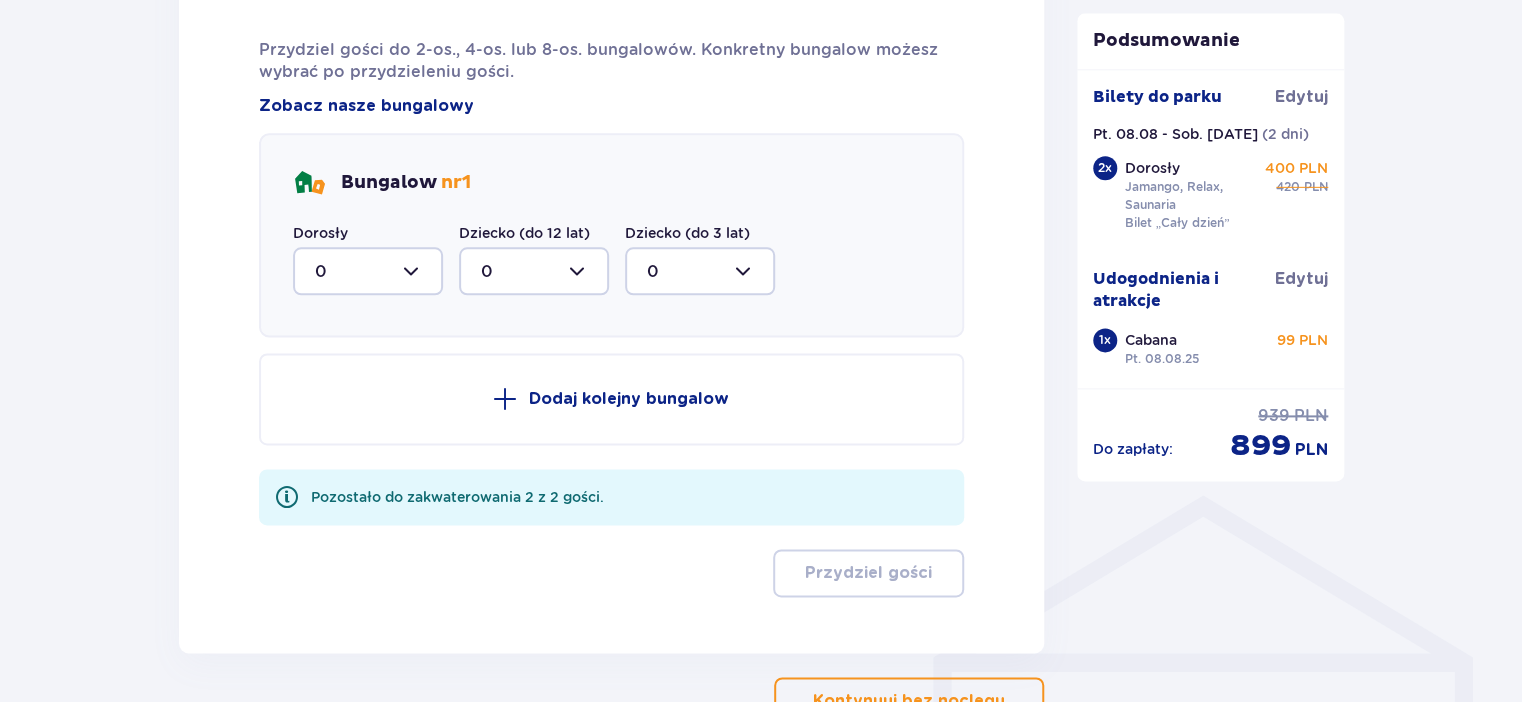 scroll, scrollTop: 1059, scrollLeft: 0, axis: vertical 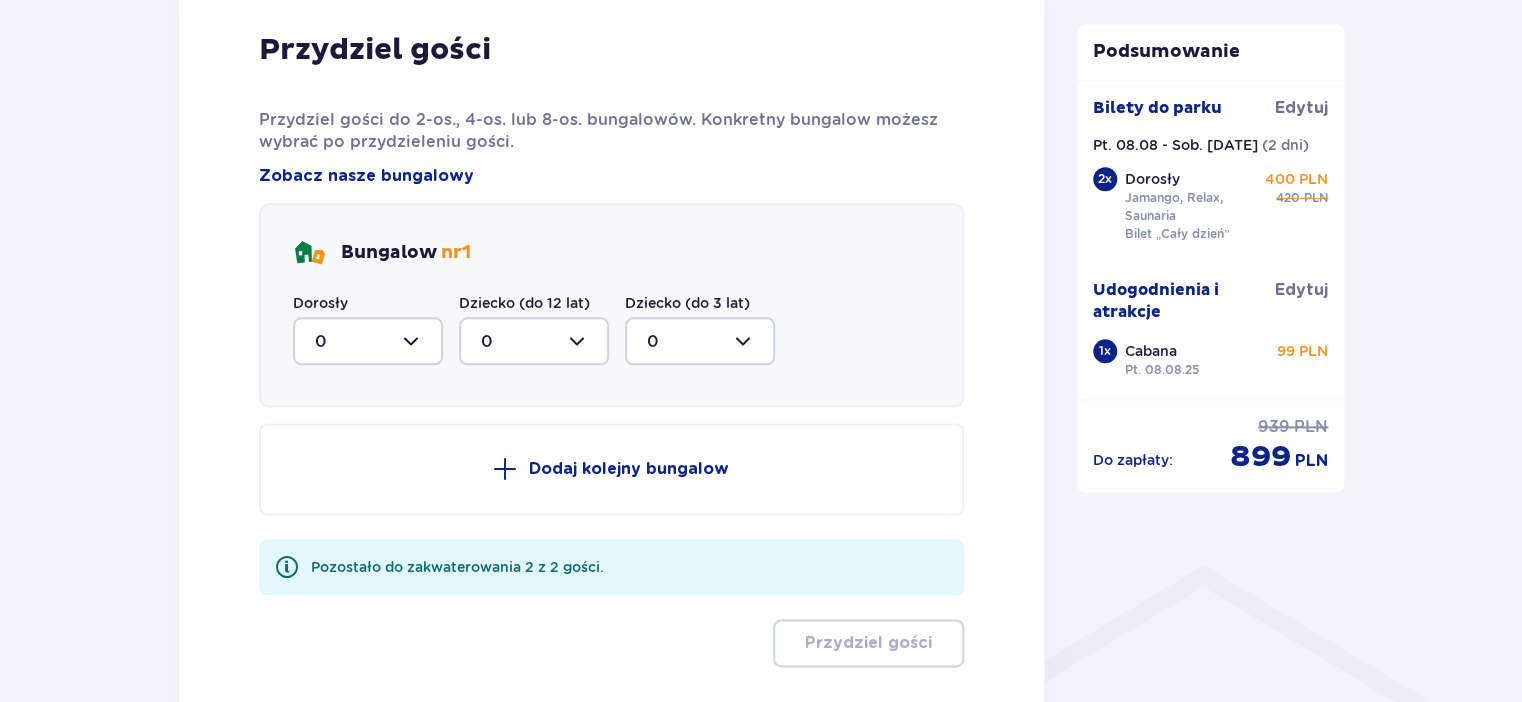 click at bounding box center (368, 341) 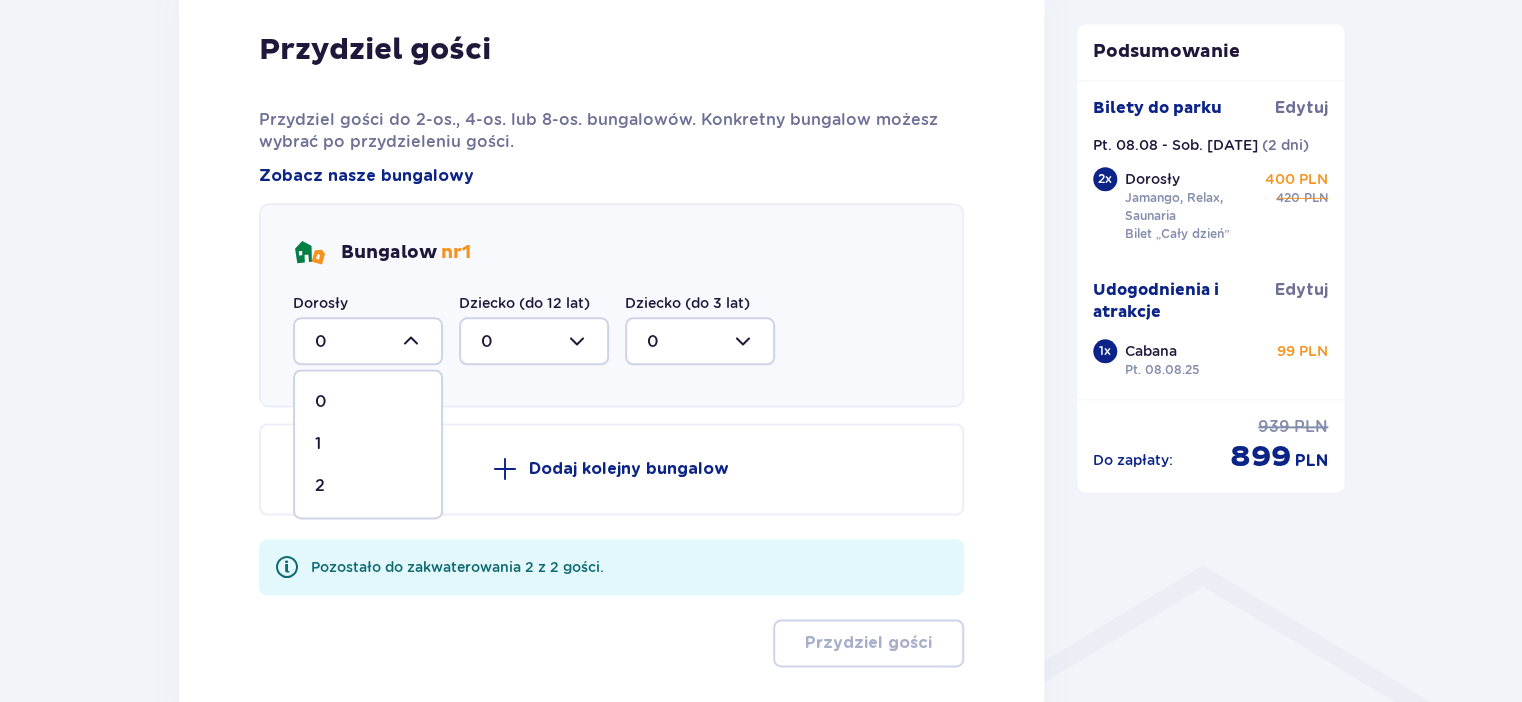 click on "2" at bounding box center (368, 486) 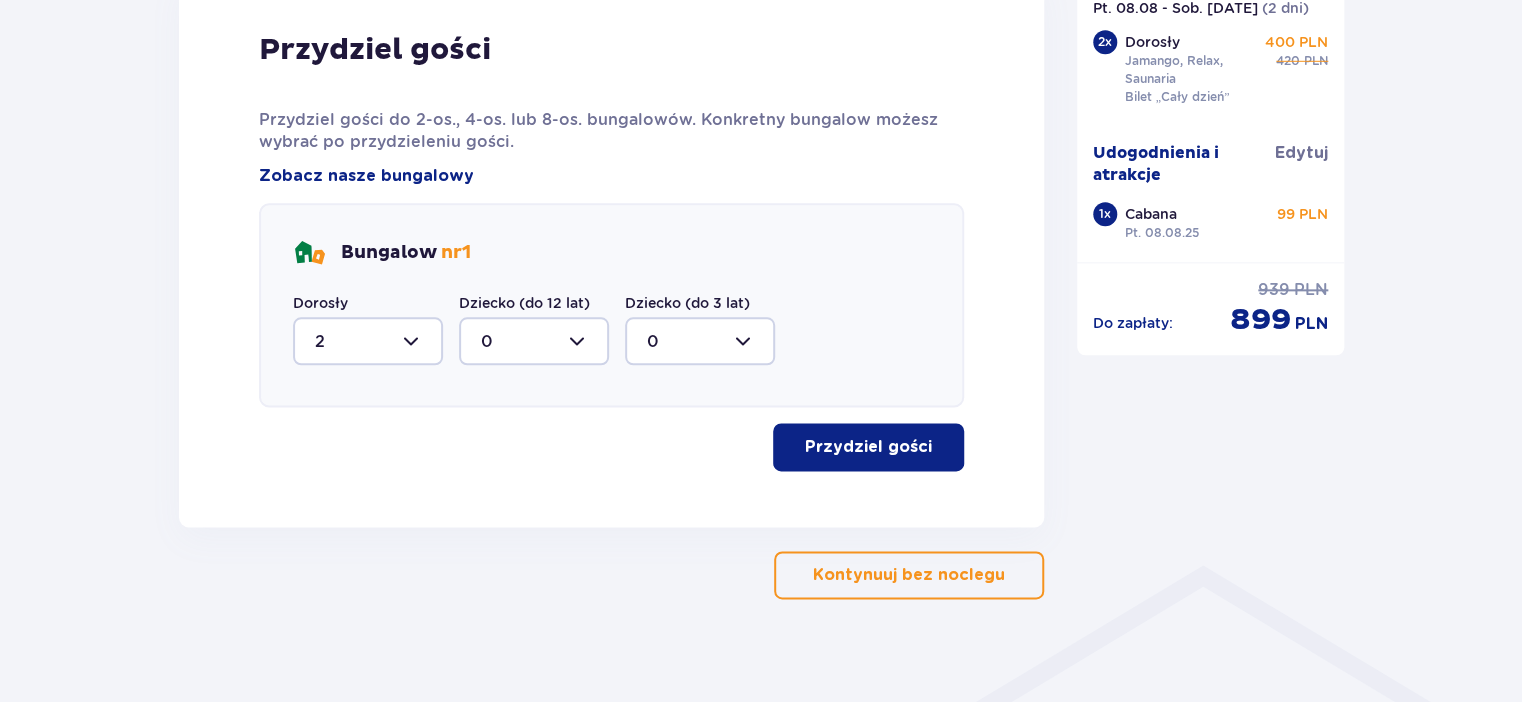 click at bounding box center [534, 341] 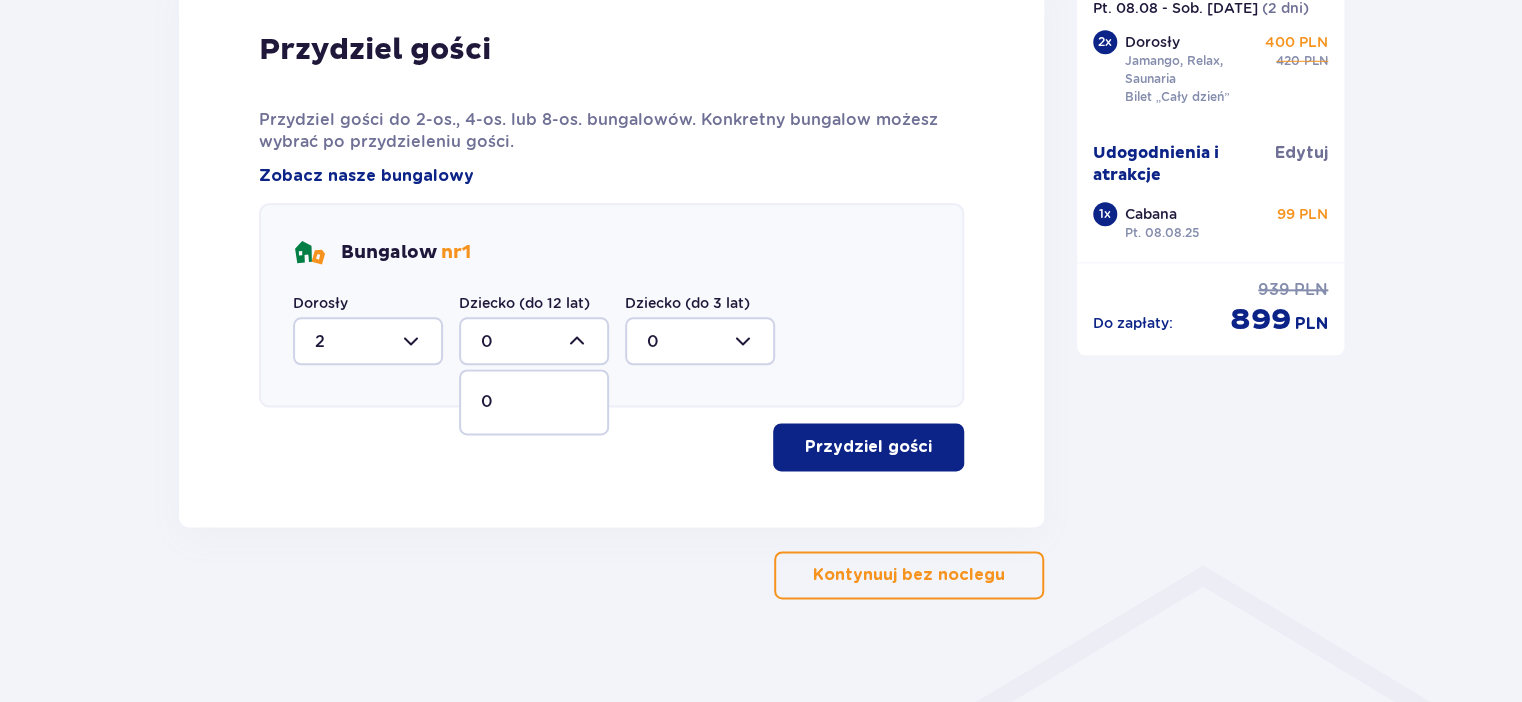 click at bounding box center [534, 341] 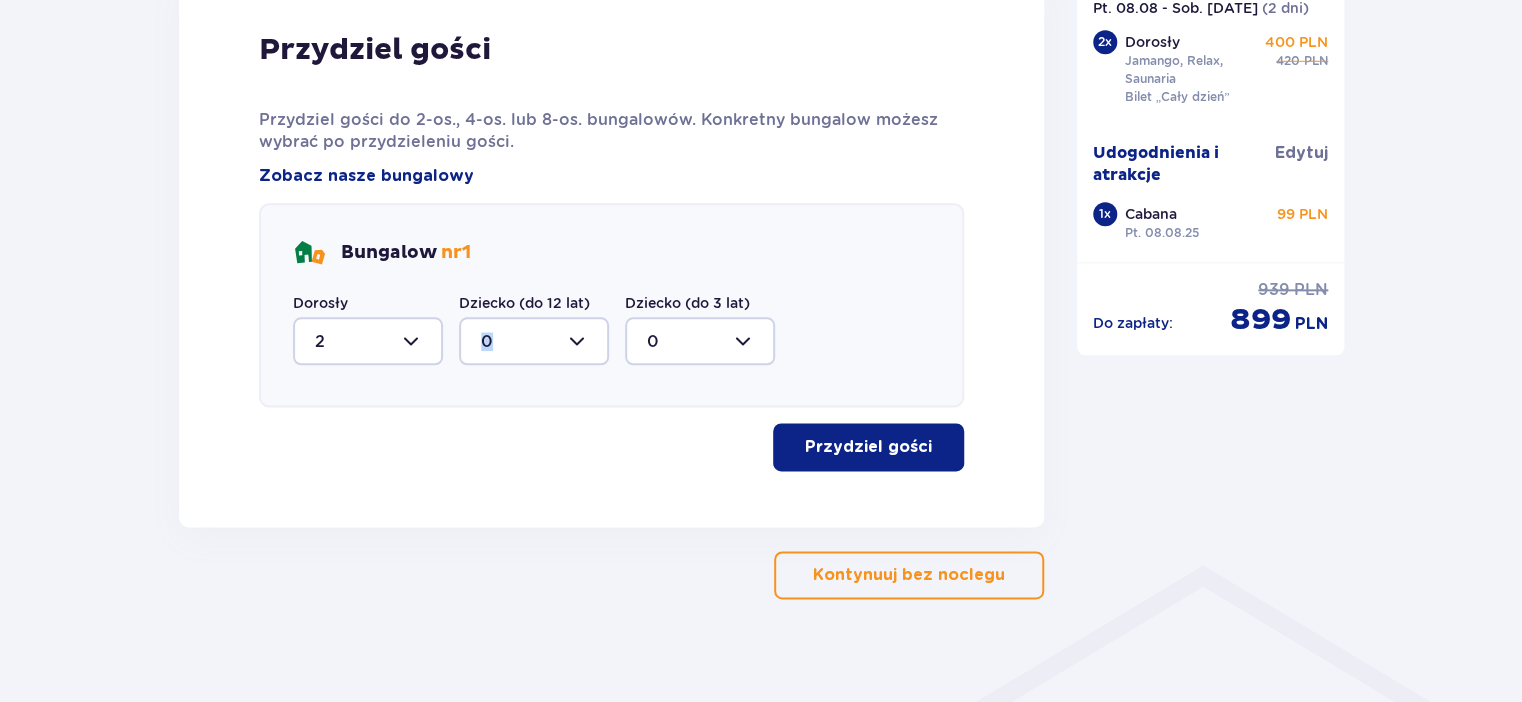 click on "Przydziel gości" at bounding box center [868, 447] 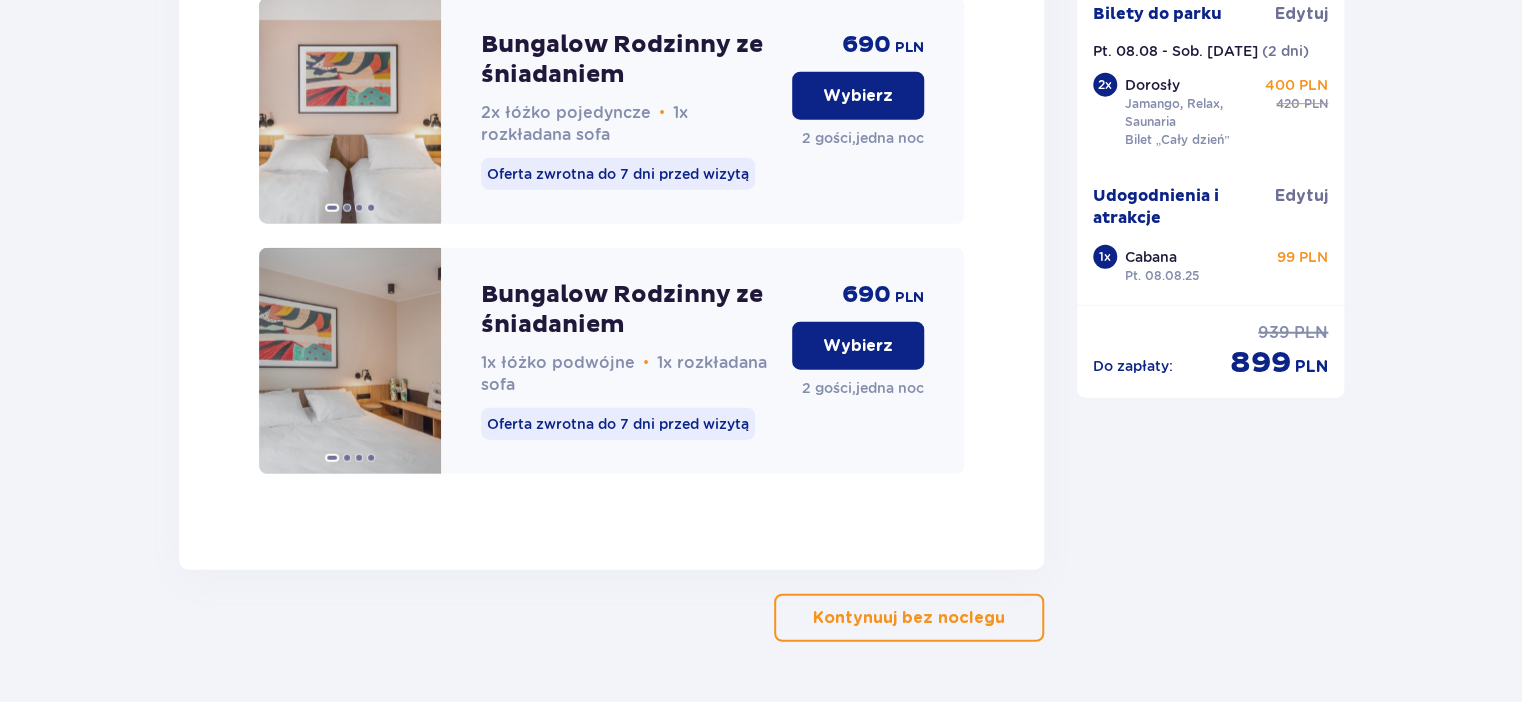 scroll, scrollTop: 2219, scrollLeft: 0, axis: vertical 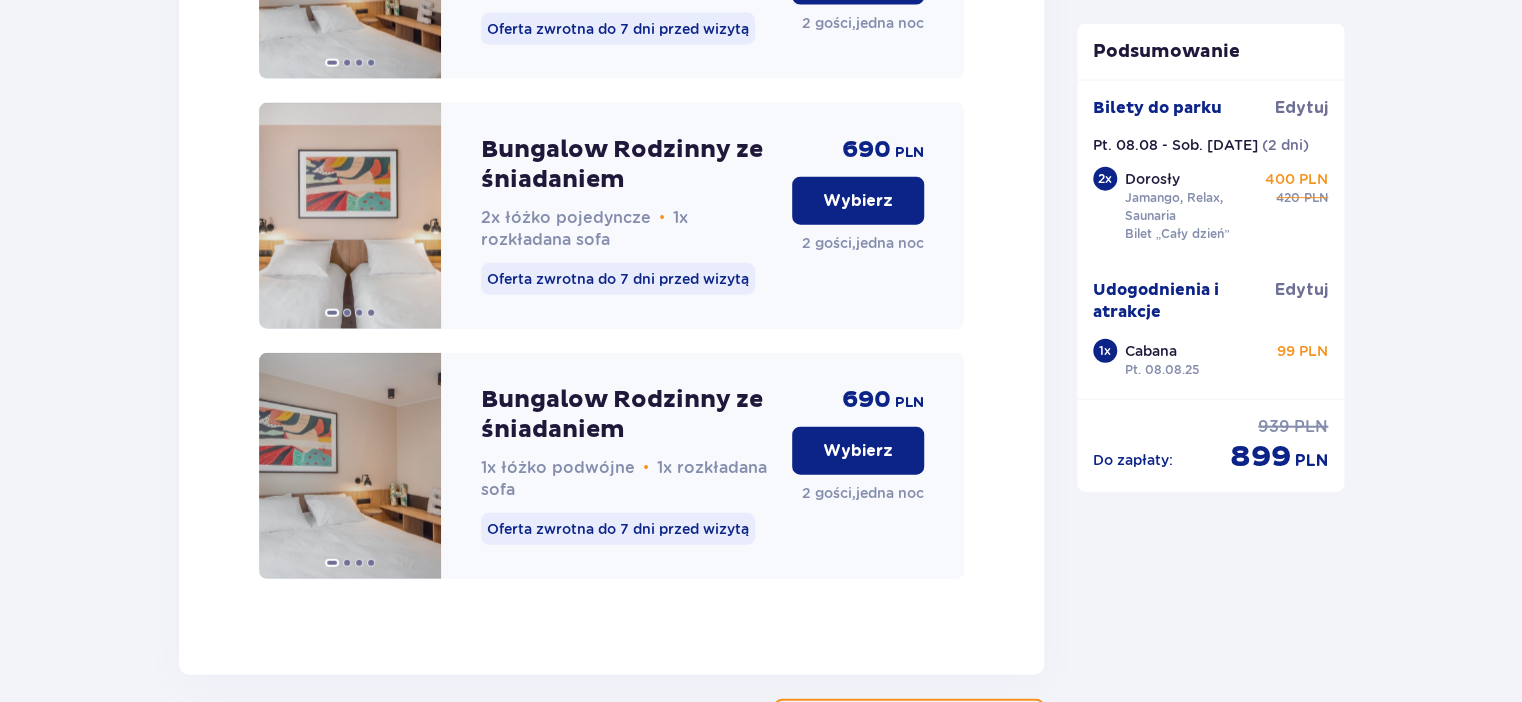 click on "Wybierz" at bounding box center (858, 451) 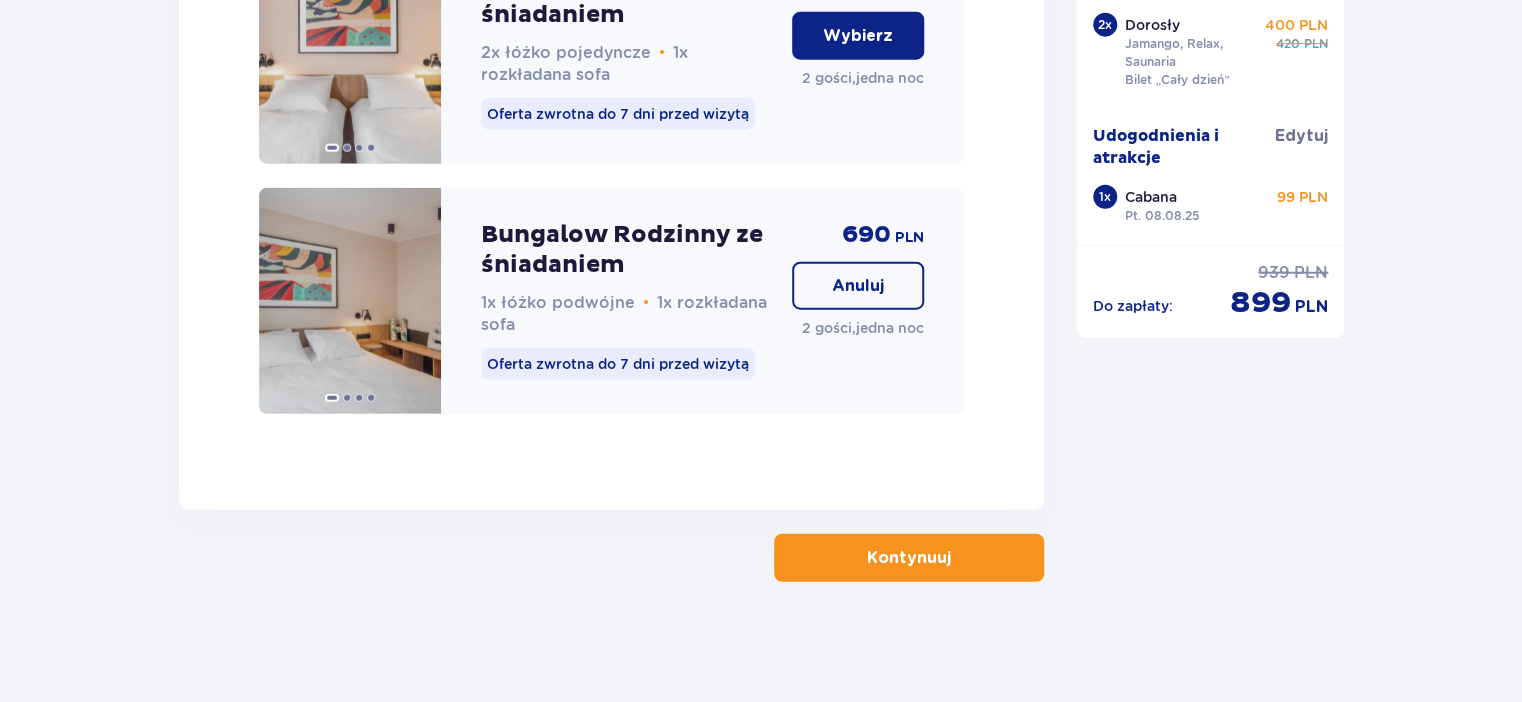 scroll, scrollTop: 2406, scrollLeft: 0, axis: vertical 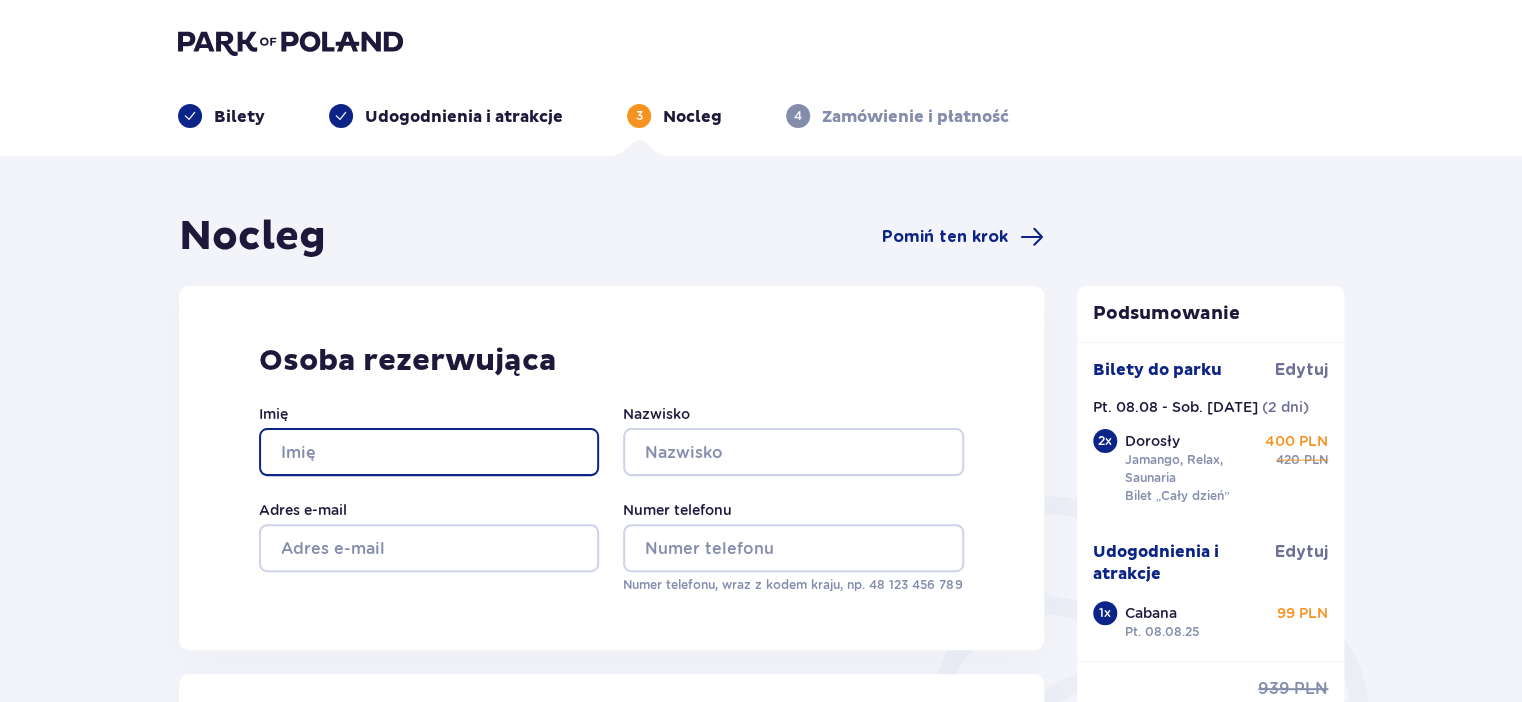 click on "Imię" at bounding box center [429, 452] 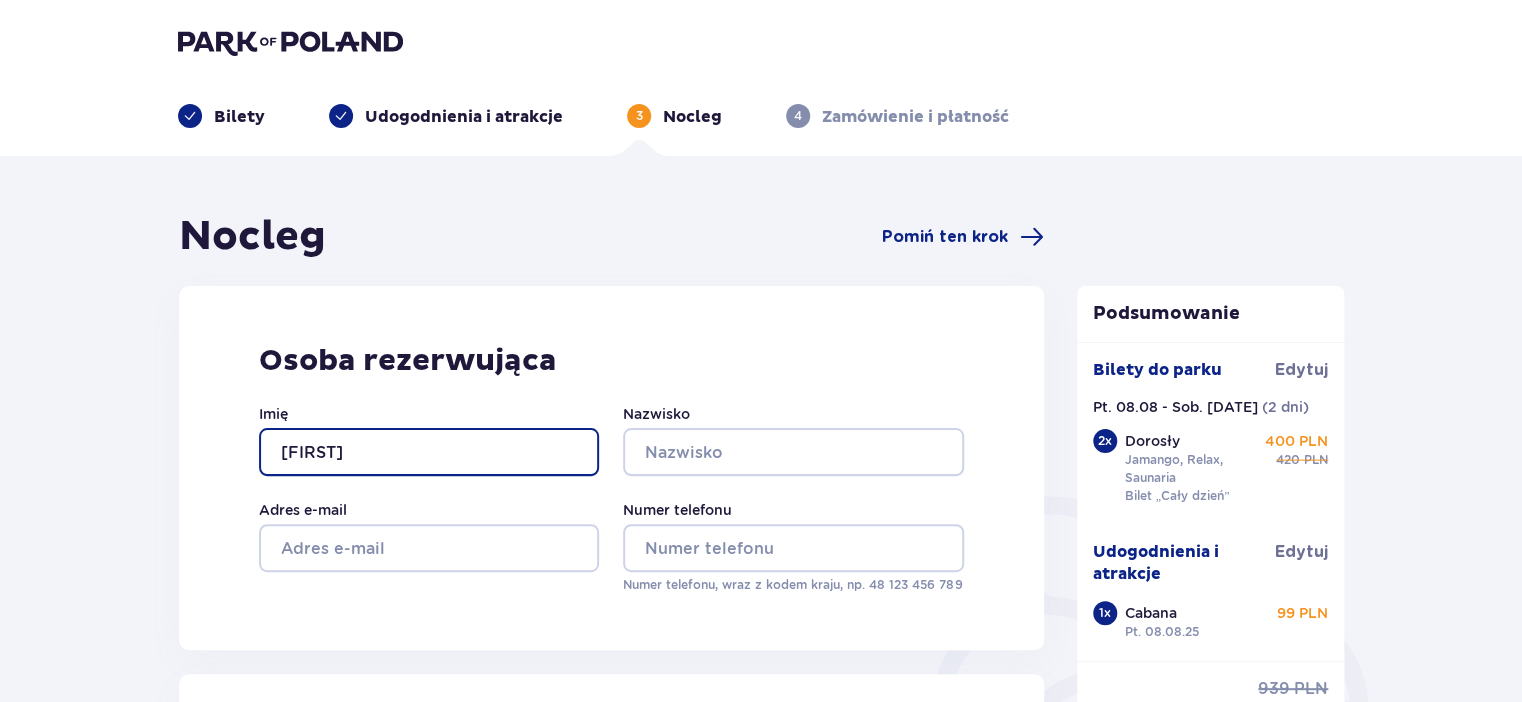type on "Hubert" 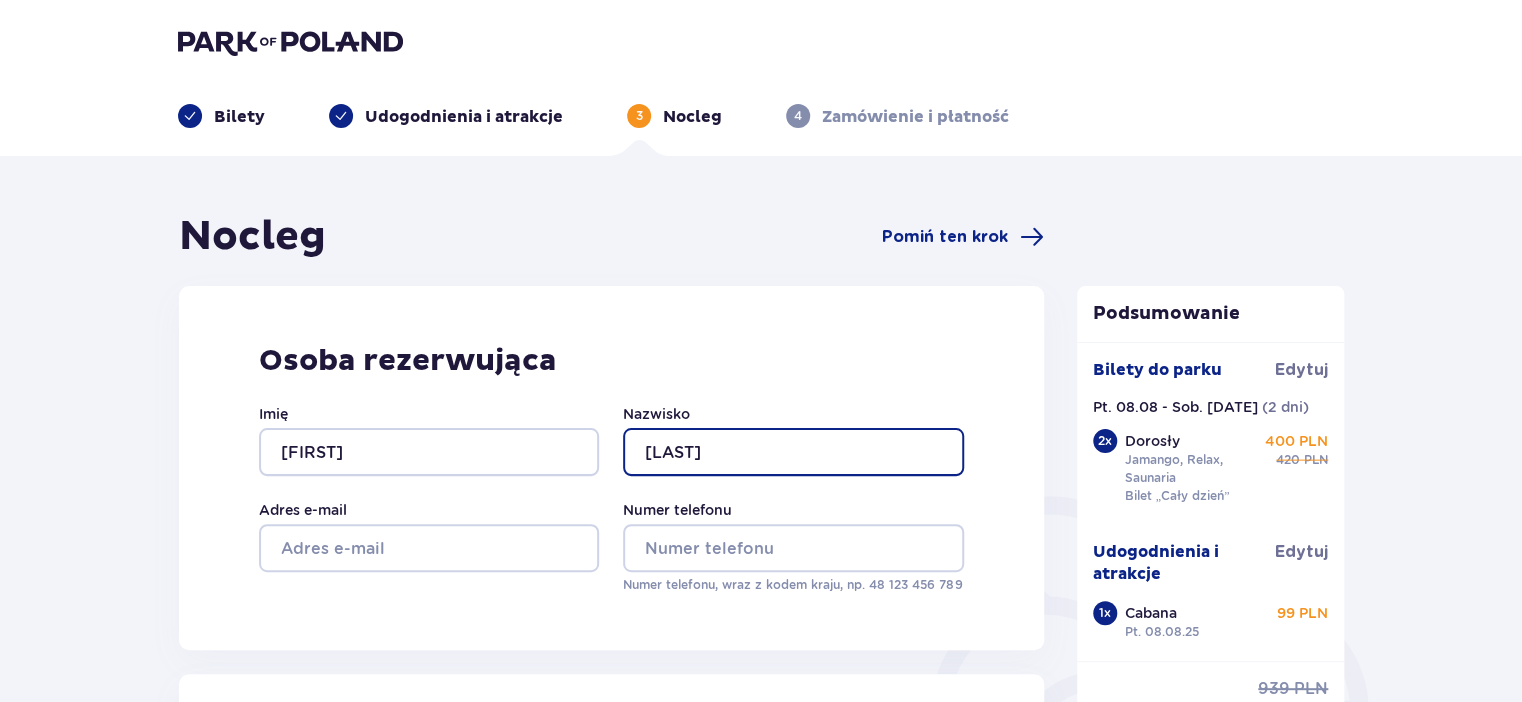 type on "Kostrzewa" 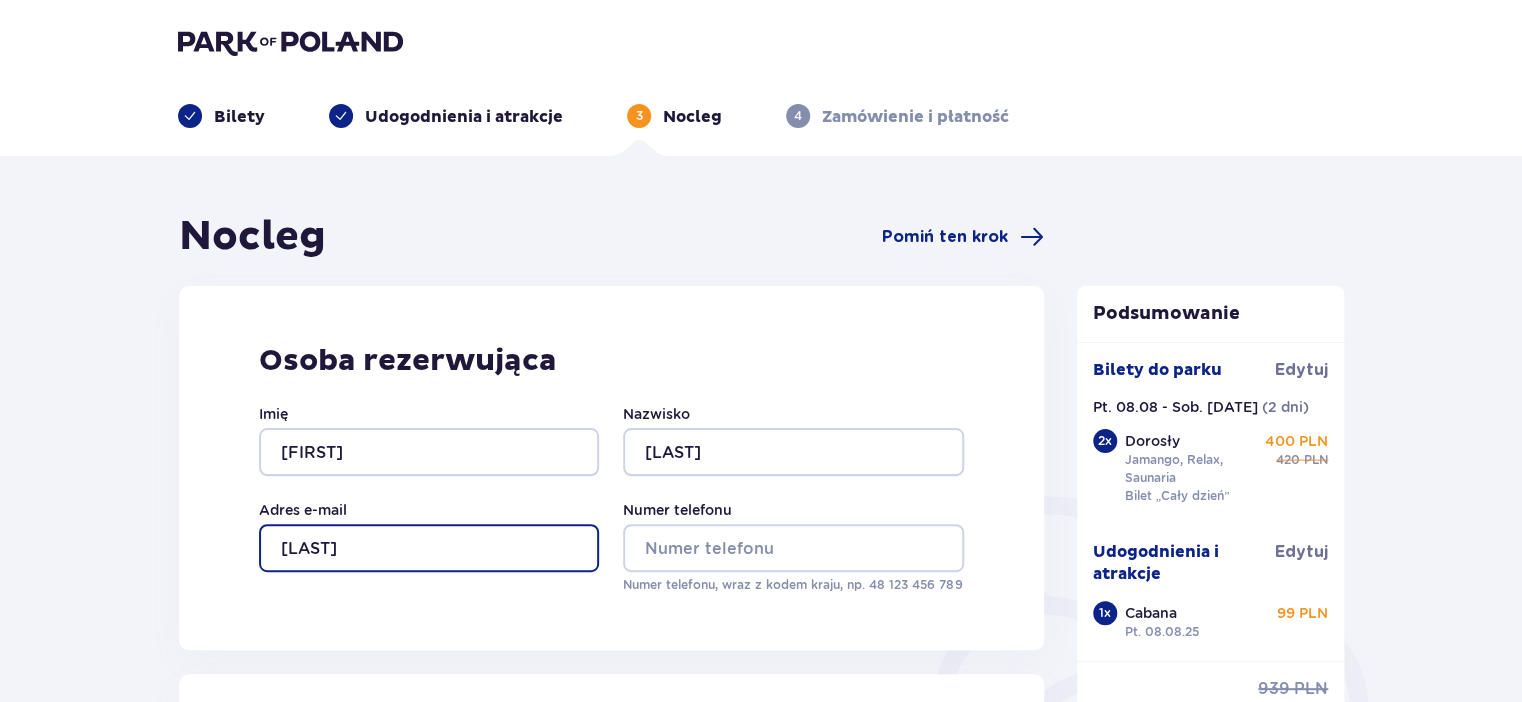 type on "[USERNAME]@[DOMAIN]" 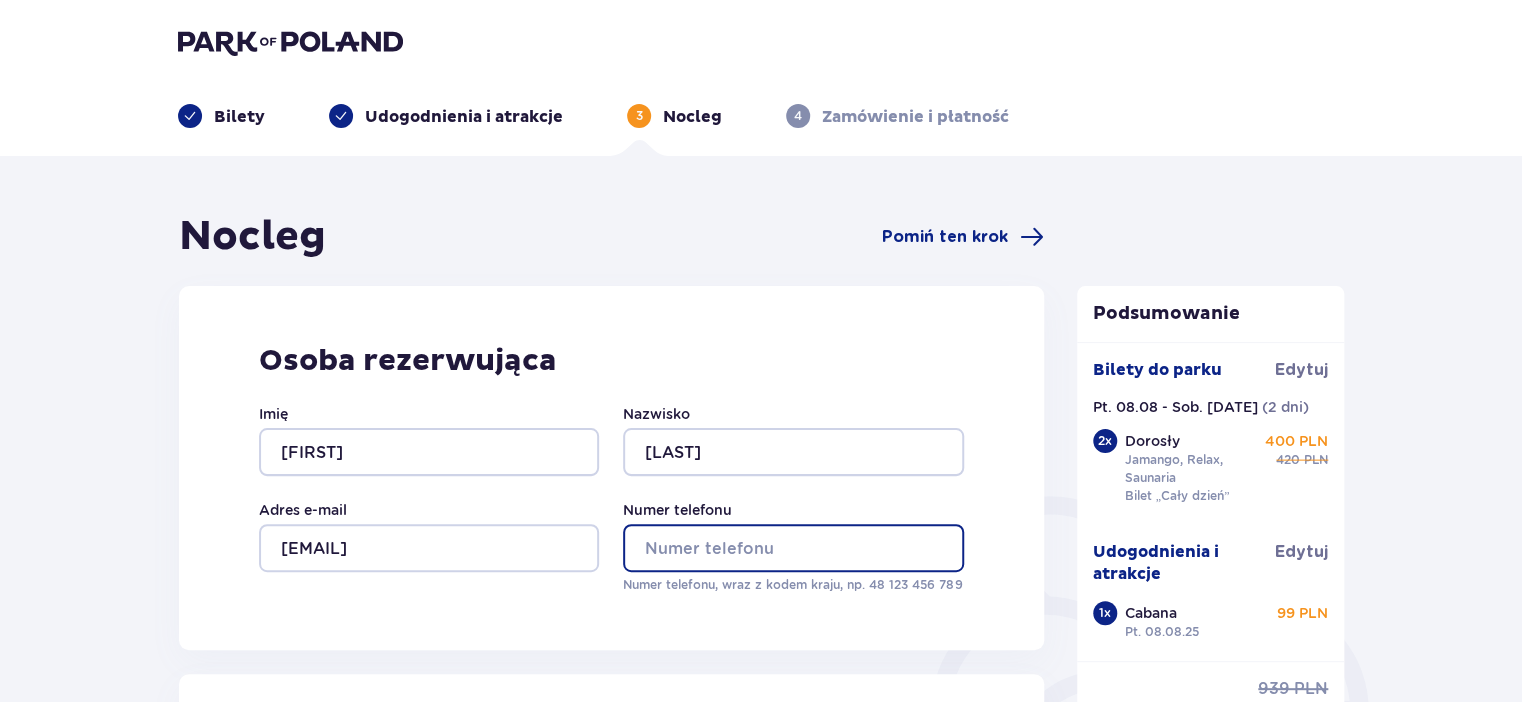 type on "605042441" 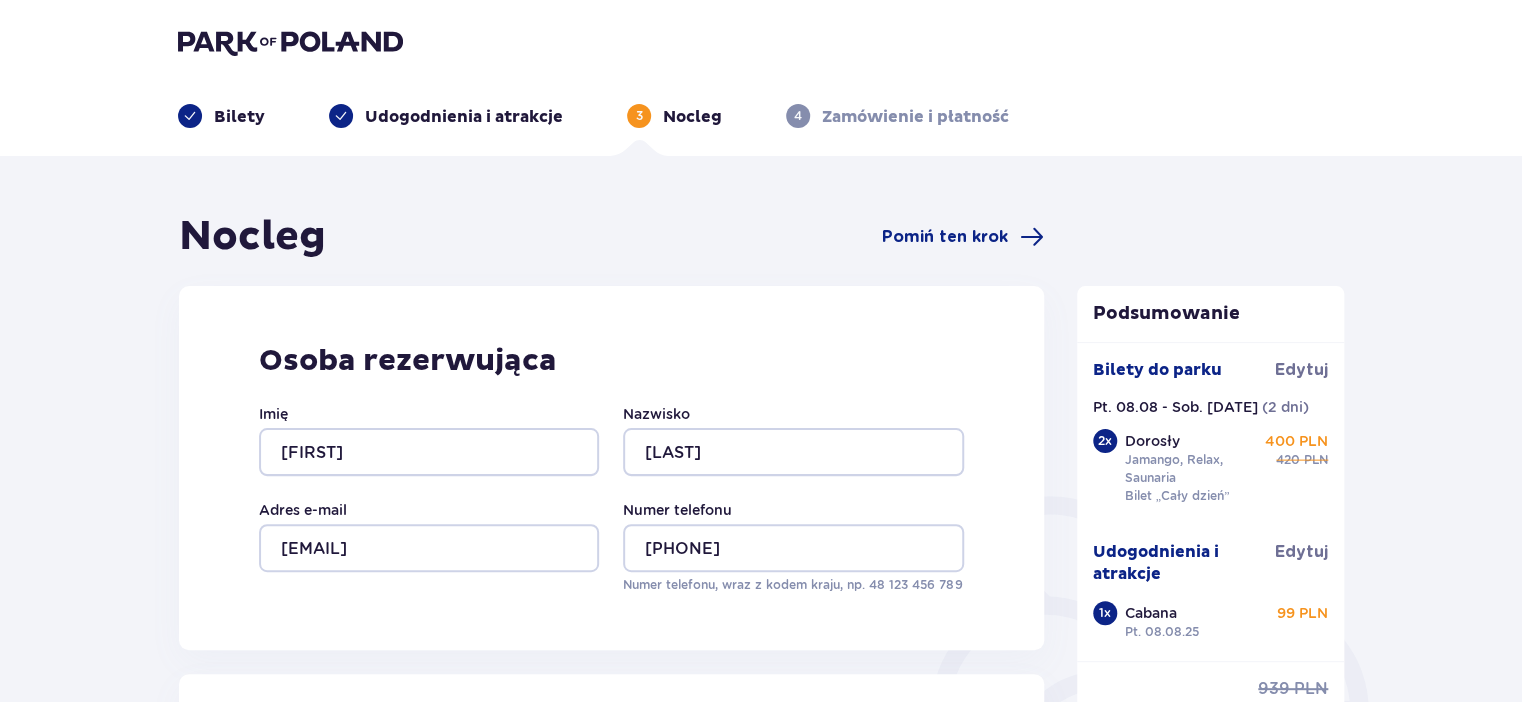 click on "Osoba rezerwująca Imię Hubert Nazwisko Kostrzewa Adres e-mail kostrzewa.h87@gmail.com Numer telefonu 605042441 Numer telefonu, wraz z kodem kraju, np. 48 ​123 ​456 ​789" at bounding box center [611, 468] 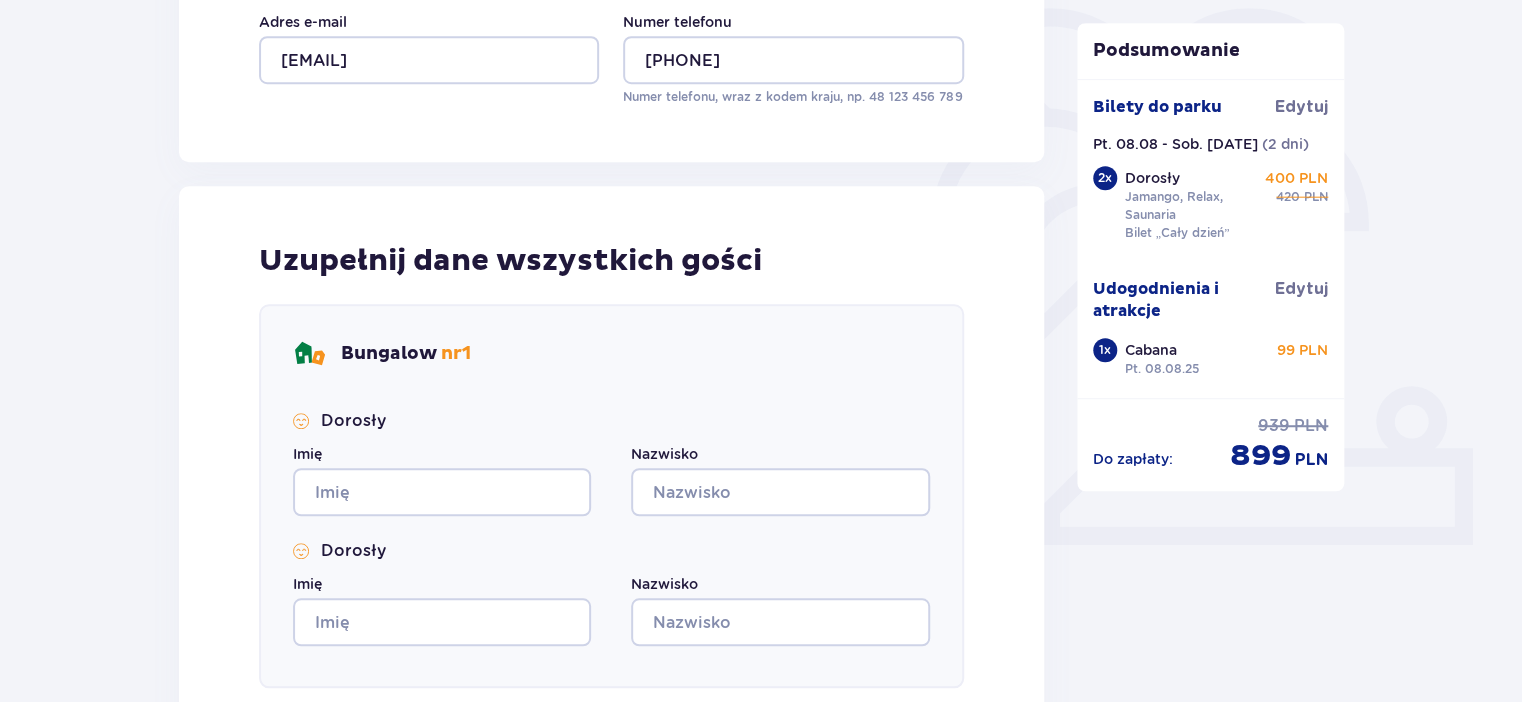 scroll, scrollTop: 528, scrollLeft: 0, axis: vertical 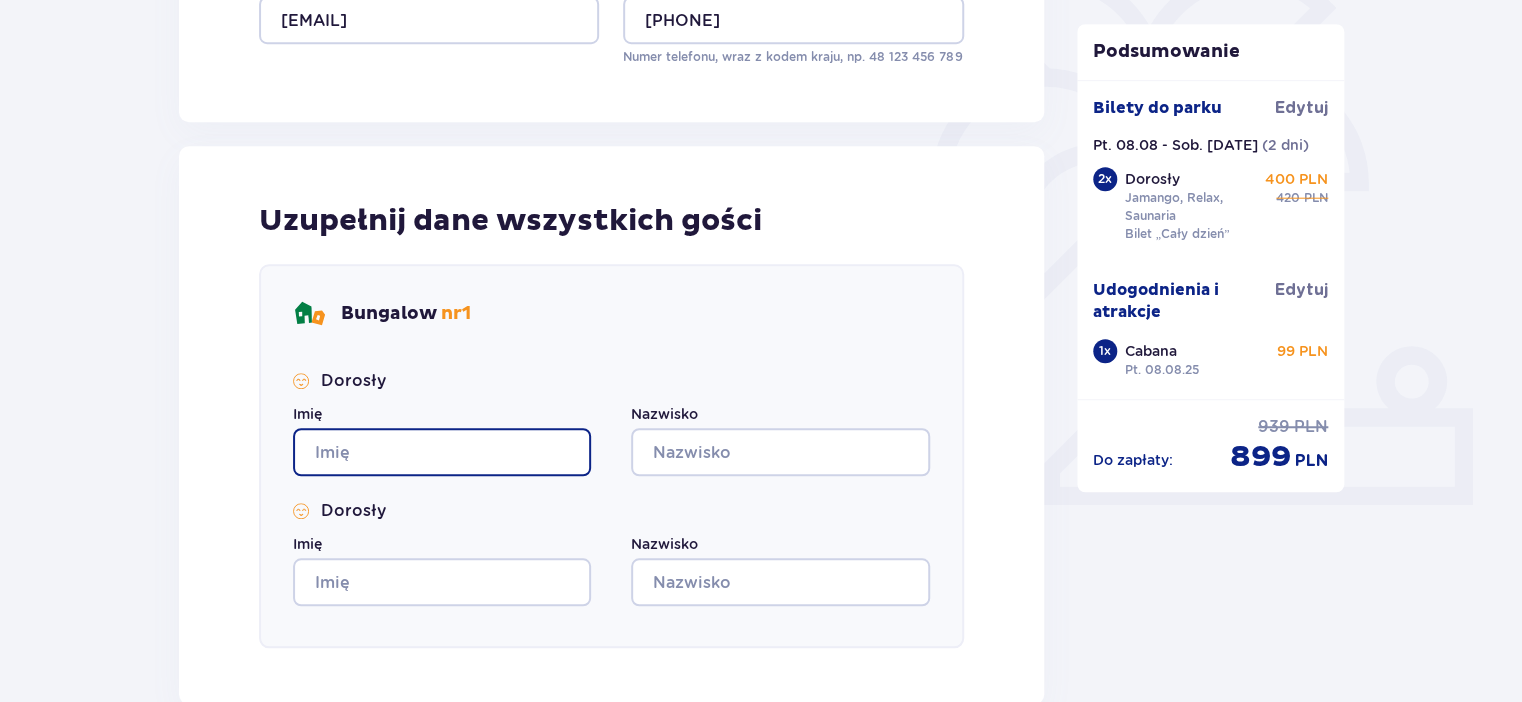 click on "Imię" at bounding box center [442, 452] 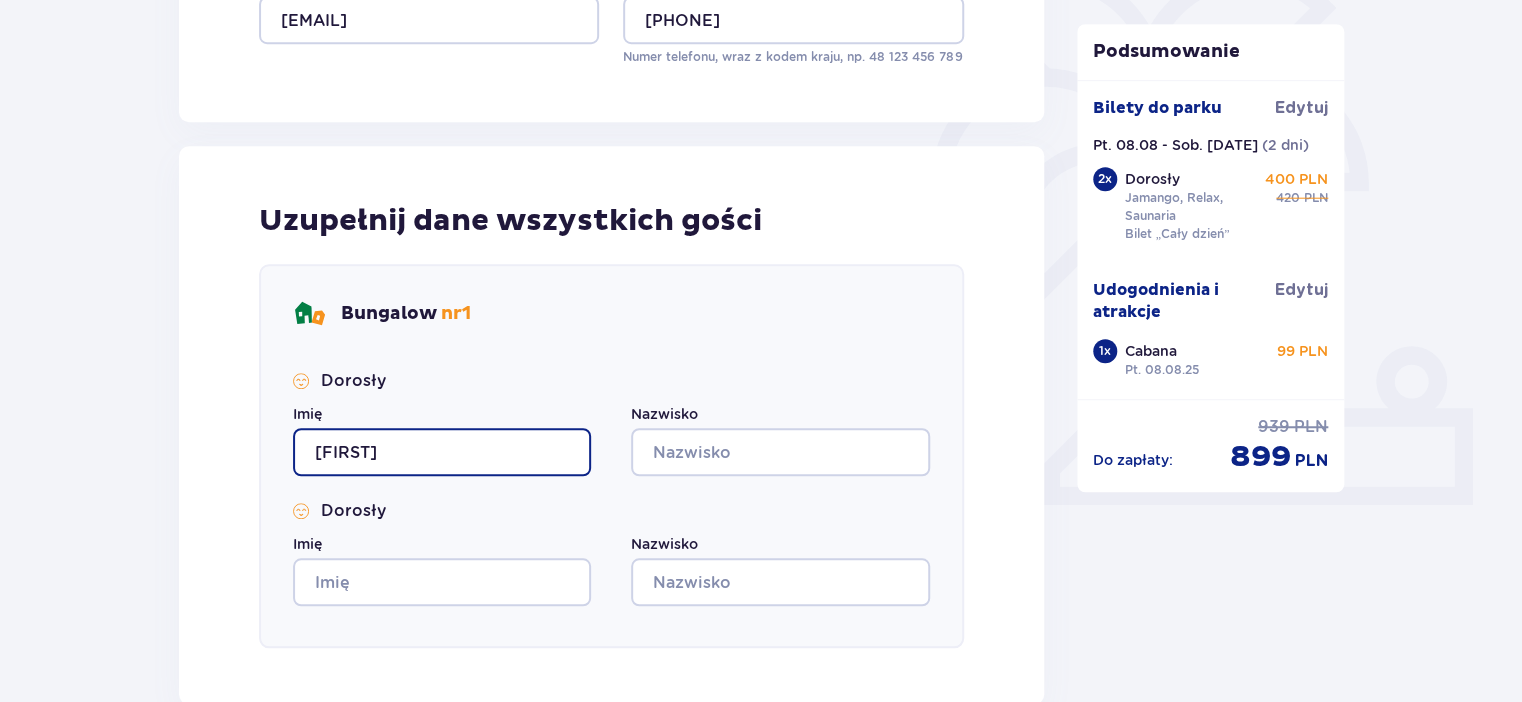 type on "Hubert" 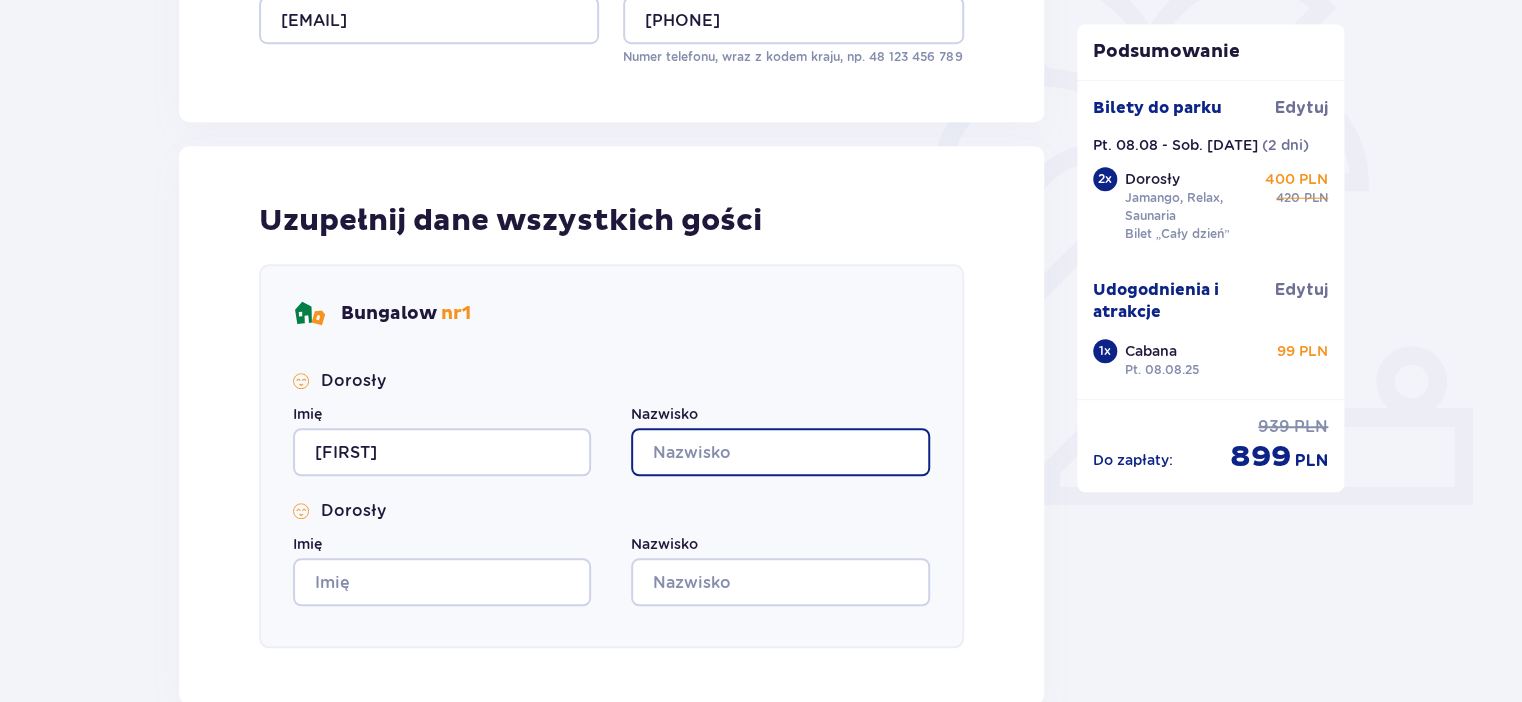 click on "Nazwisko" at bounding box center [780, 452] 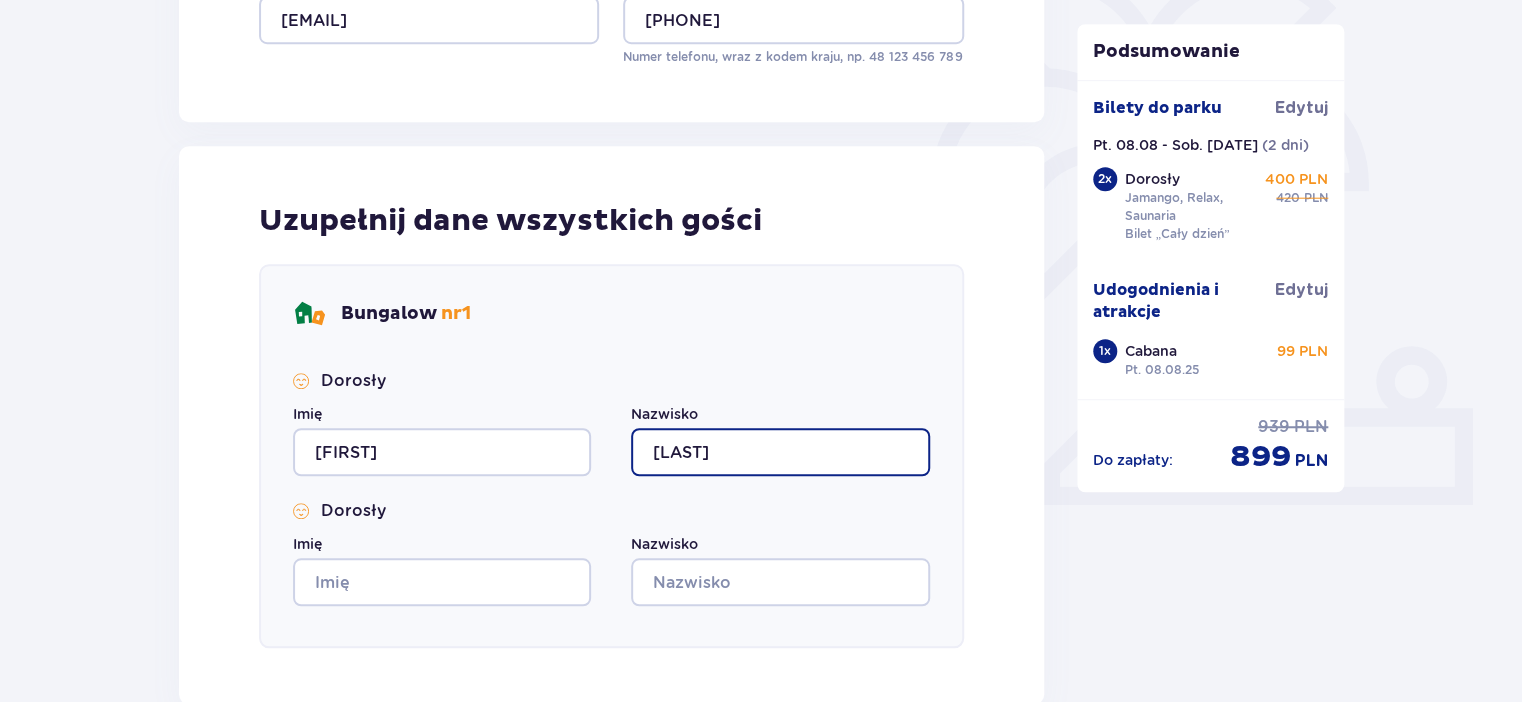 type on "Kostrzewa" 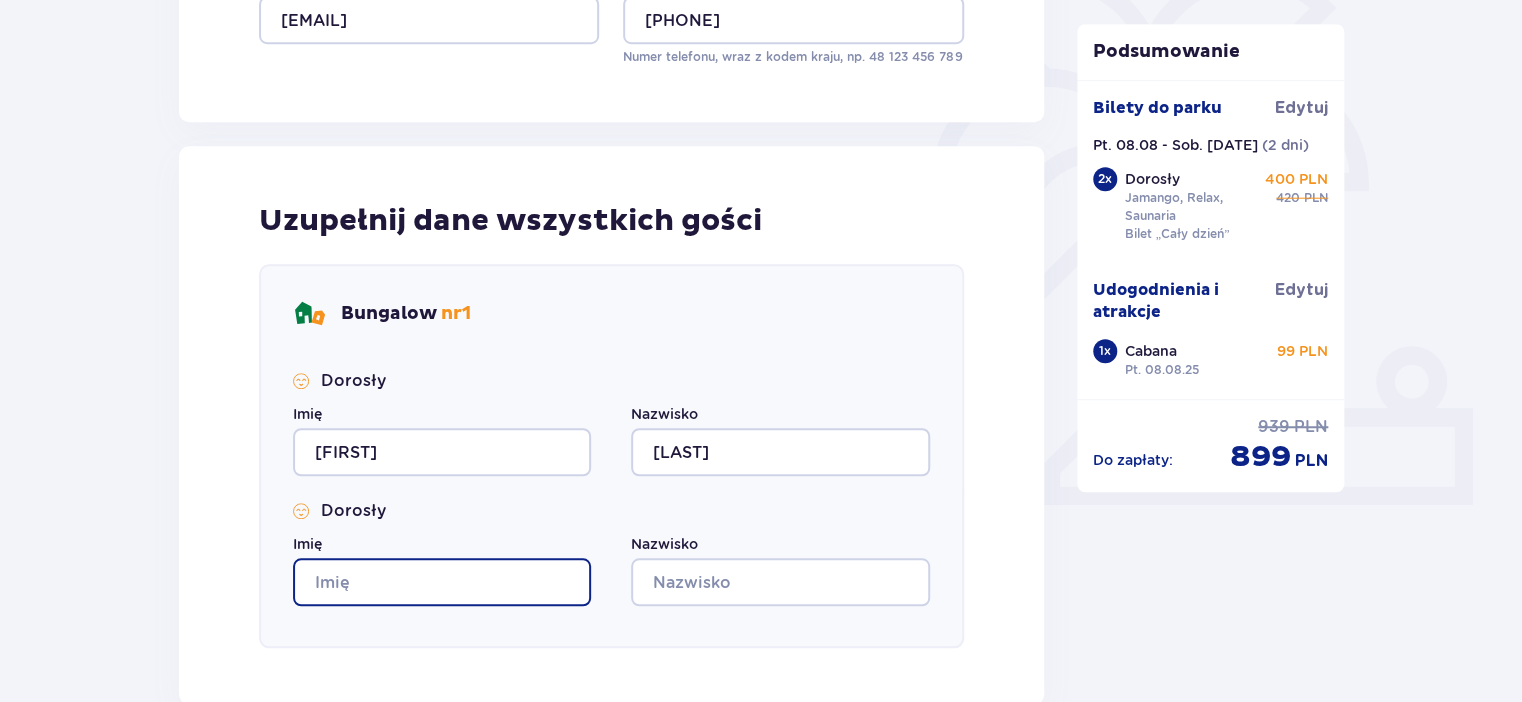 click on "Imię" at bounding box center [442, 582] 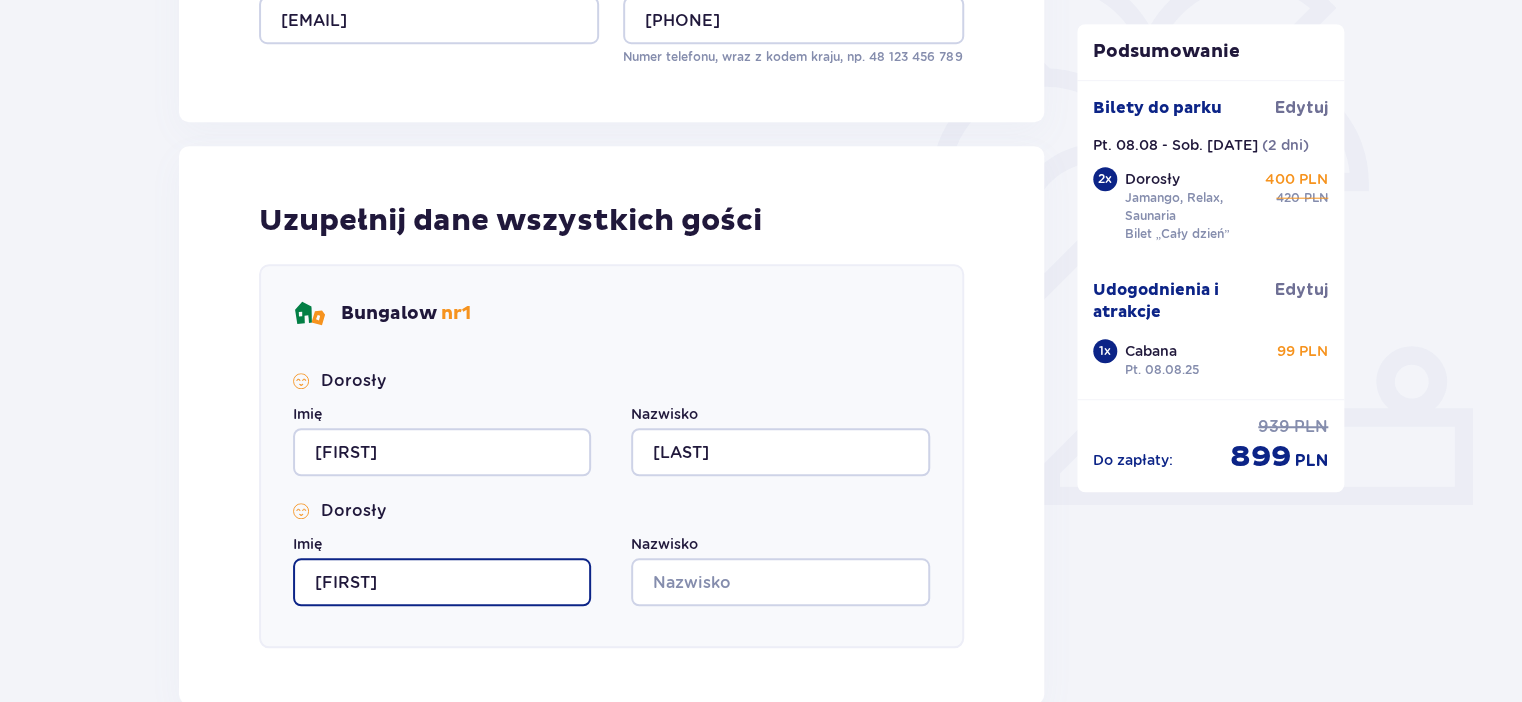 type on "Marta" 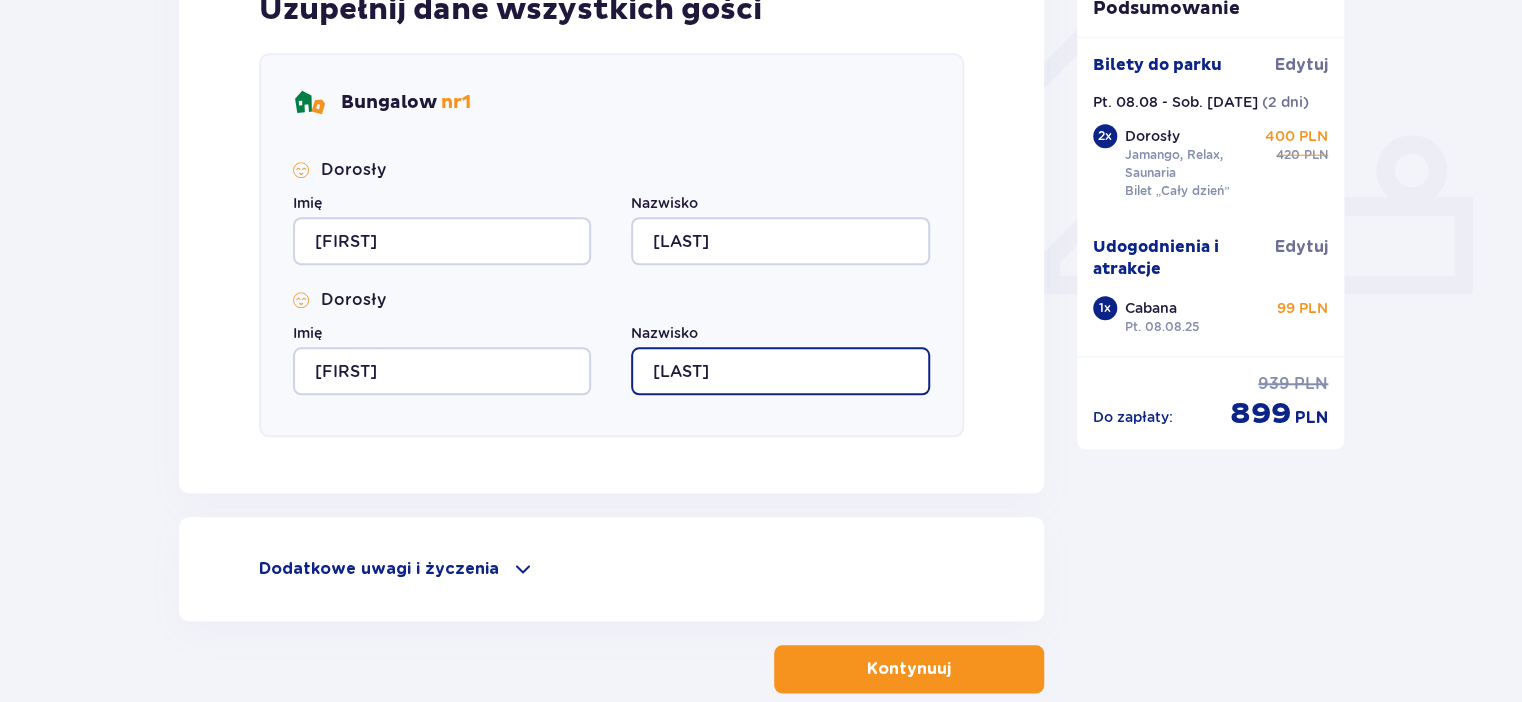 scroll, scrollTop: 848, scrollLeft: 0, axis: vertical 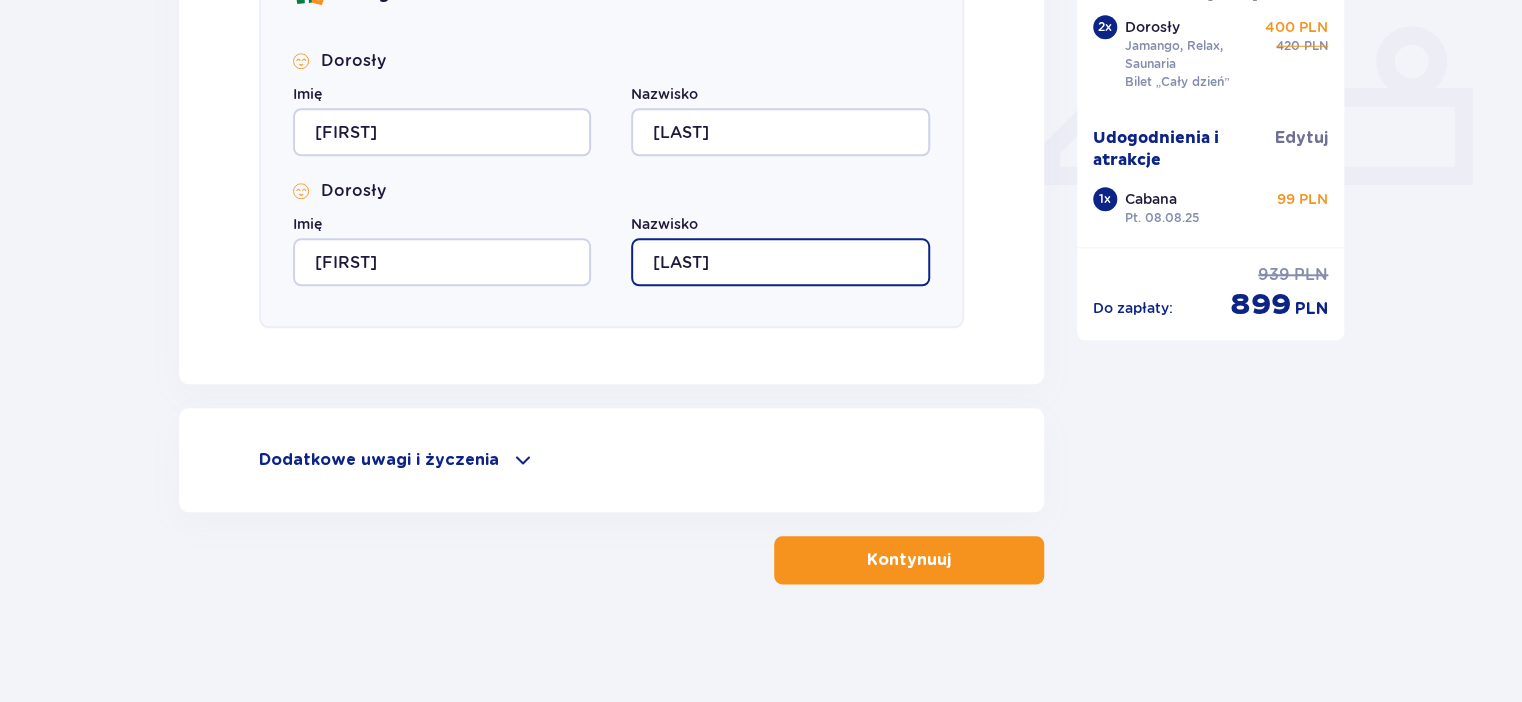 type on "Kostrzewa" 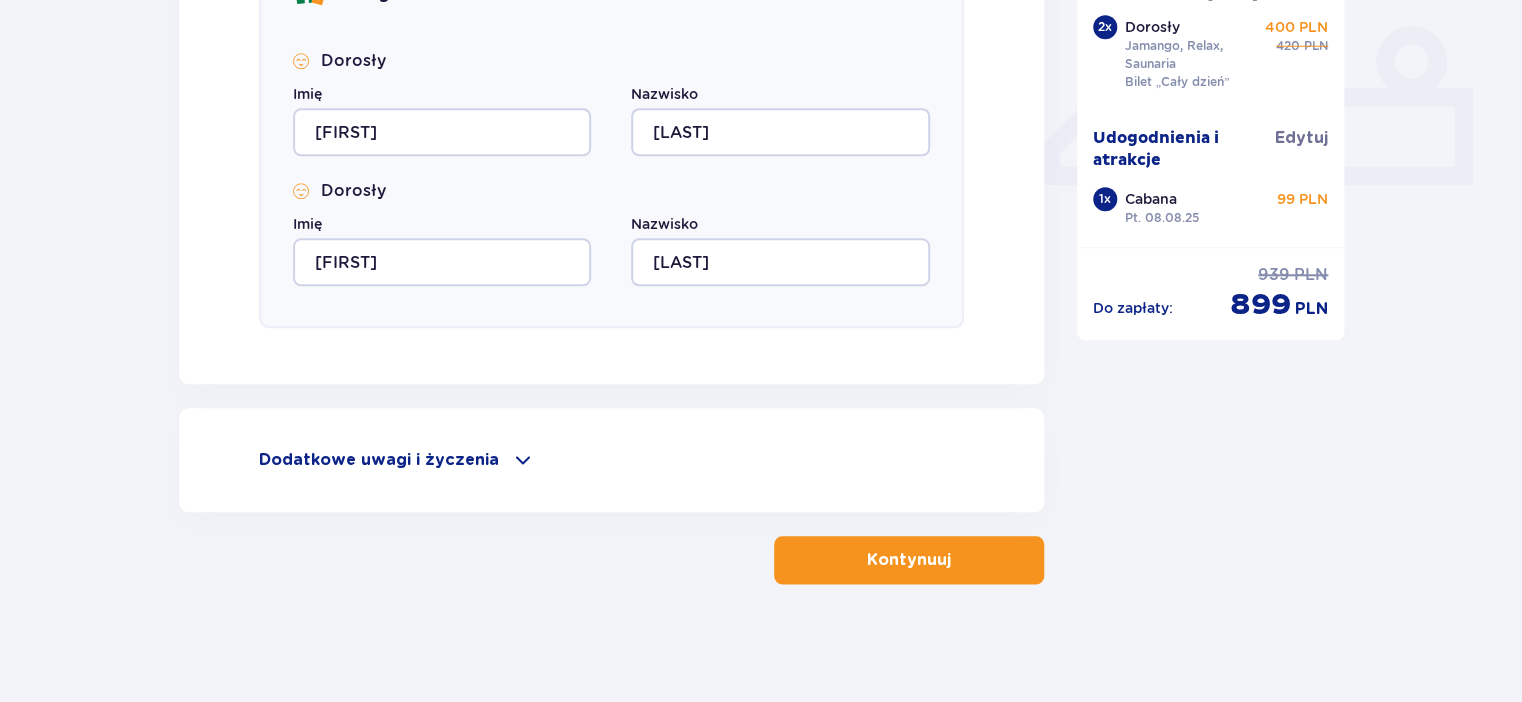 click on "Kontynuuj" at bounding box center (909, 560) 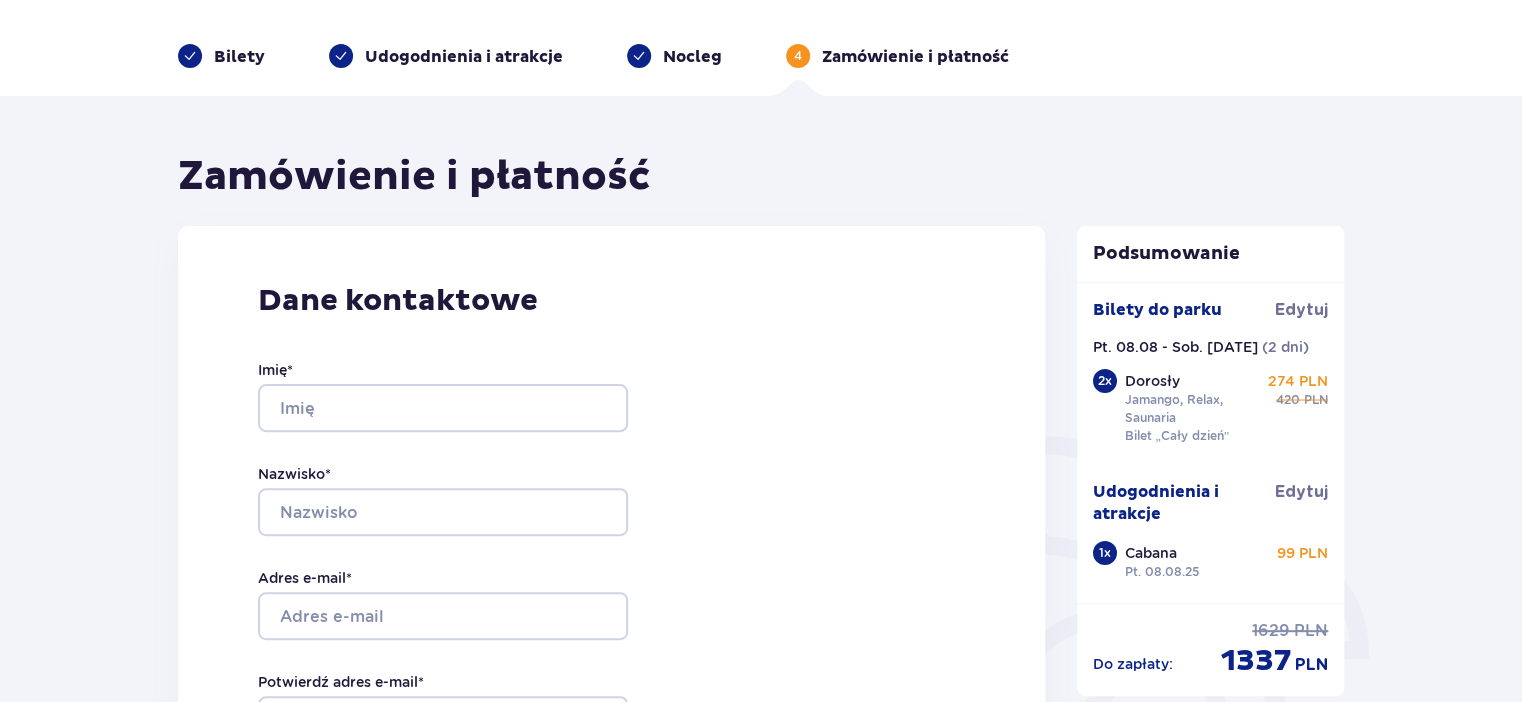 scroll, scrollTop: 211, scrollLeft: 0, axis: vertical 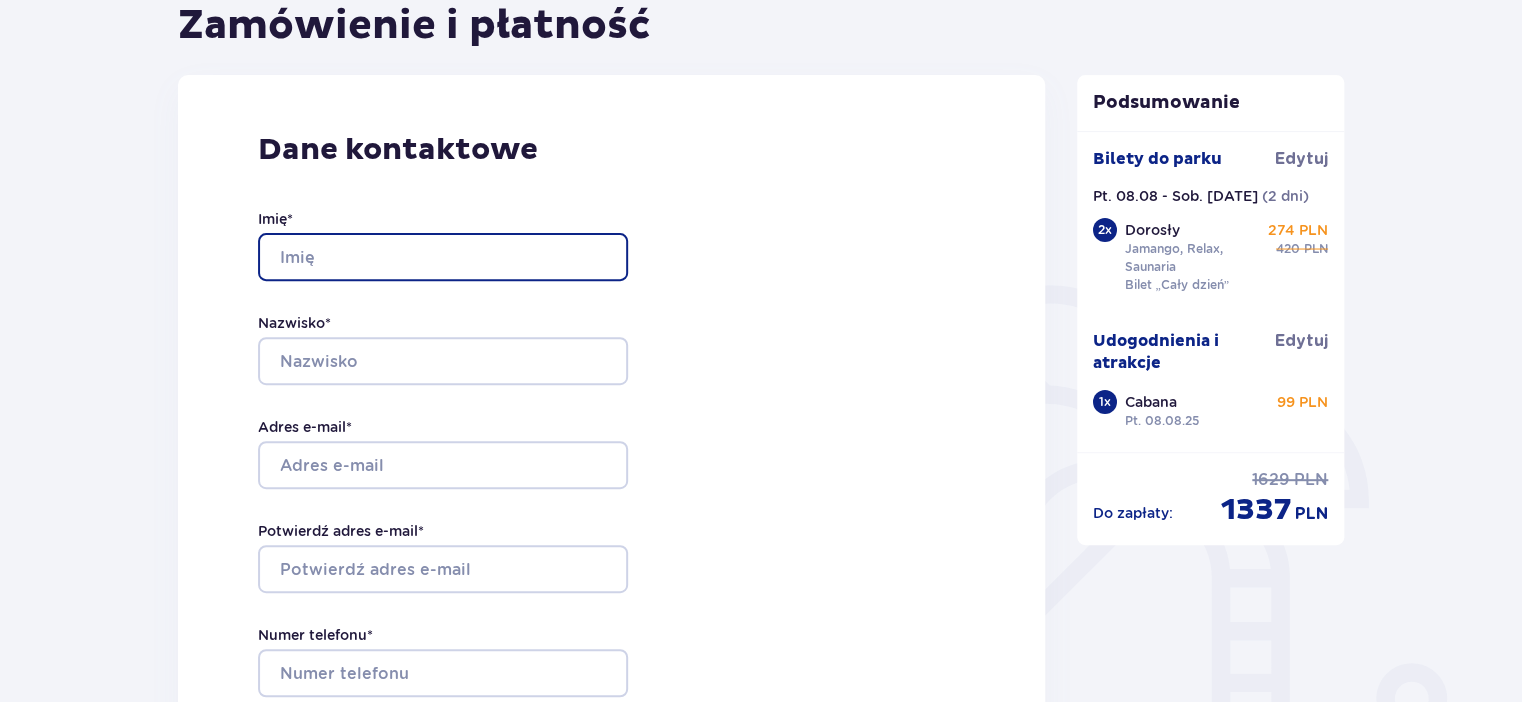 click on "Imię *" at bounding box center (443, 257) 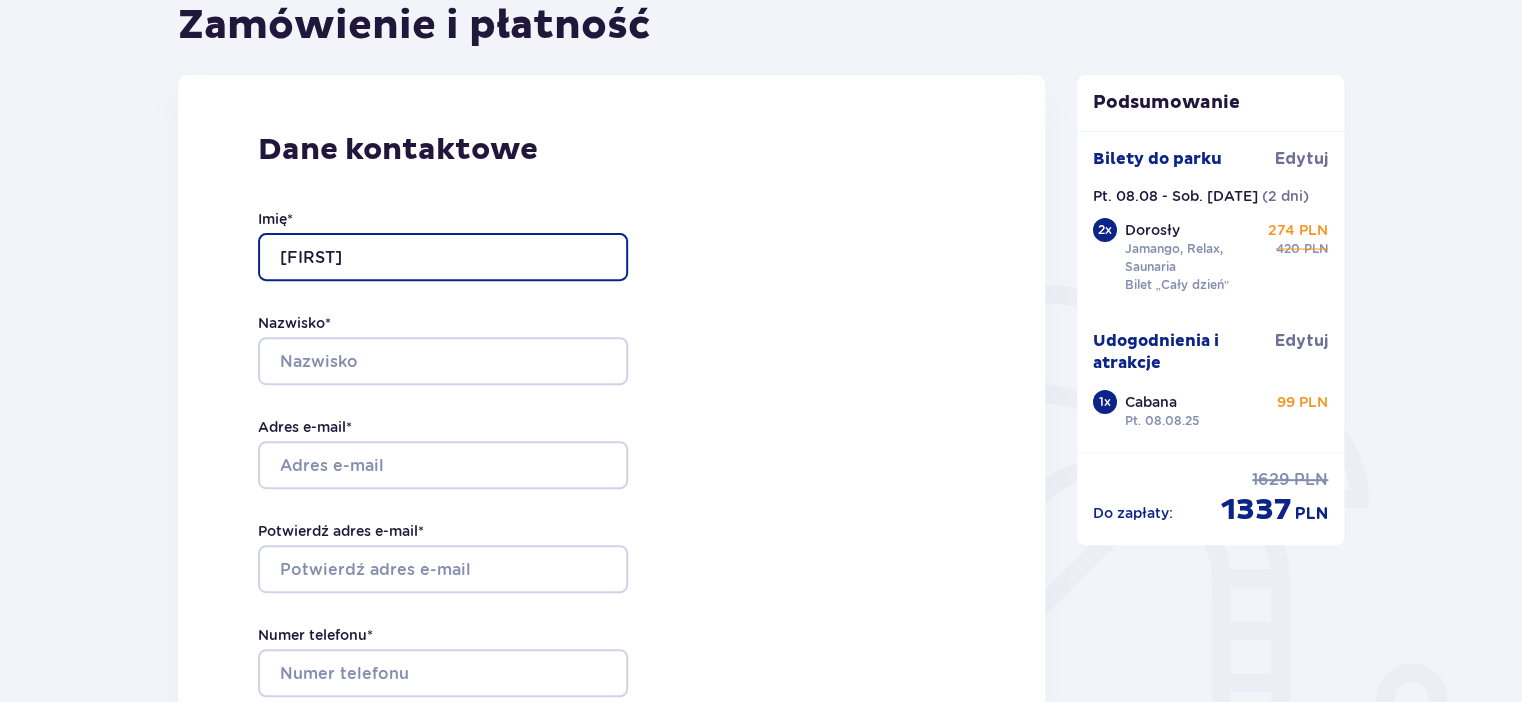 type on "Hubert" 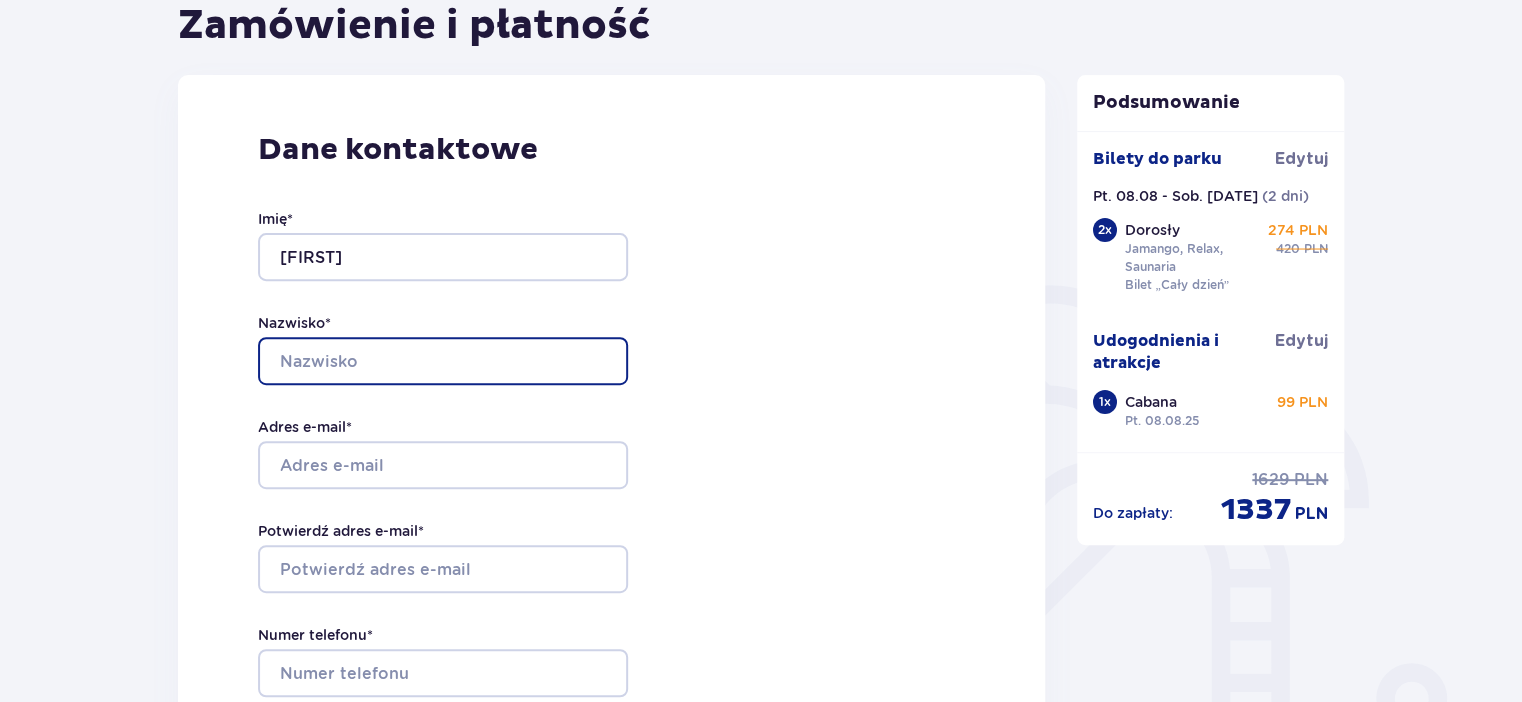 type on "Kostrzewa" 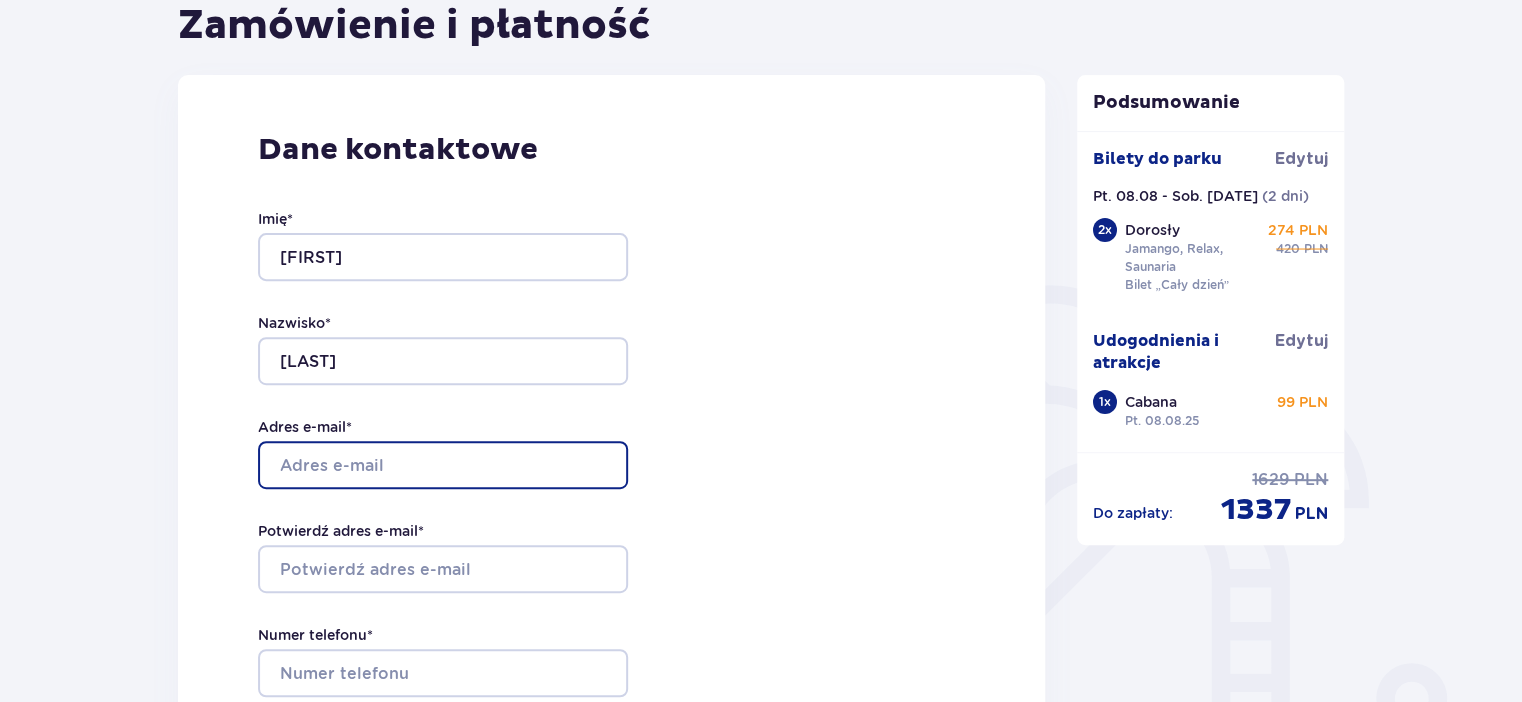 type on "[USERNAME]@[DOMAIN]" 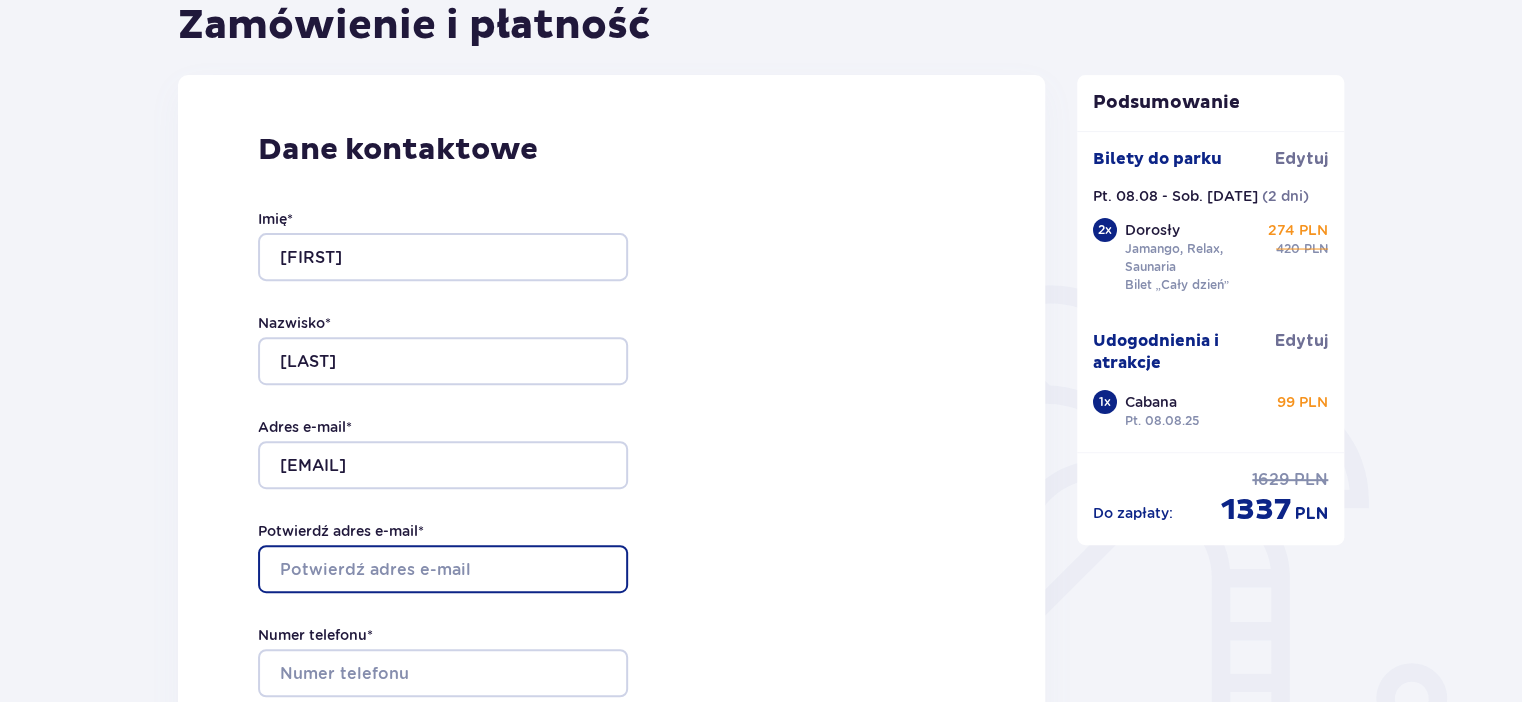 type on "[USERNAME]@[DOMAIN]" 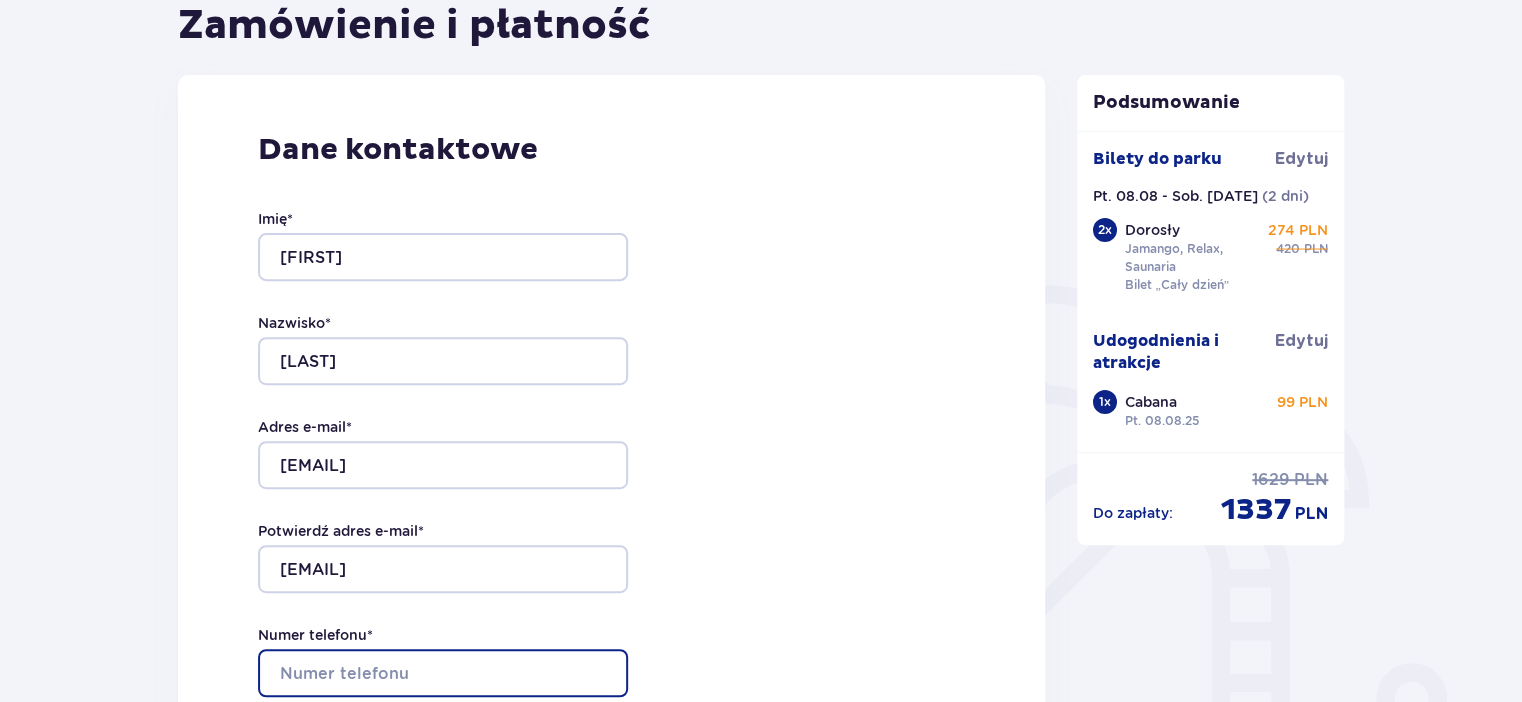 type on "+48605042441" 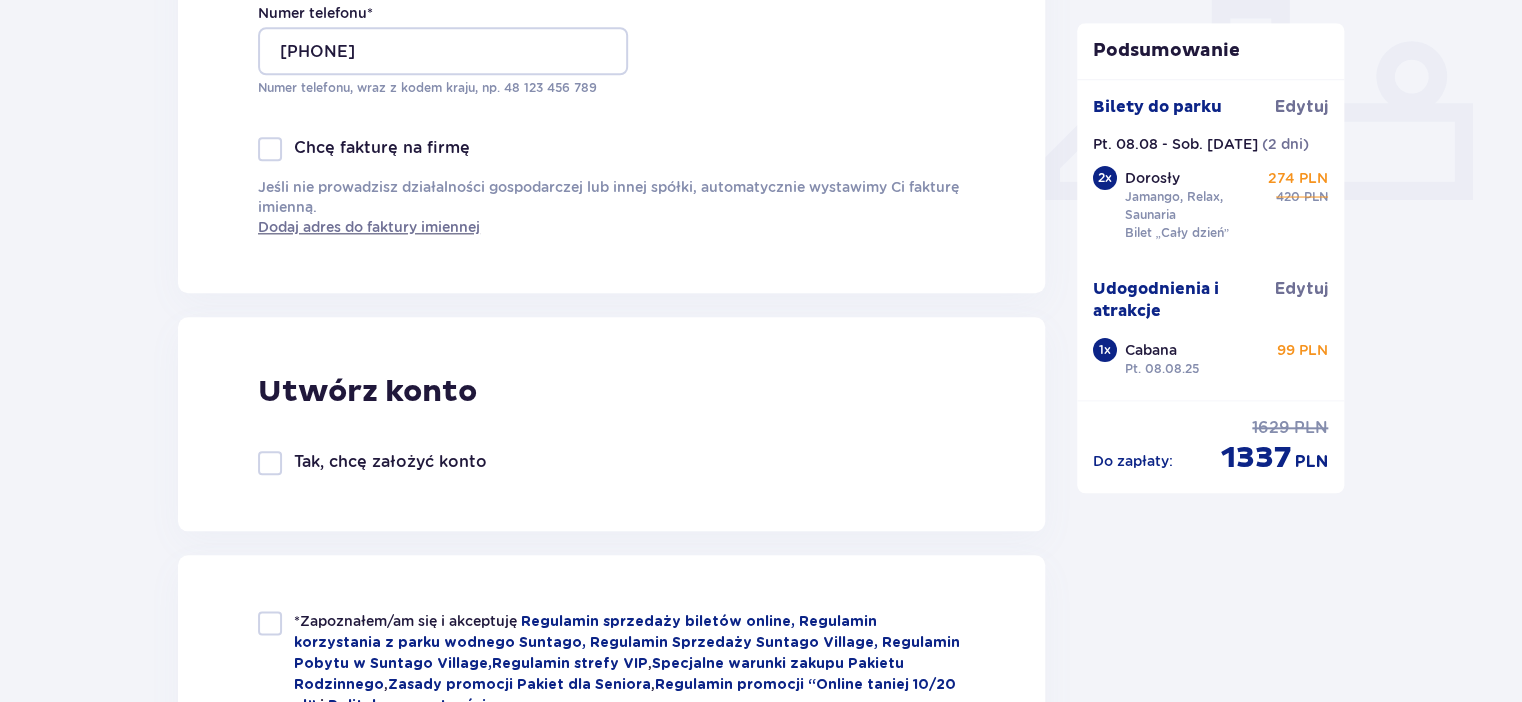 scroll, scrollTop: 844, scrollLeft: 0, axis: vertical 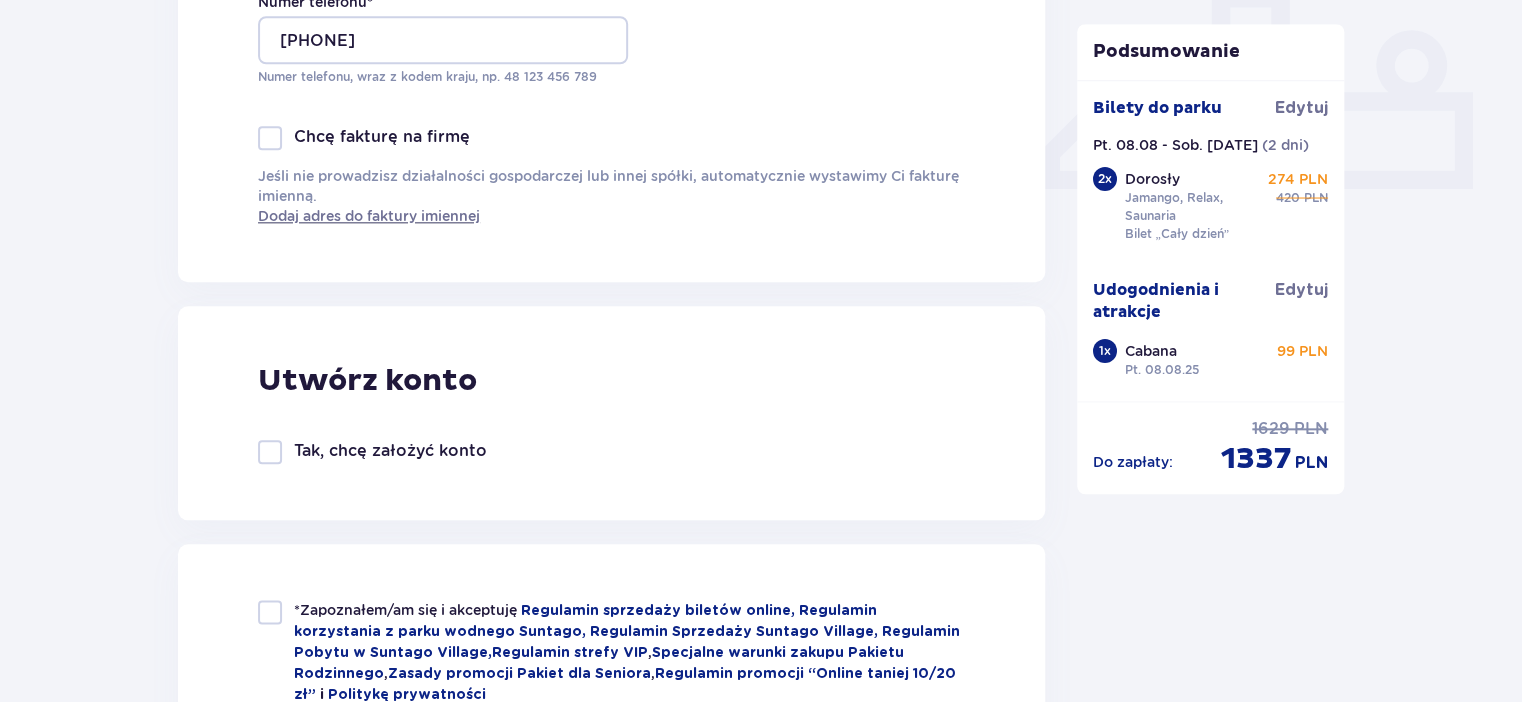 click at bounding box center (270, 452) 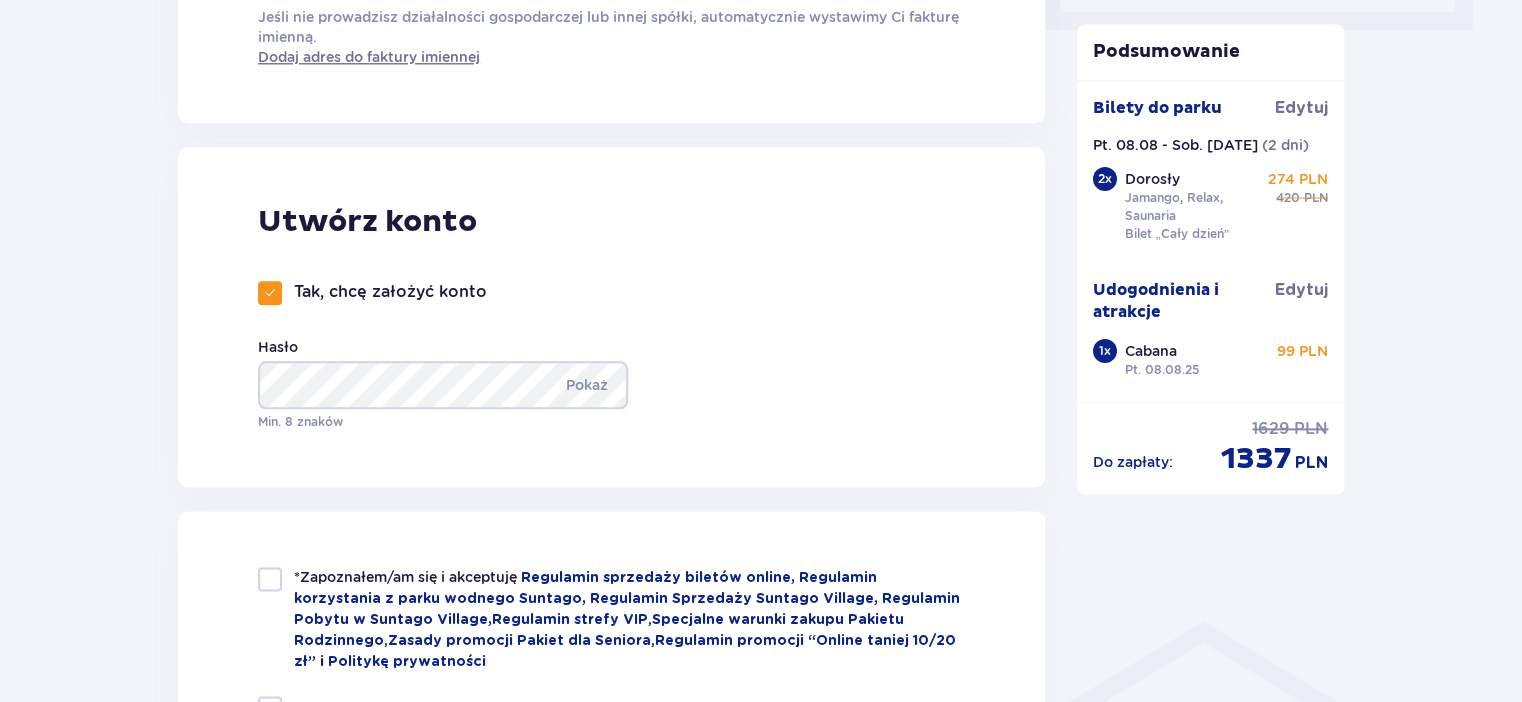 scroll, scrollTop: 1056, scrollLeft: 0, axis: vertical 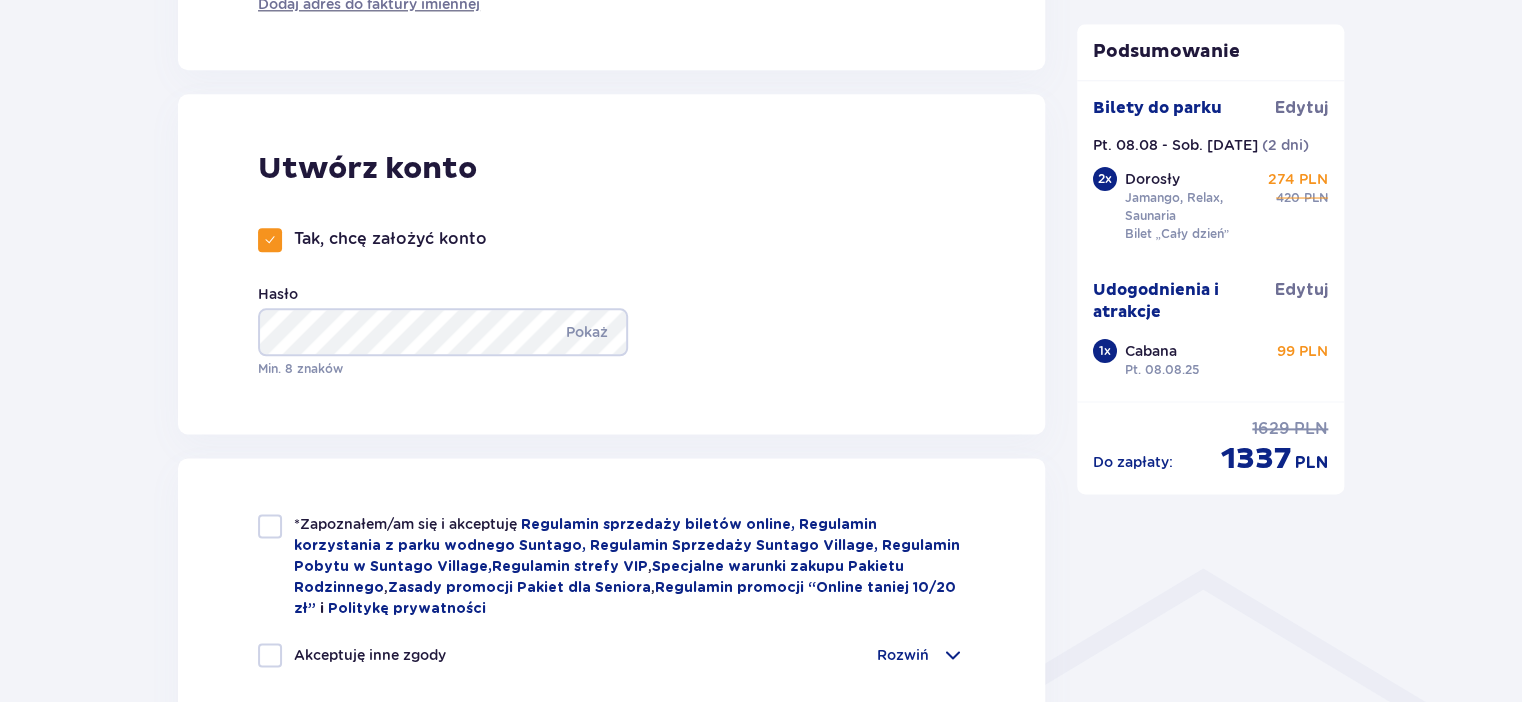 click at bounding box center [270, 526] 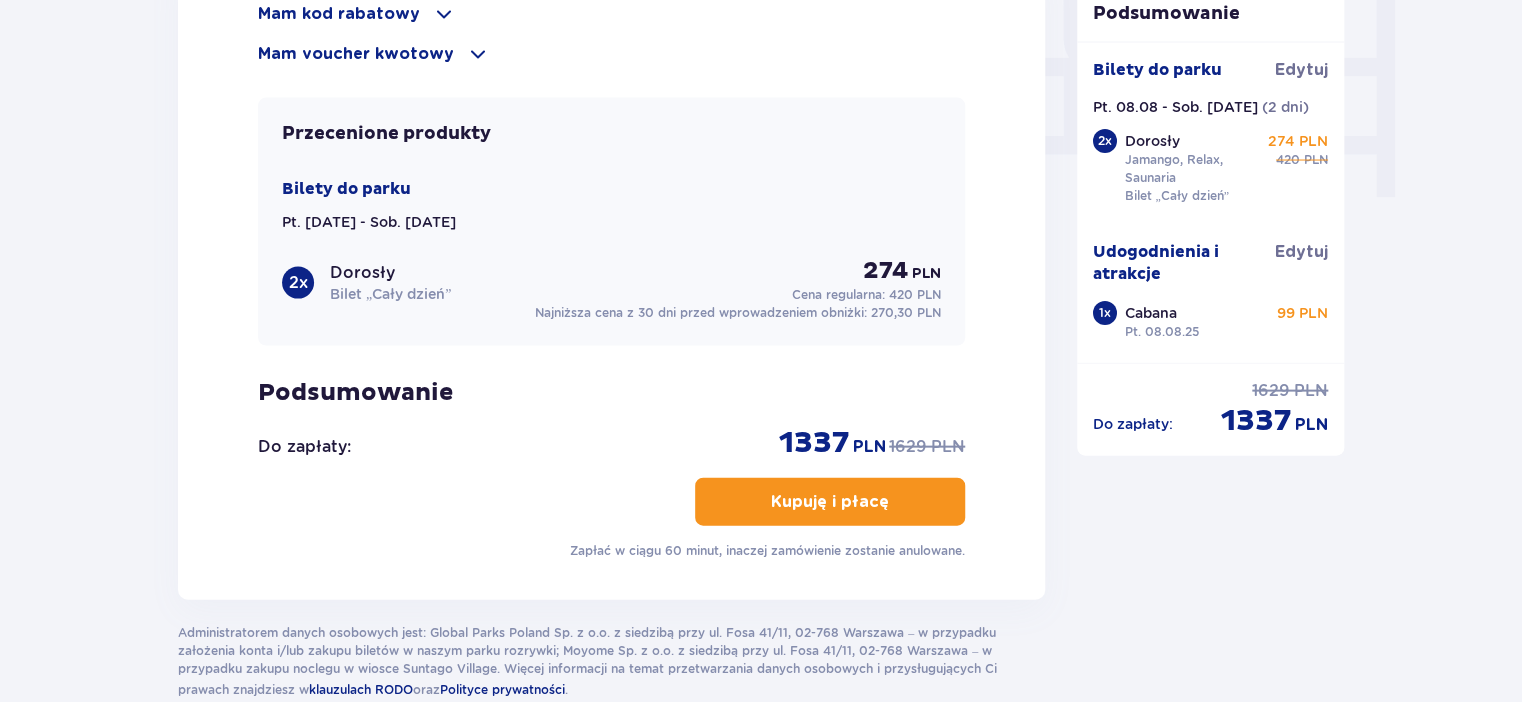 scroll, scrollTop: 2006, scrollLeft: 0, axis: vertical 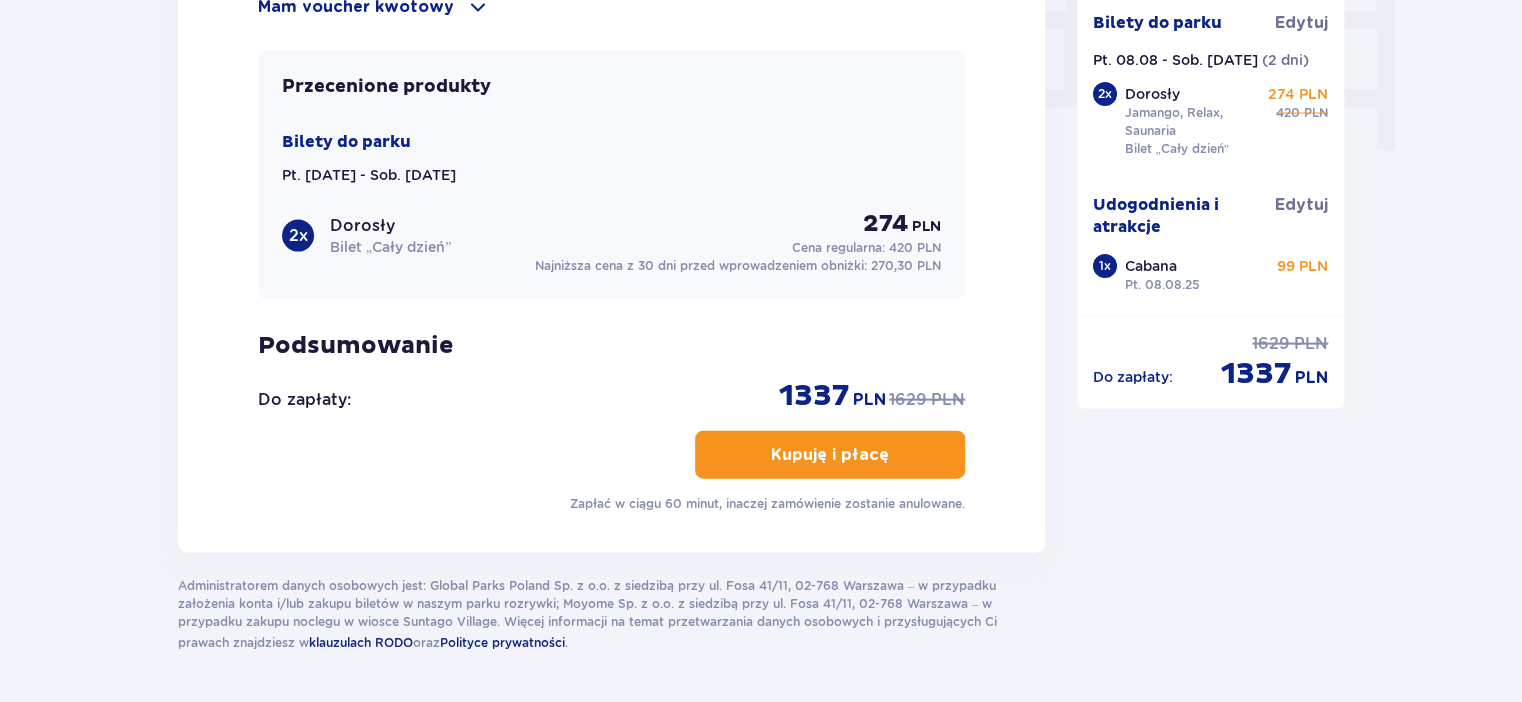 click on "Kupuję i płacę" at bounding box center [830, 455] 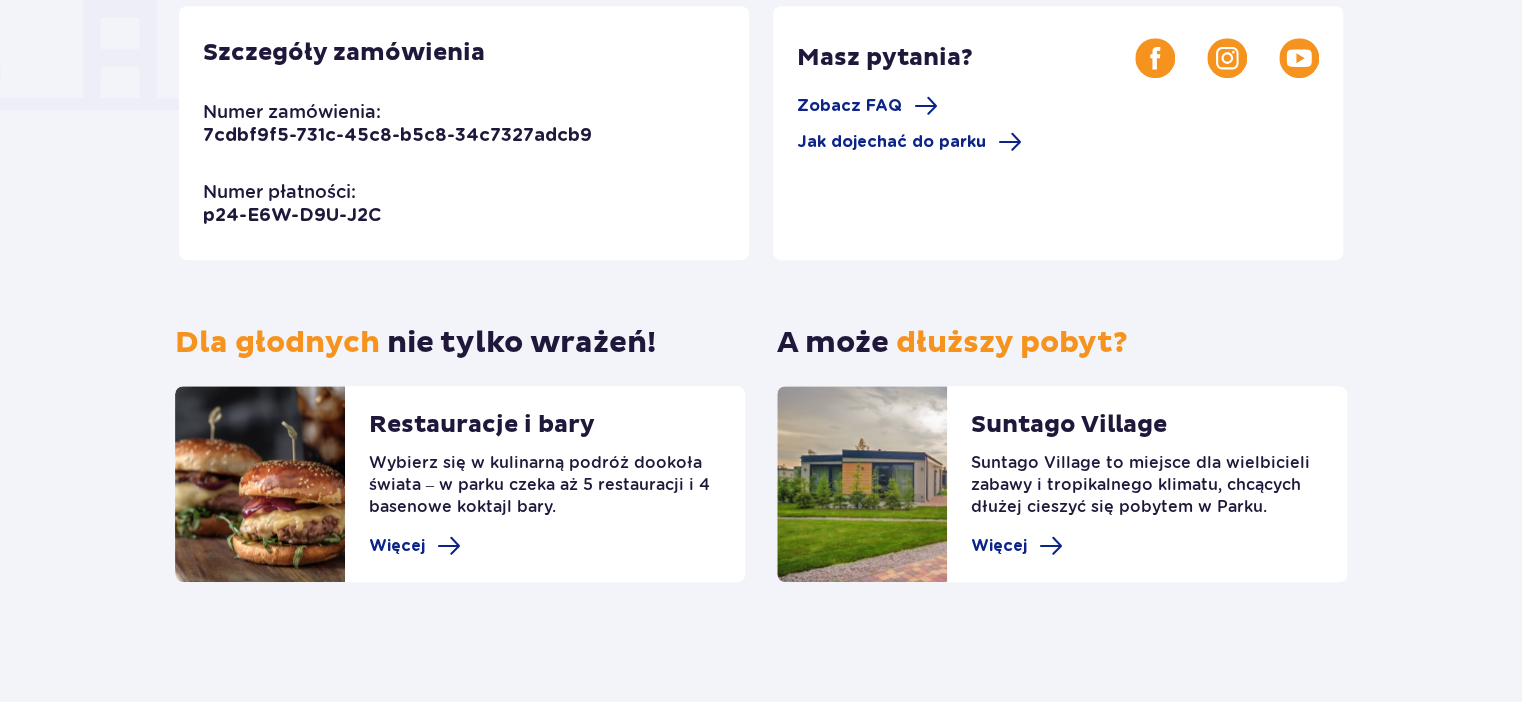 scroll, scrollTop: 0, scrollLeft: 0, axis: both 